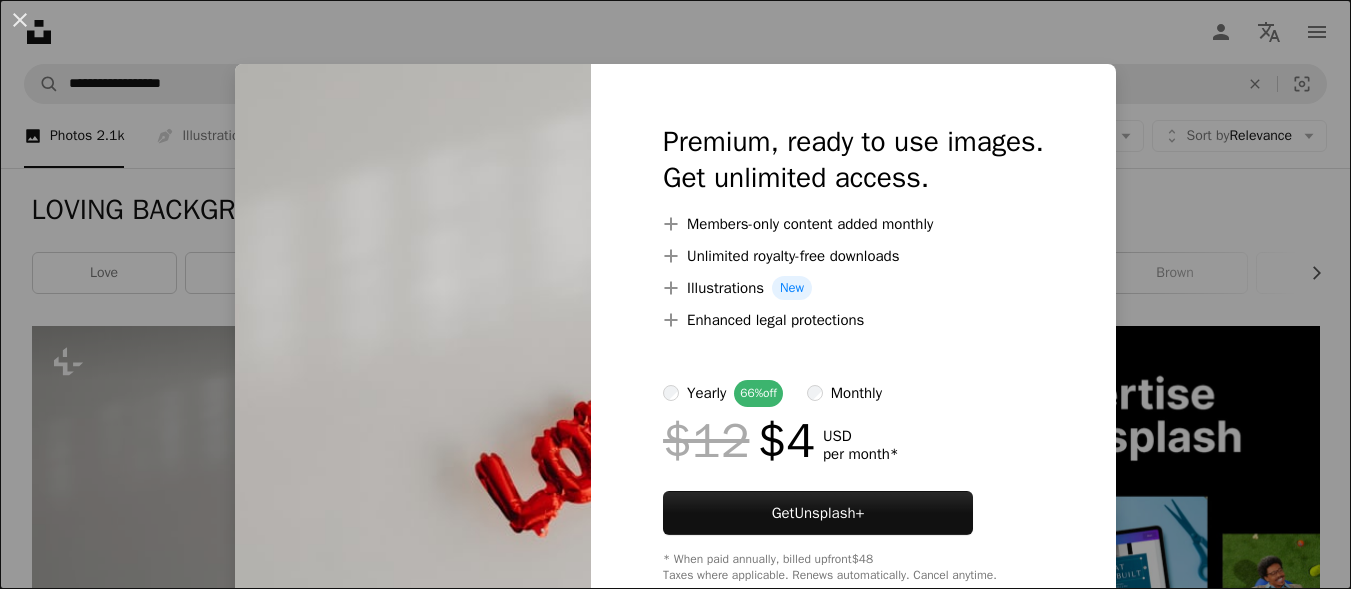 scroll, scrollTop: 234, scrollLeft: 0, axis: vertical 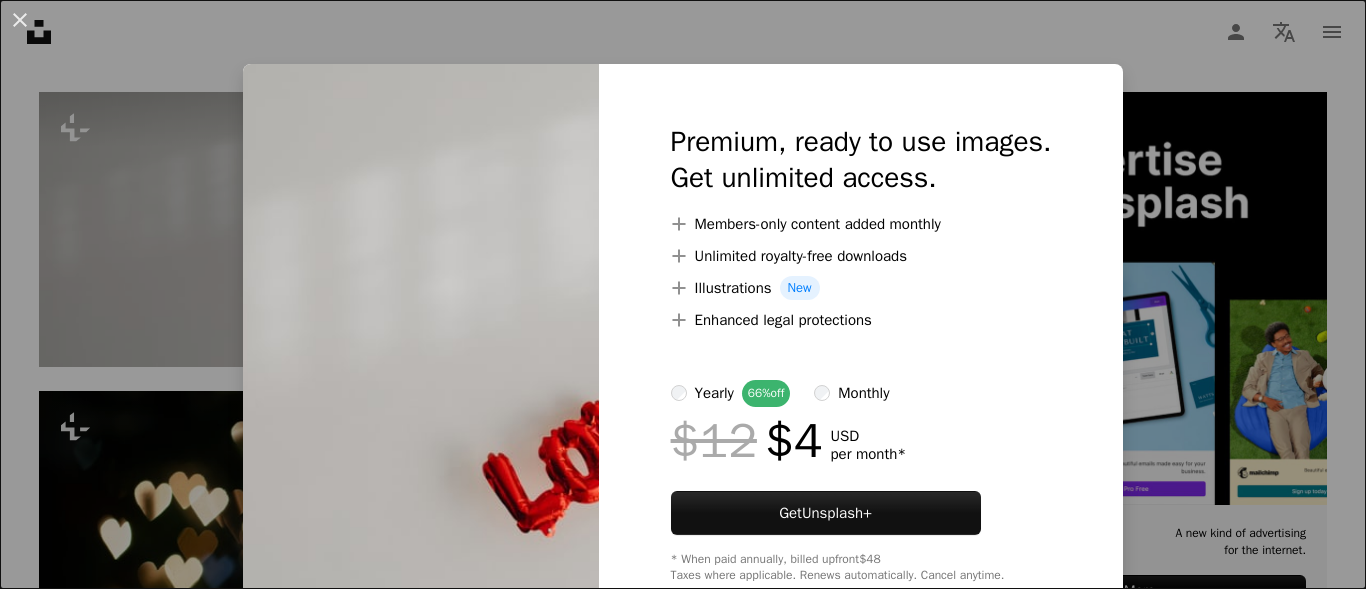 click on "An X shape Premium, ready to use images. Get unlimited access. A plus sign Members-only content added monthly A plus sign Unlimited royalty-free downloads A plus sign Illustrations  New A plus sign Enhanced legal protections yearly 66%  off monthly $12   $4 USD per month * Get  Unsplash+ * When paid annually, billed upfront  $48 Taxes where applicable. Renews automatically. Cancel anytime." at bounding box center [683, 294] 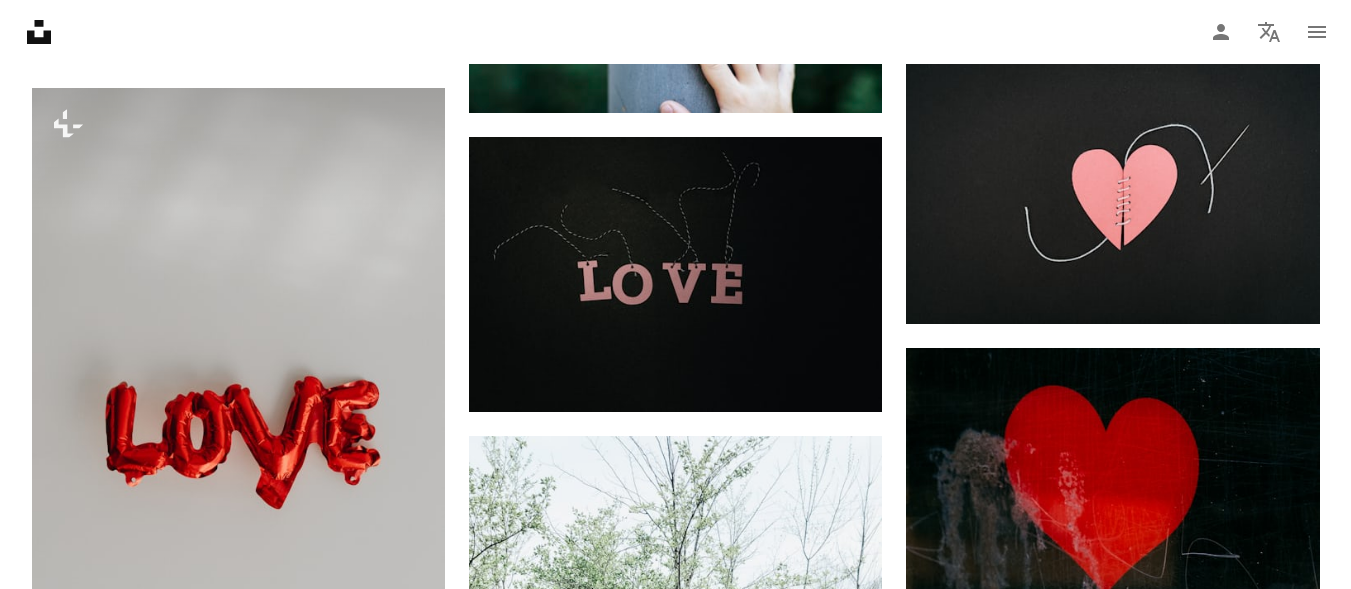 scroll, scrollTop: 1168, scrollLeft: 0, axis: vertical 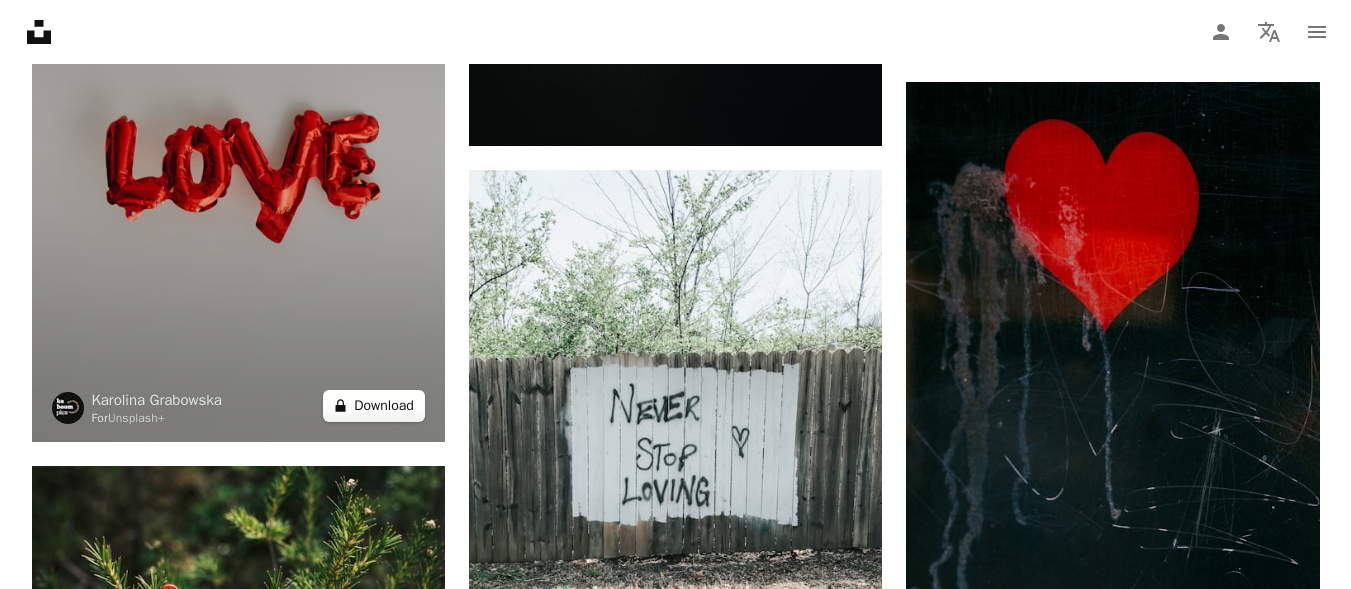 click on "A lock   Download" at bounding box center [374, 406] 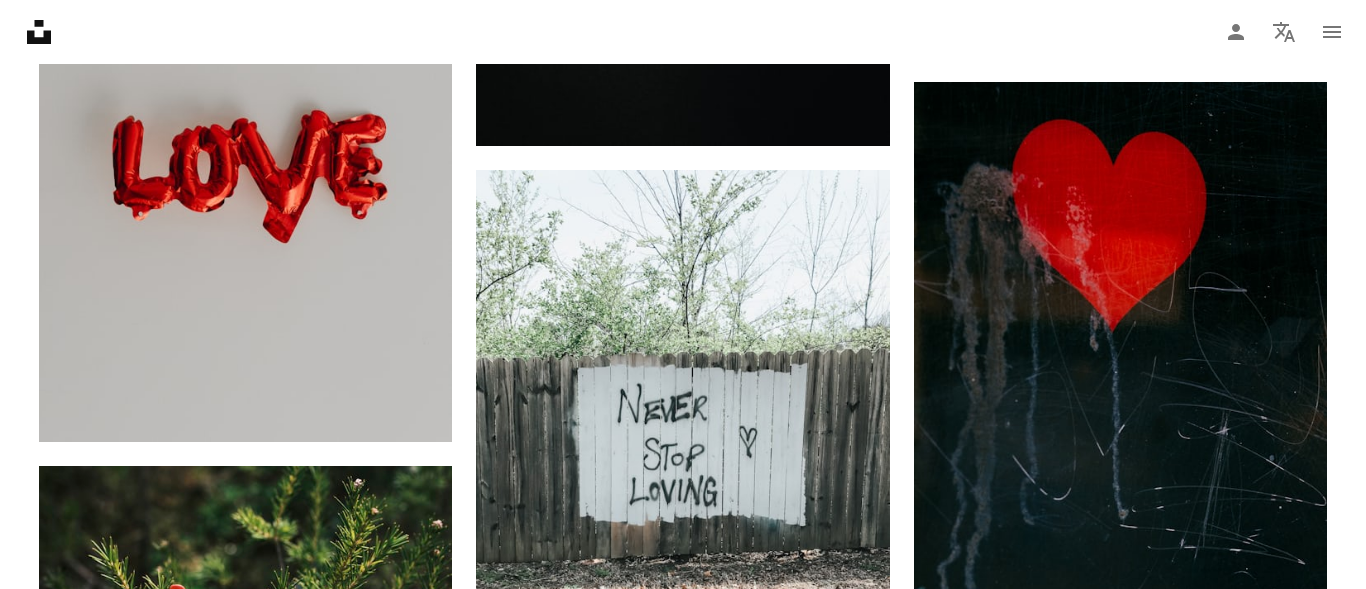 click on "An X shape Premium, ready to use images. Get unlimited access. A plus sign Members-only content added monthly A plus sign Unlimited royalty-free downloads A plus sign Illustrations  New A plus sign Enhanced legal protections yearly 66%  off monthly $12   $4 USD per month * Get  Unsplash+ * When paid annually, billed upfront  $48 Taxes where applicable. Renews automatically. Cancel anytime." at bounding box center [683, 3349] 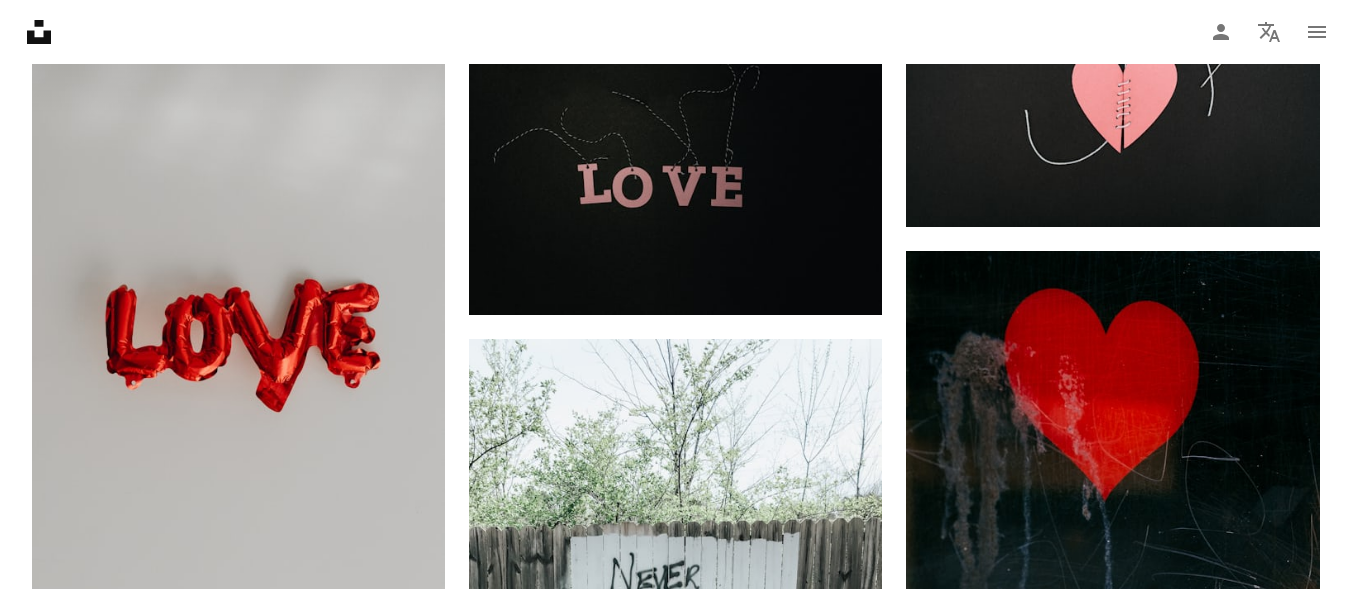 scroll, scrollTop: 1136, scrollLeft: 0, axis: vertical 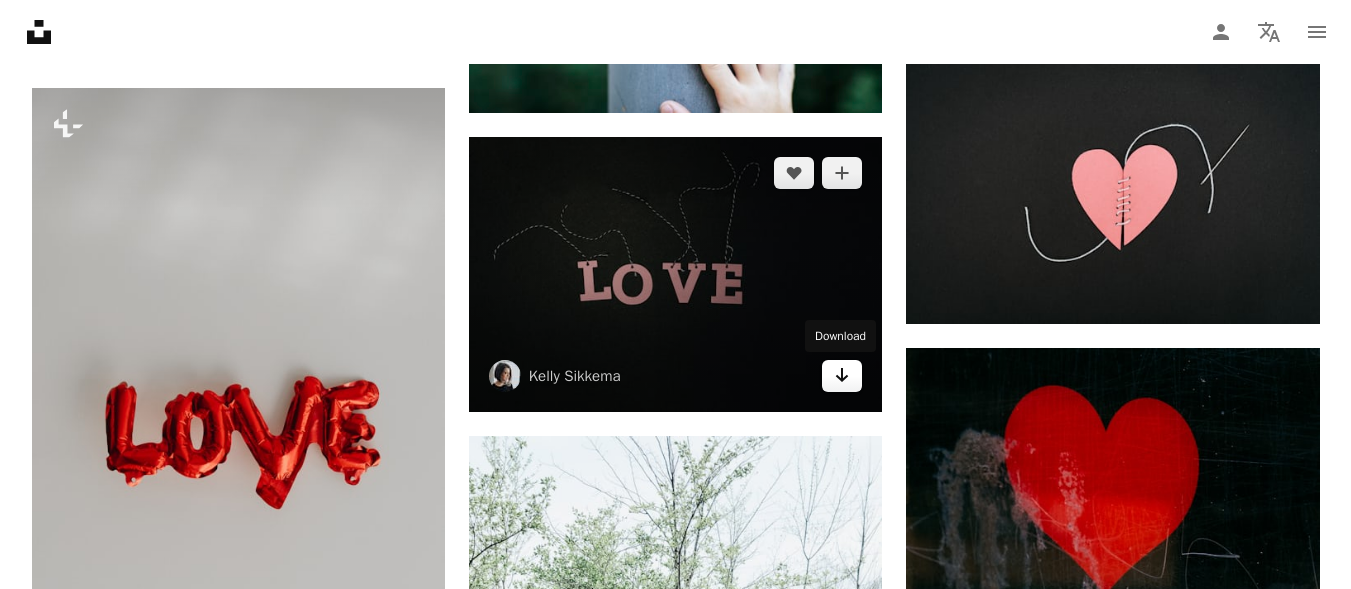 click on "Arrow pointing down" at bounding box center [842, 376] 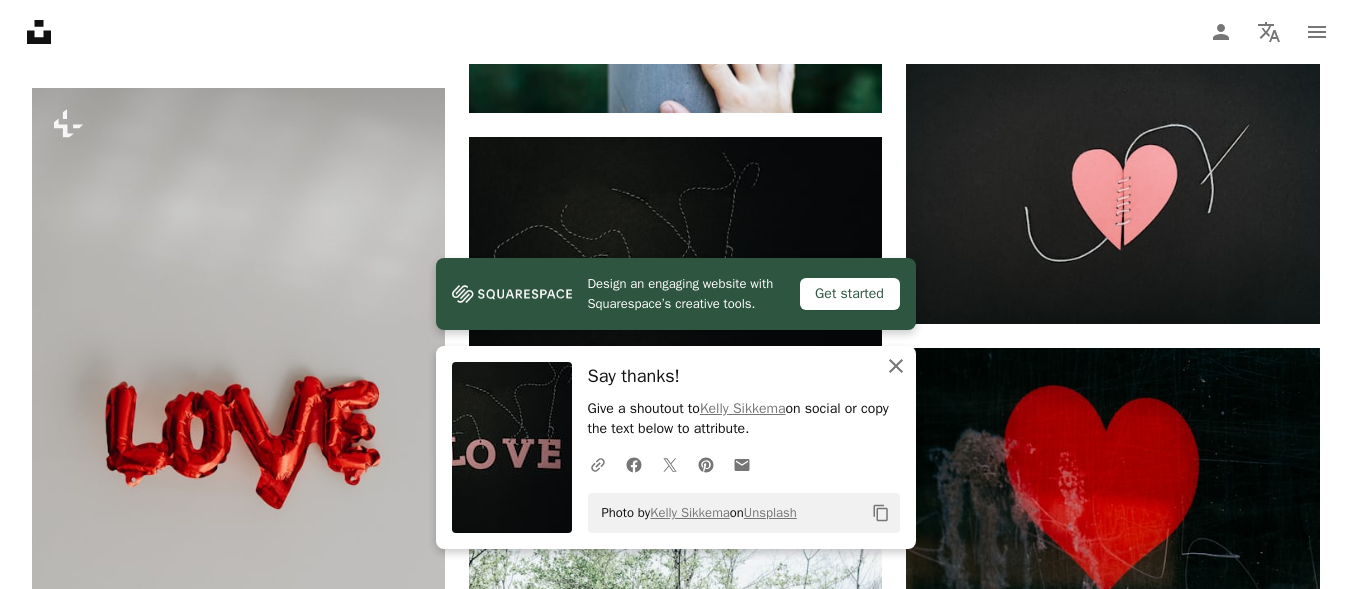 click on "An X shape" 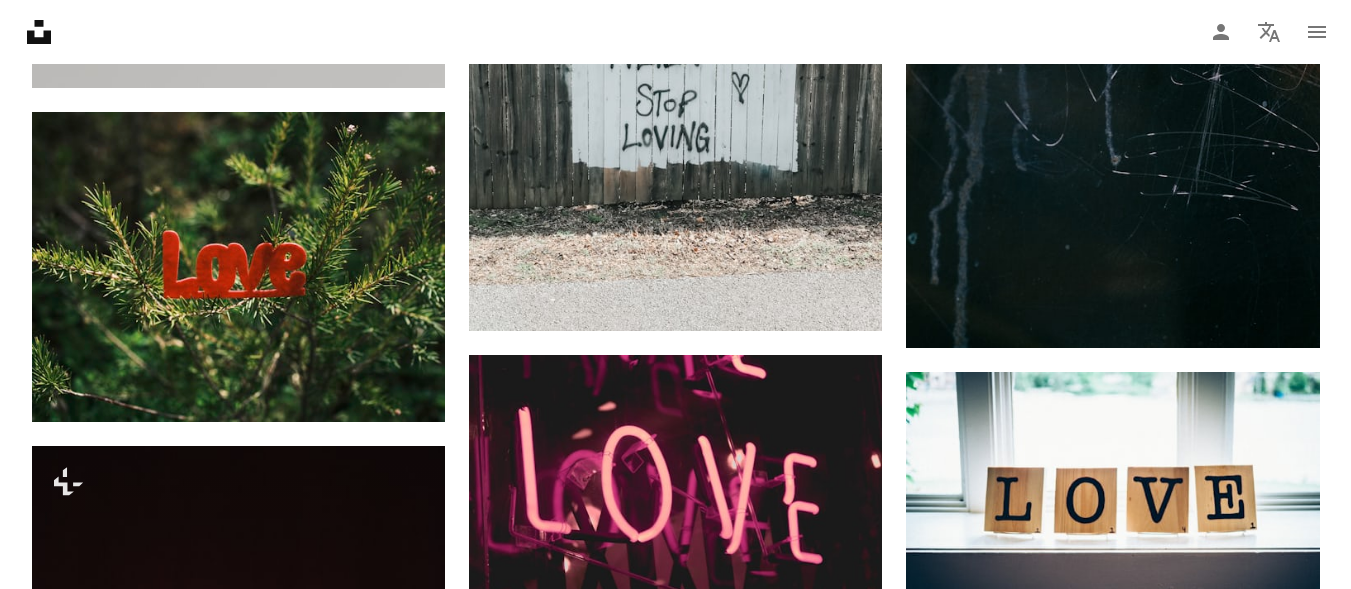 scroll, scrollTop: 1740, scrollLeft: 0, axis: vertical 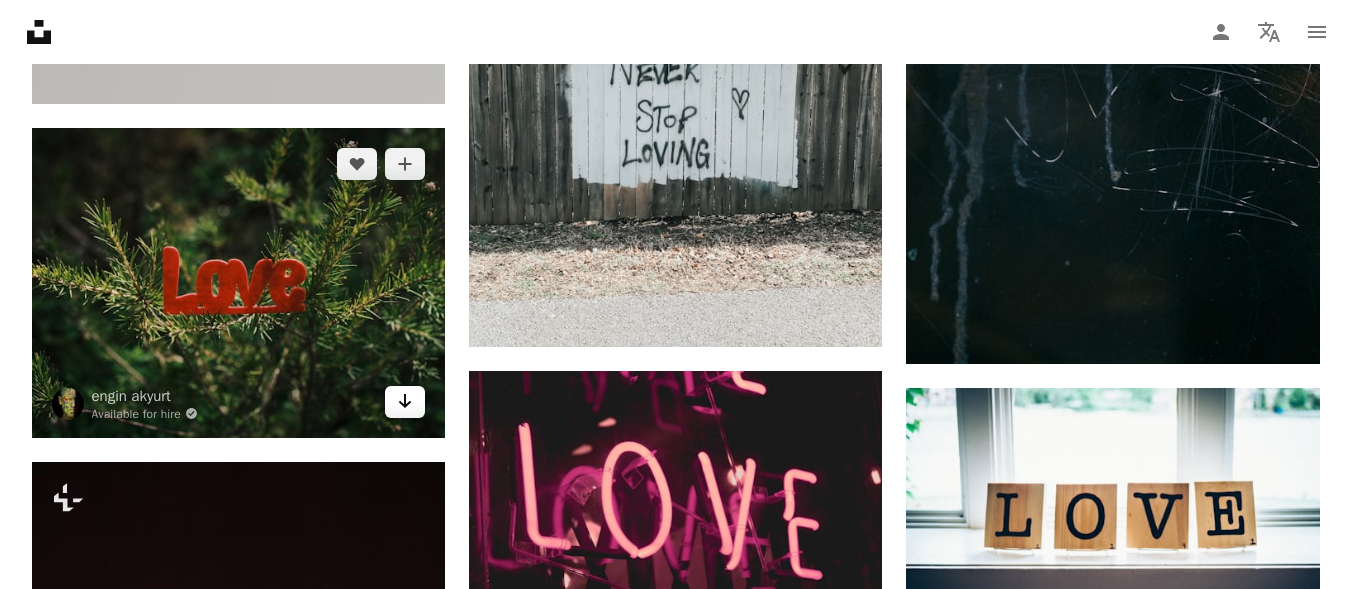 click on "Arrow pointing down" 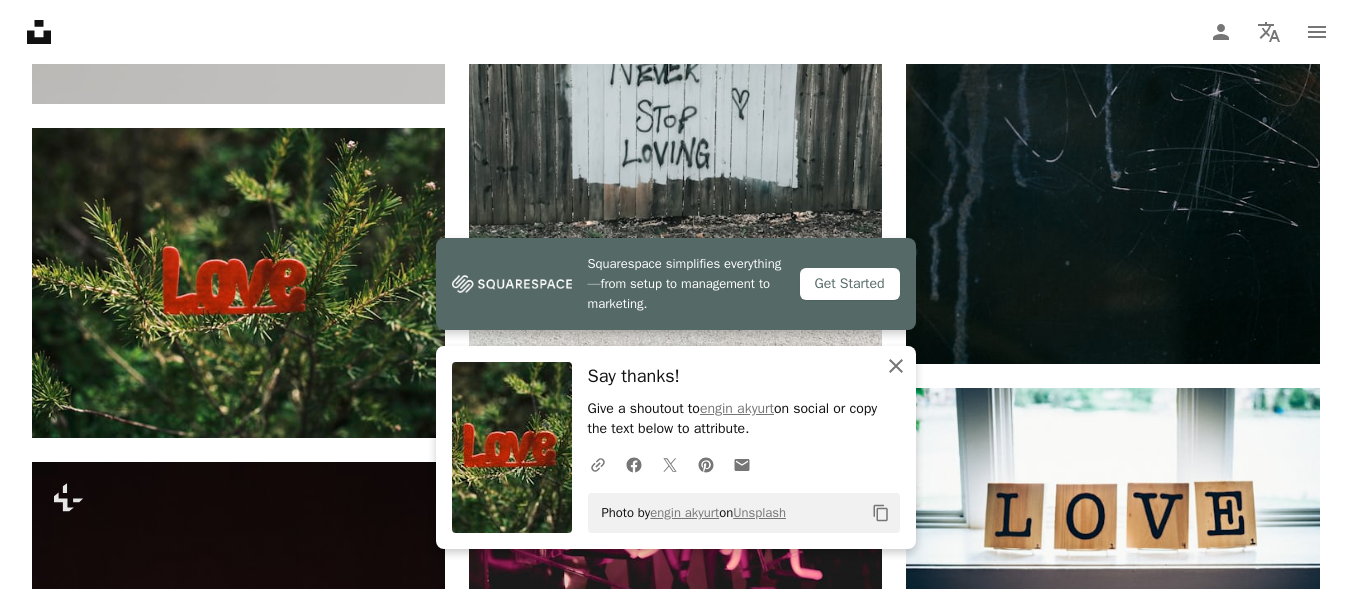 click on "An X shape" 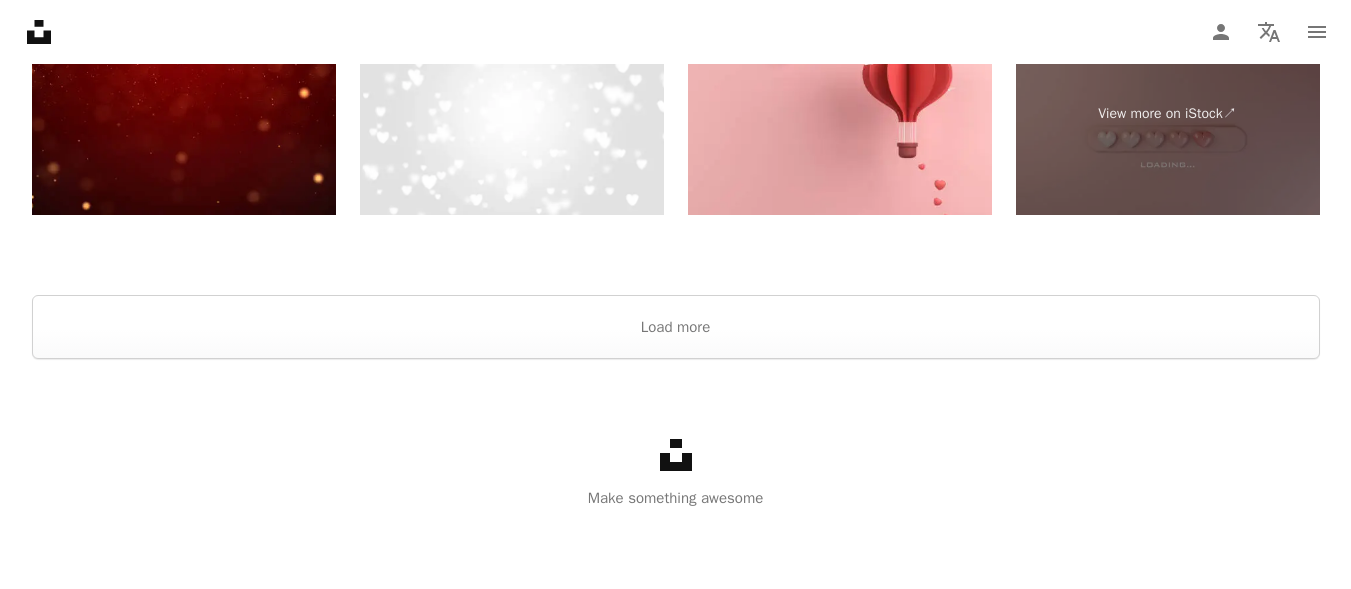 scroll, scrollTop: 3795, scrollLeft: 0, axis: vertical 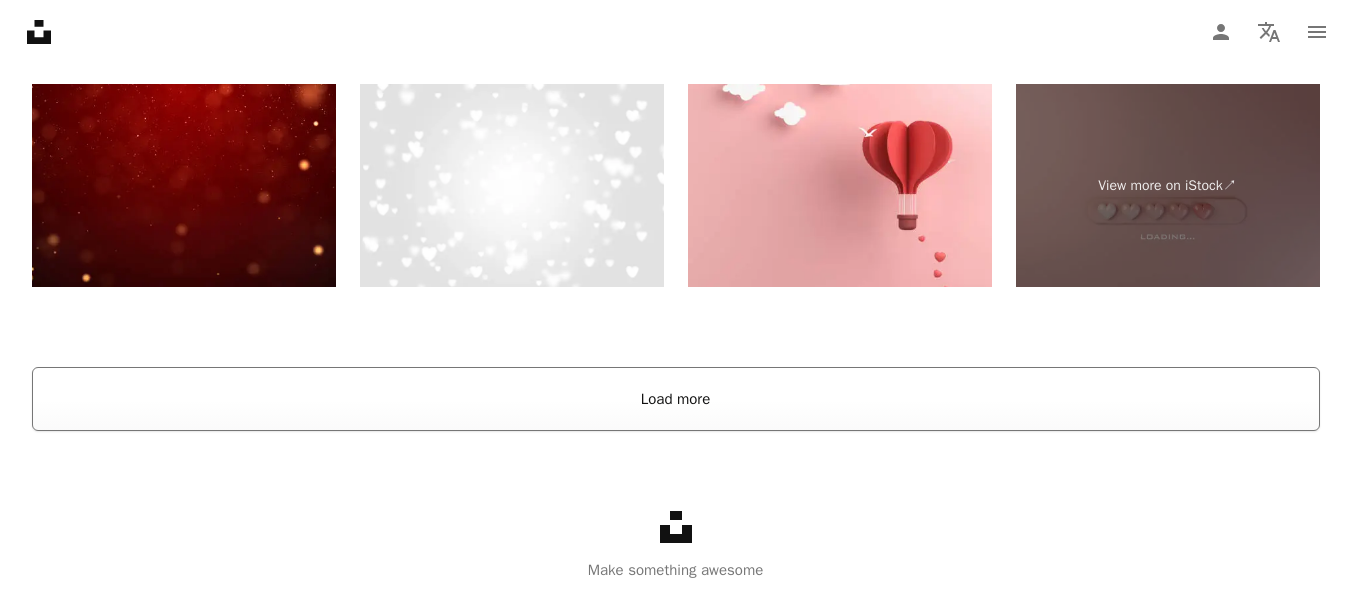 click on "Load more" at bounding box center (676, 399) 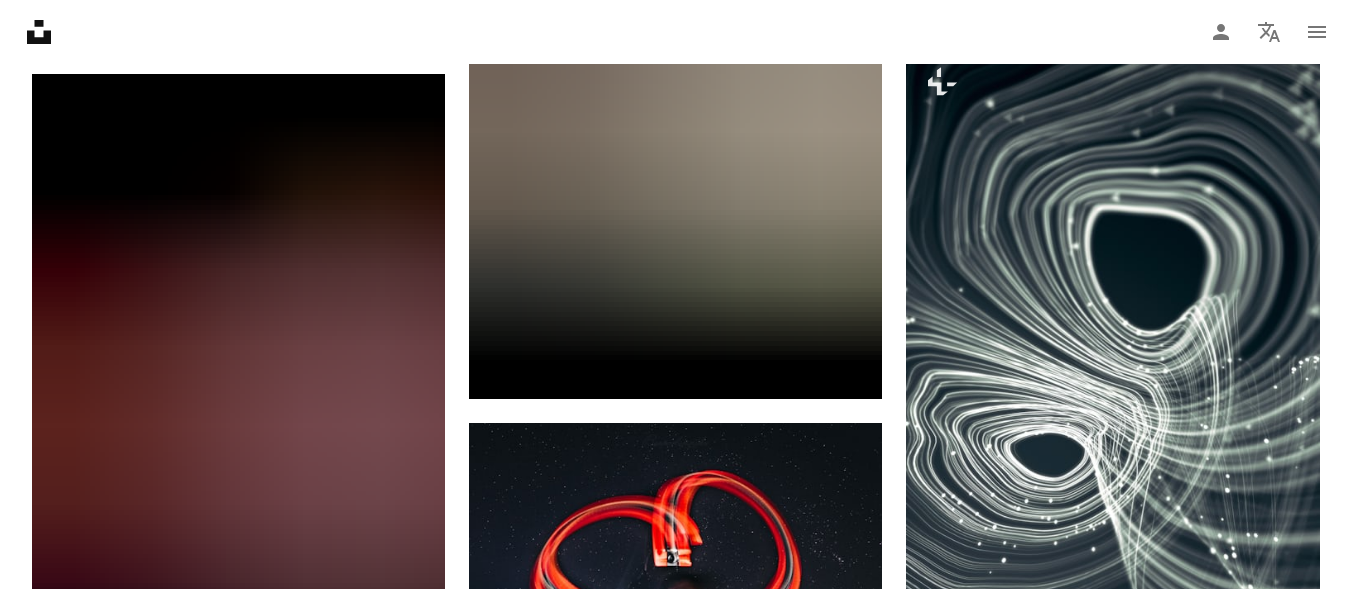 scroll, scrollTop: 5199, scrollLeft: 0, axis: vertical 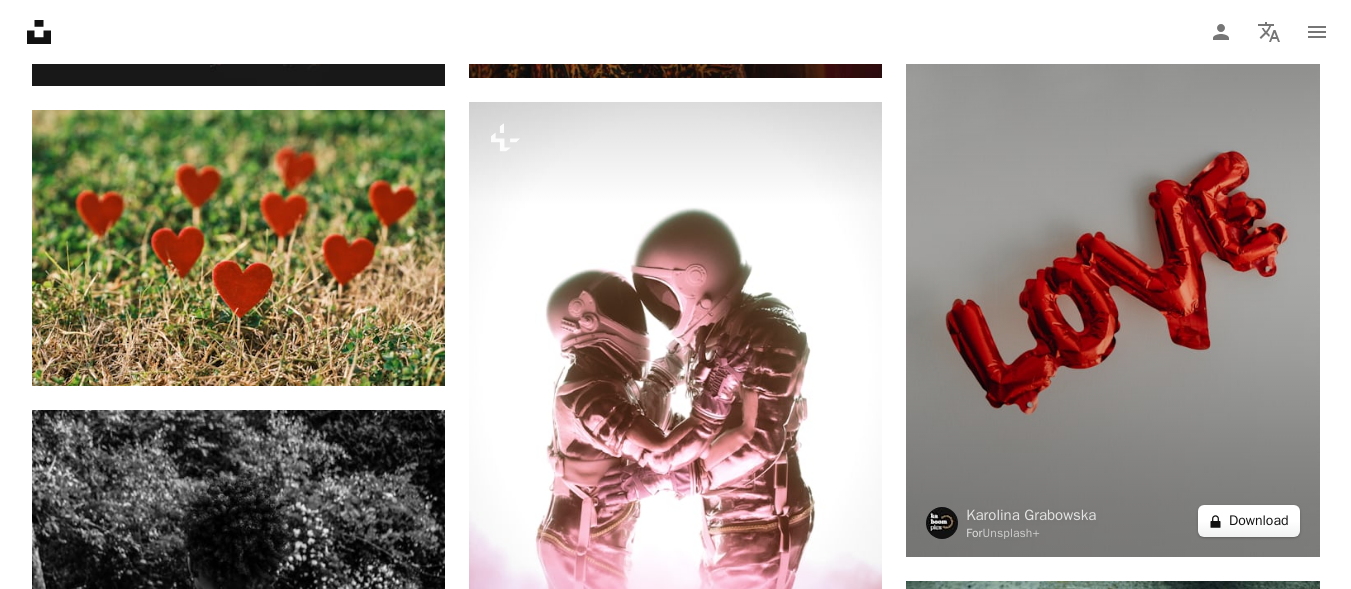 drag, startPoint x: 1168, startPoint y: 364, endPoint x: 1252, endPoint y: 525, distance: 181.5957 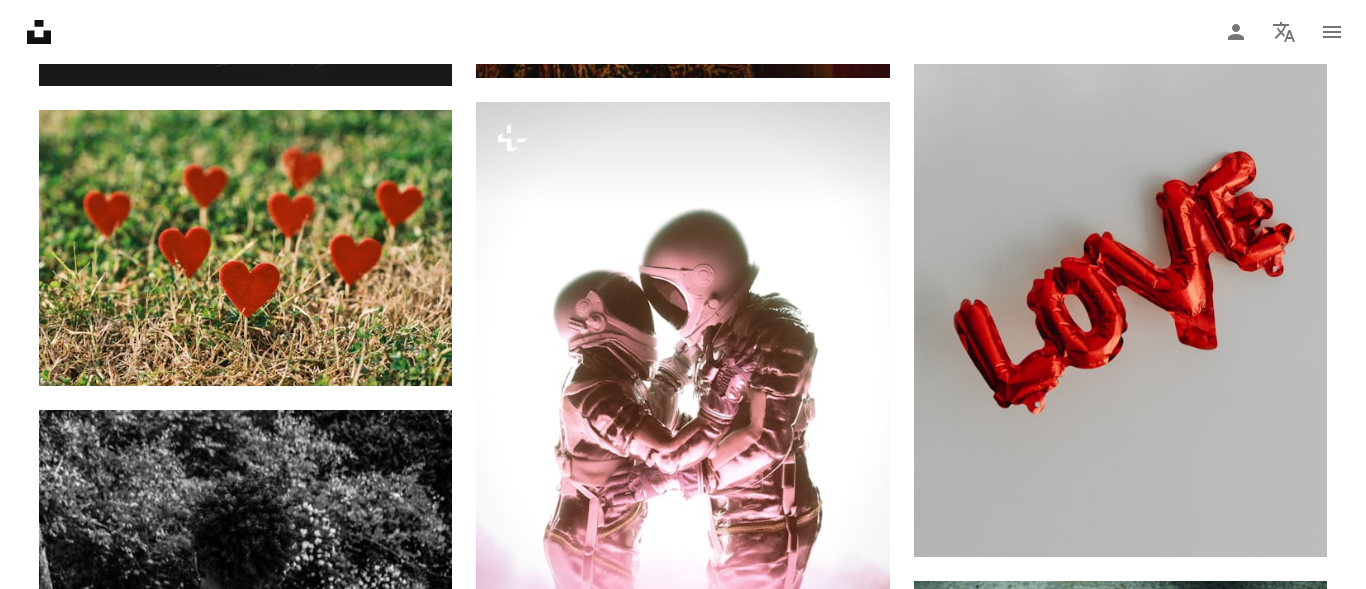 click on "An X shape Premium, ready to use images. Get unlimited access. A plus sign Members-only content added monthly A plus sign Unlimited royalty-free downloads A plus sign Illustrations  New A plus sign Enhanced legal protections yearly 66%  off monthly $12   $4 USD per month * Get  Unsplash+ * When paid annually, billed upfront  $48 Taxes where applicable. Renews automatically. Cancel anytime." at bounding box center (683, 5604) 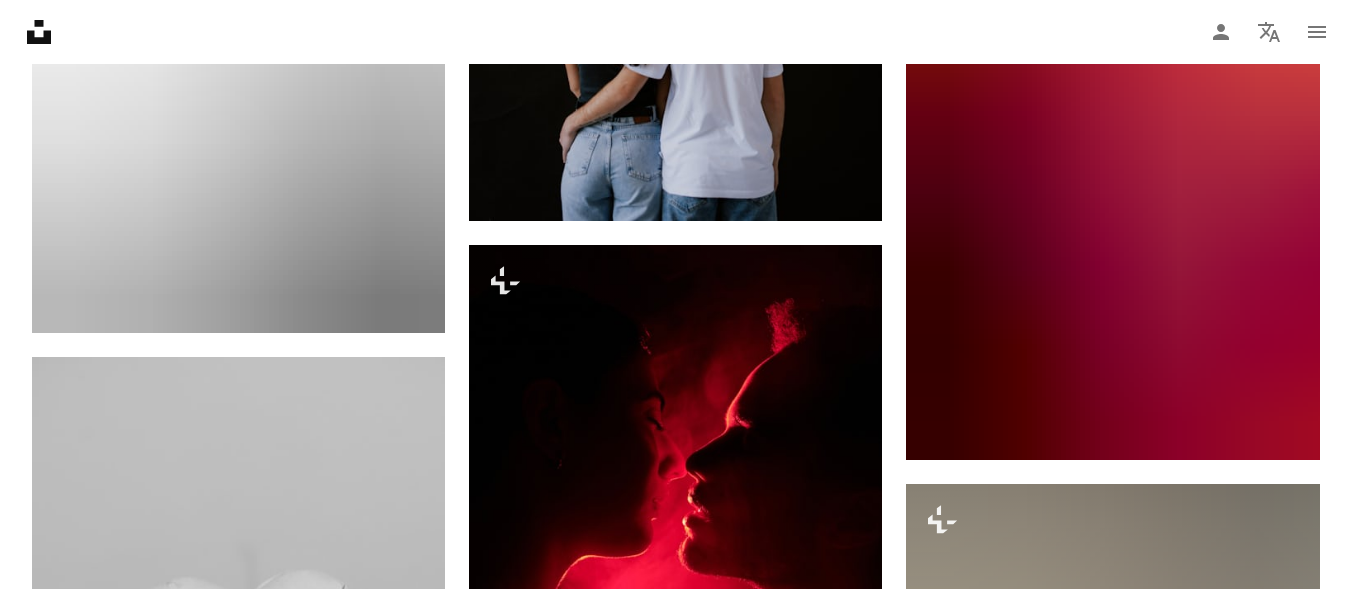 scroll, scrollTop: 11931, scrollLeft: 0, axis: vertical 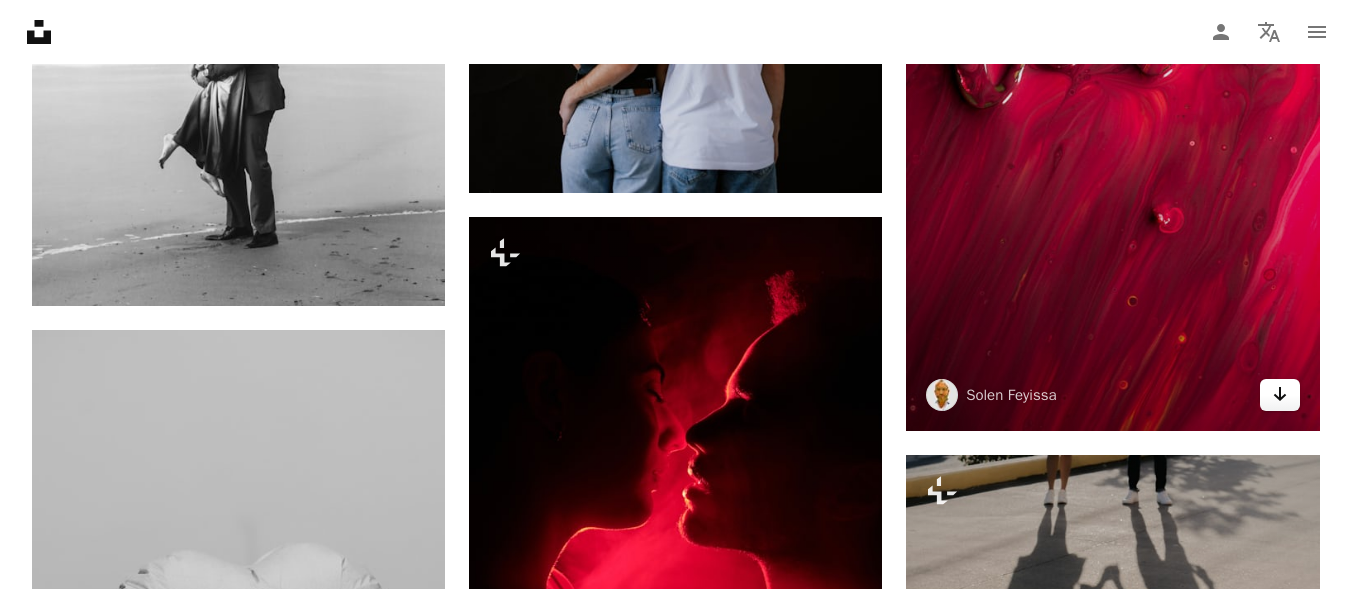click 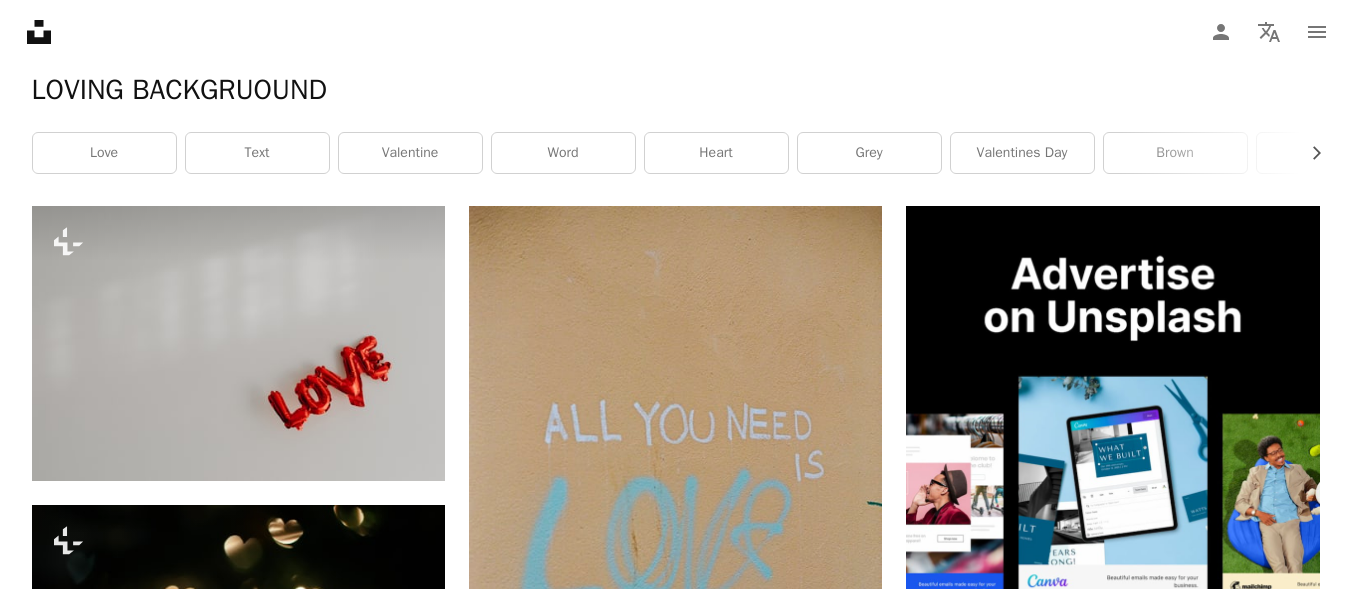 scroll, scrollTop: 0, scrollLeft: 0, axis: both 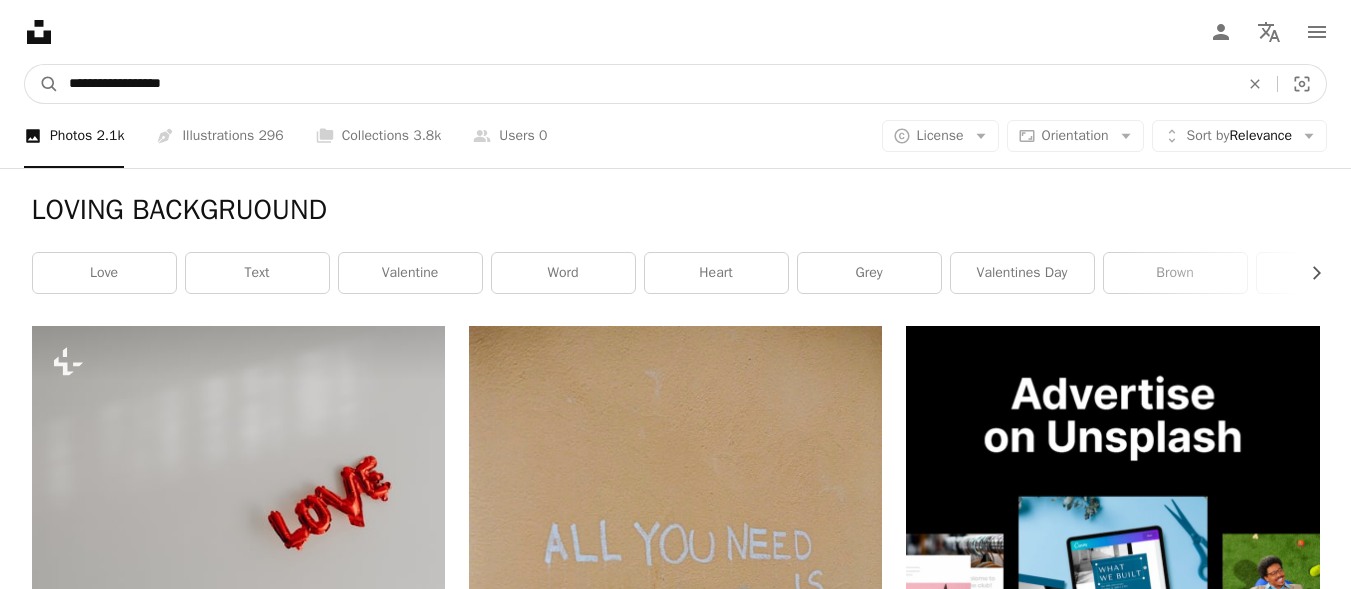 click on "**********" at bounding box center (646, 84) 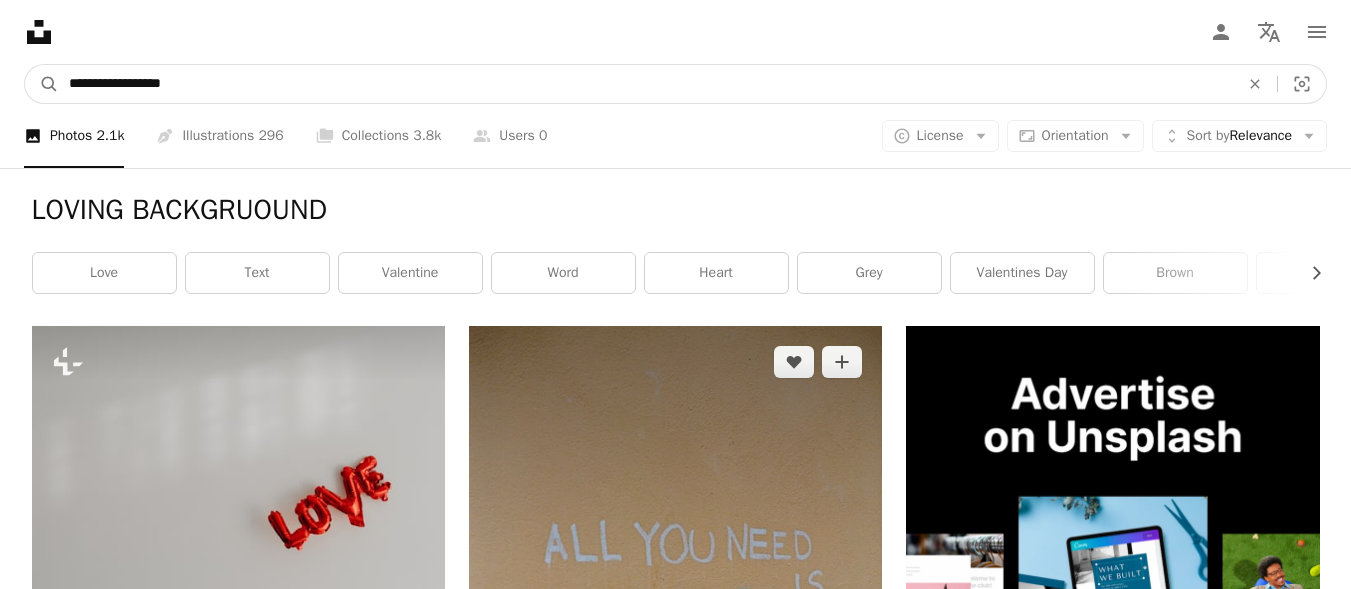 type on "**********" 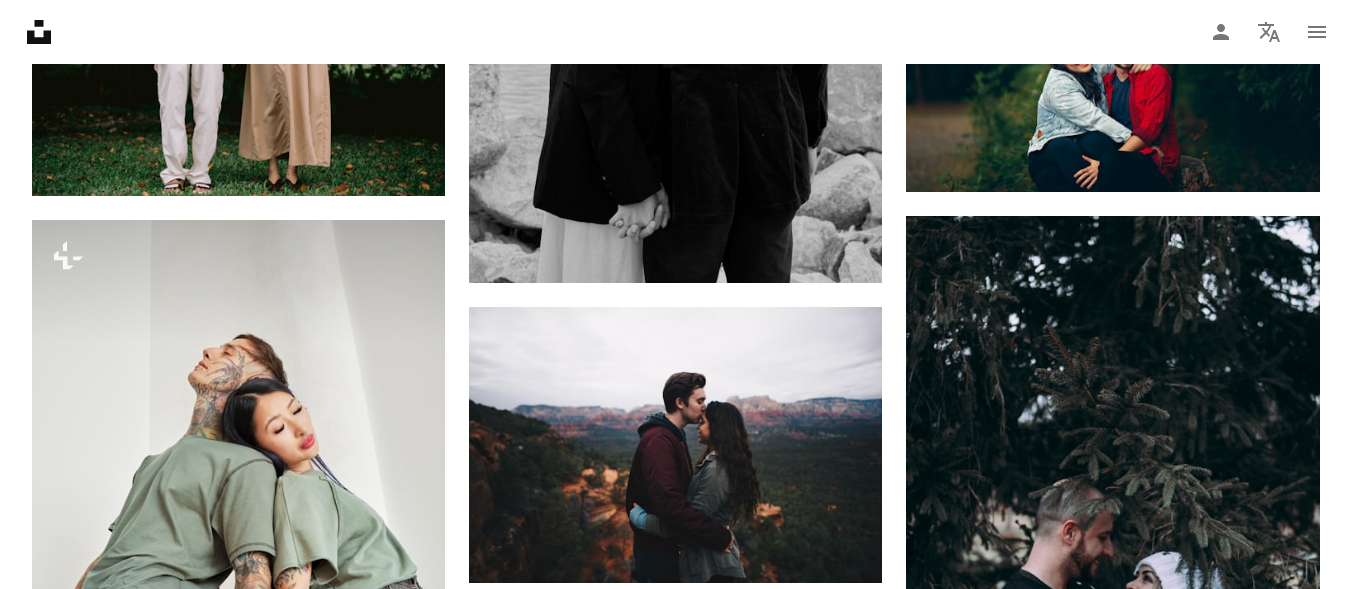 scroll, scrollTop: 2638, scrollLeft: 0, axis: vertical 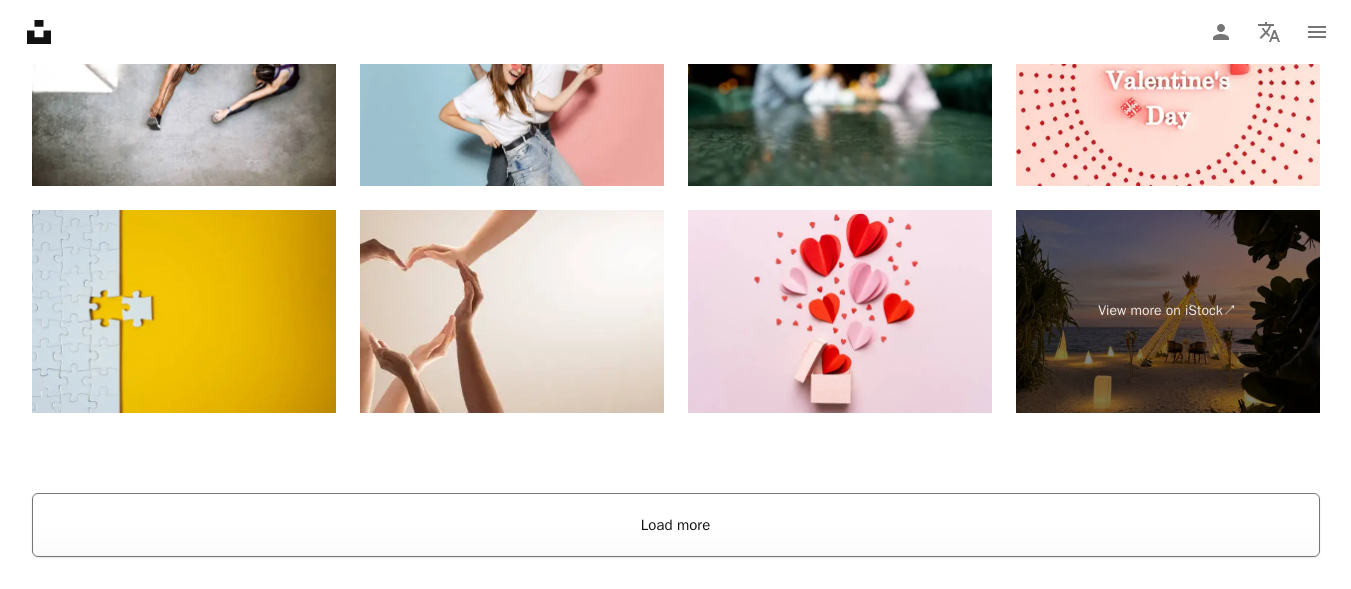 click on "Load more" at bounding box center (676, 525) 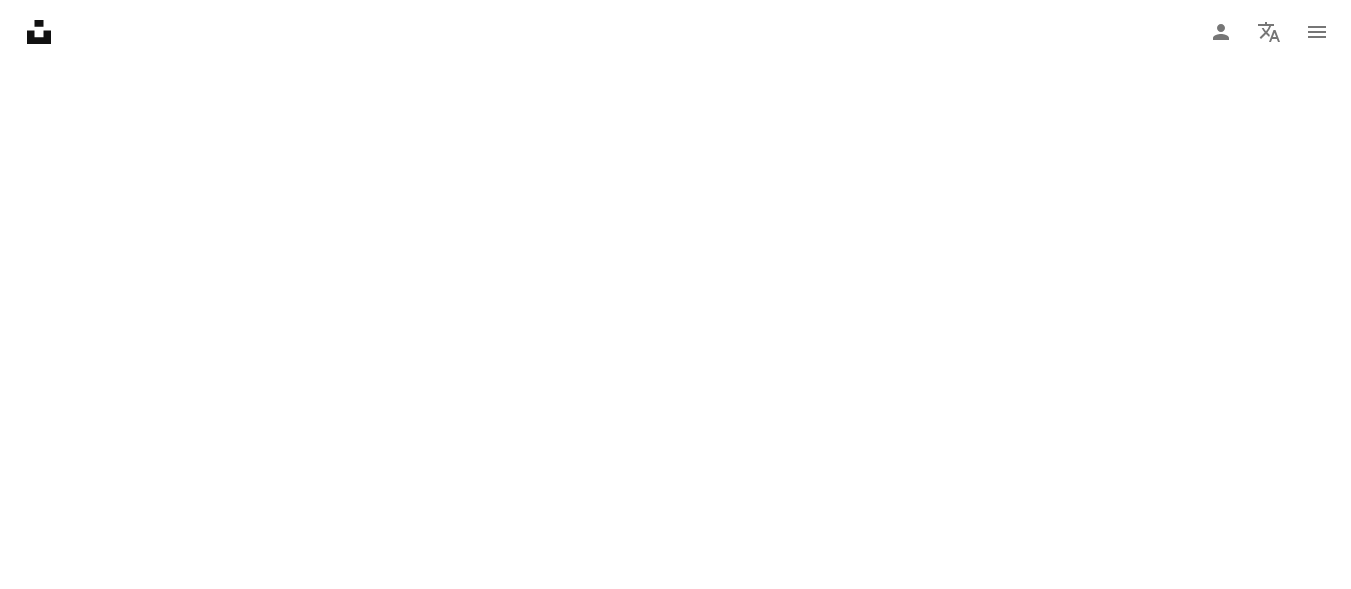 scroll, scrollTop: 3537, scrollLeft: 0, axis: vertical 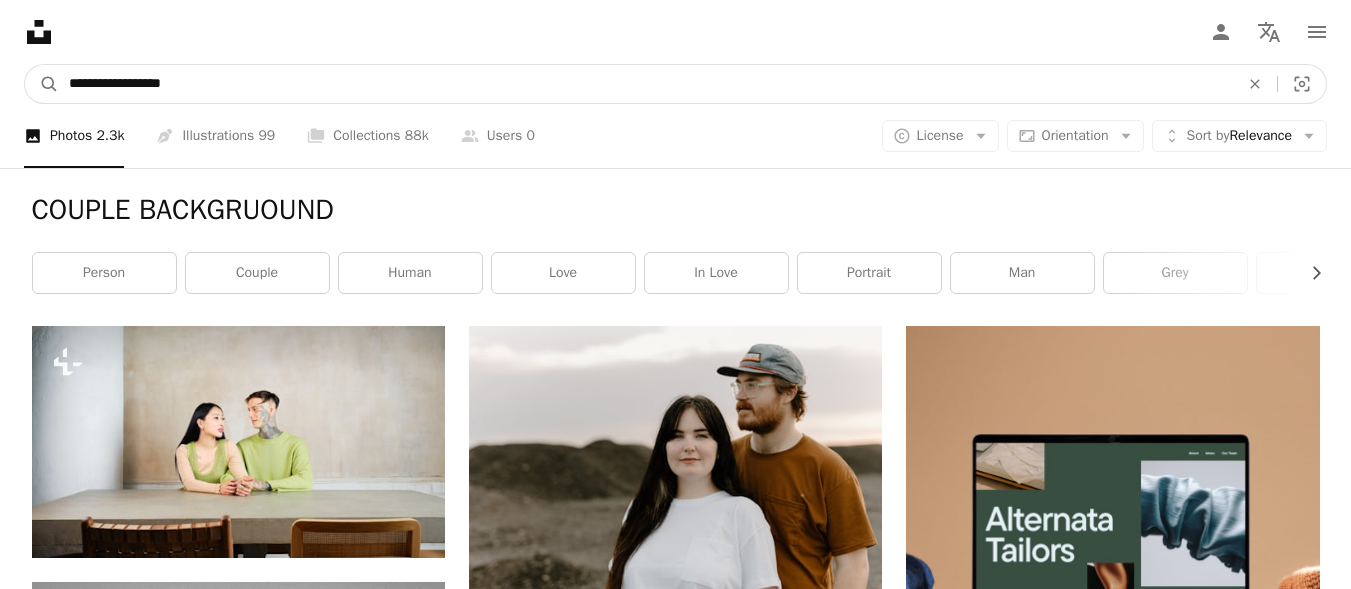 drag, startPoint x: 234, startPoint y: 80, endPoint x: 60, endPoint y: 80, distance: 174 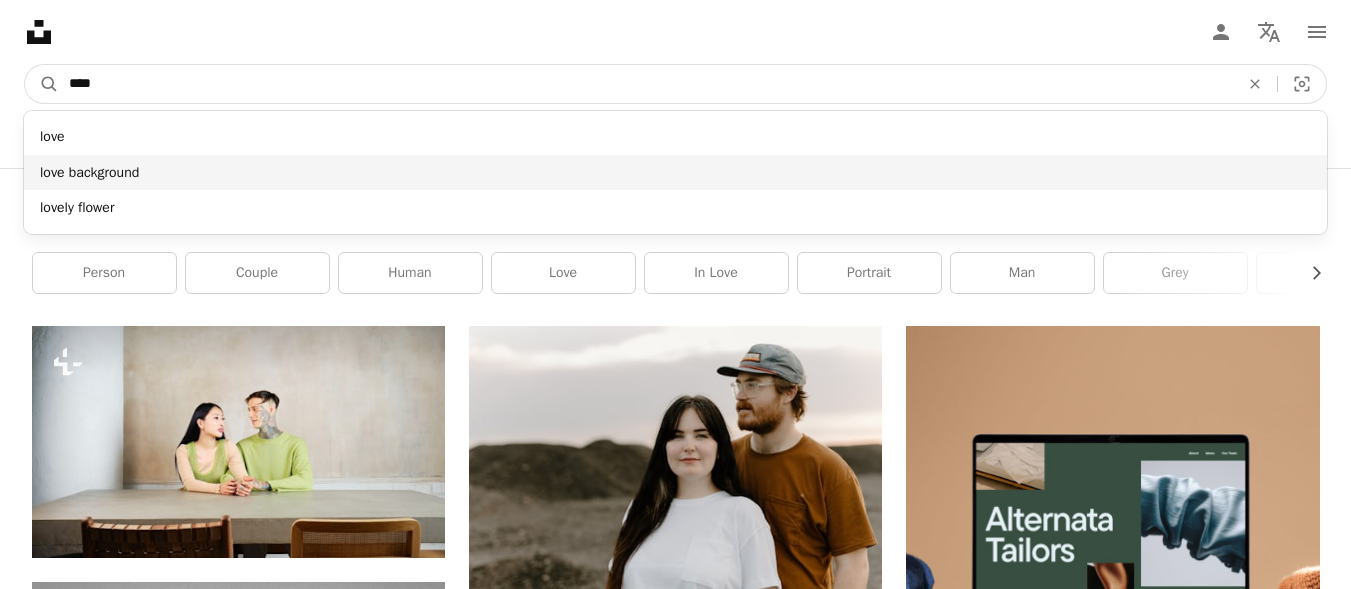 type on "****" 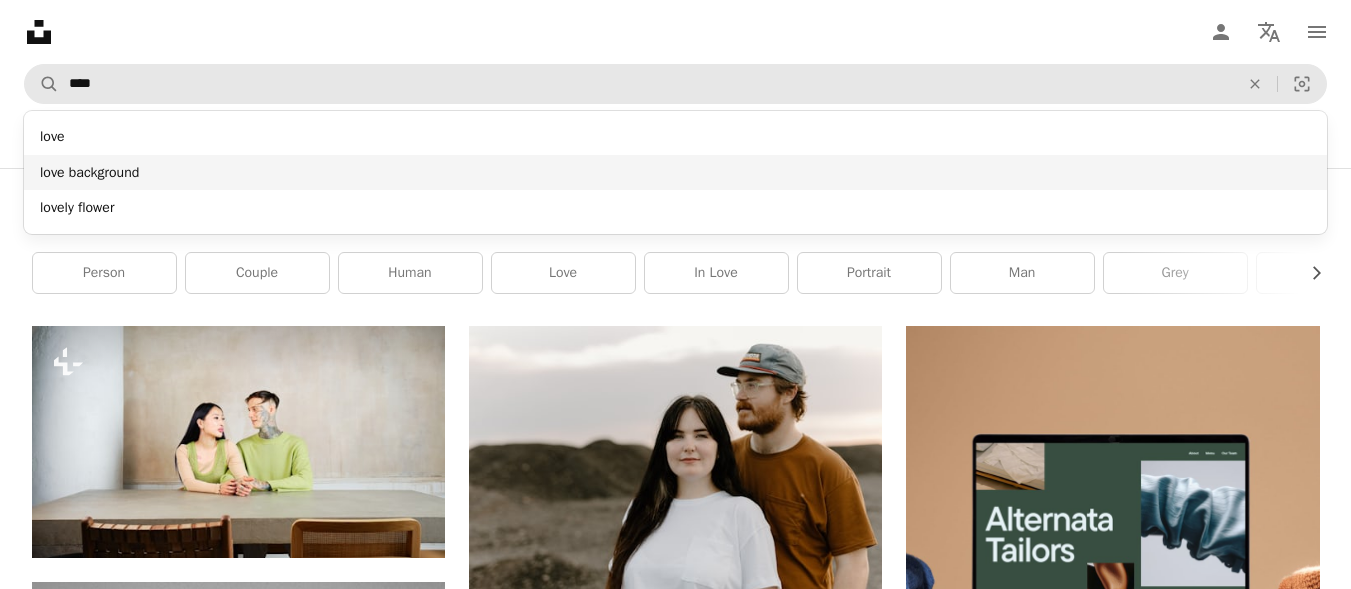 click on "love background" at bounding box center [675, 173] 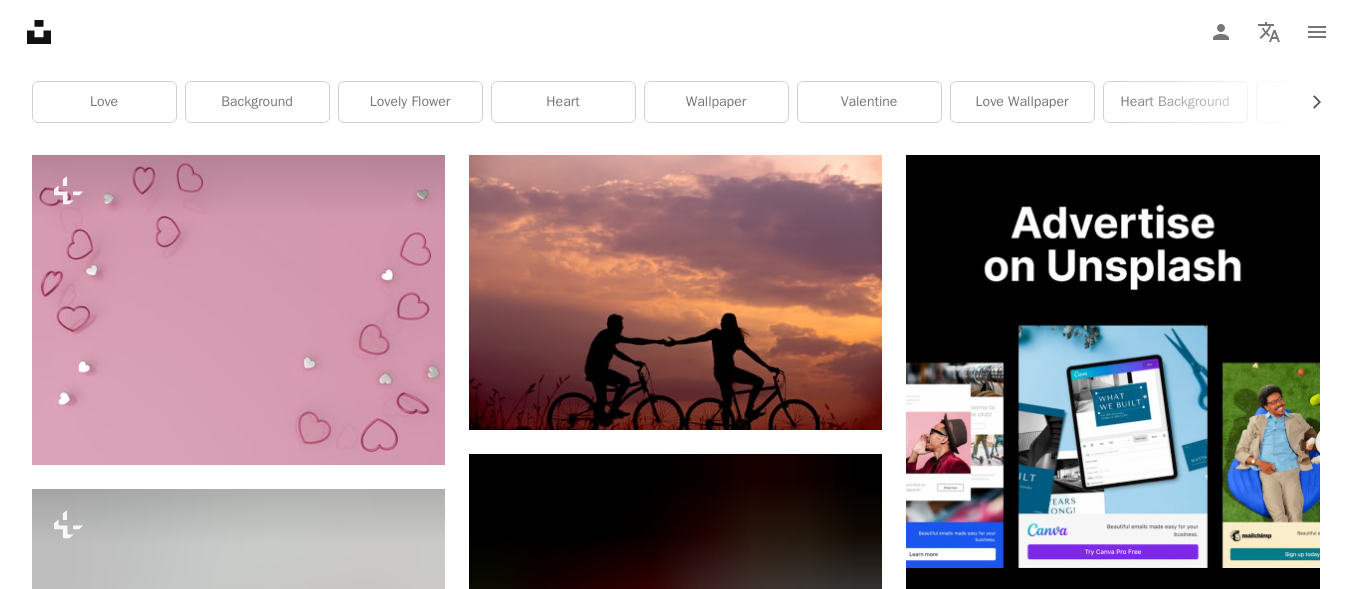 scroll, scrollTop: 195, scrollLeft: 0, axis: vertical 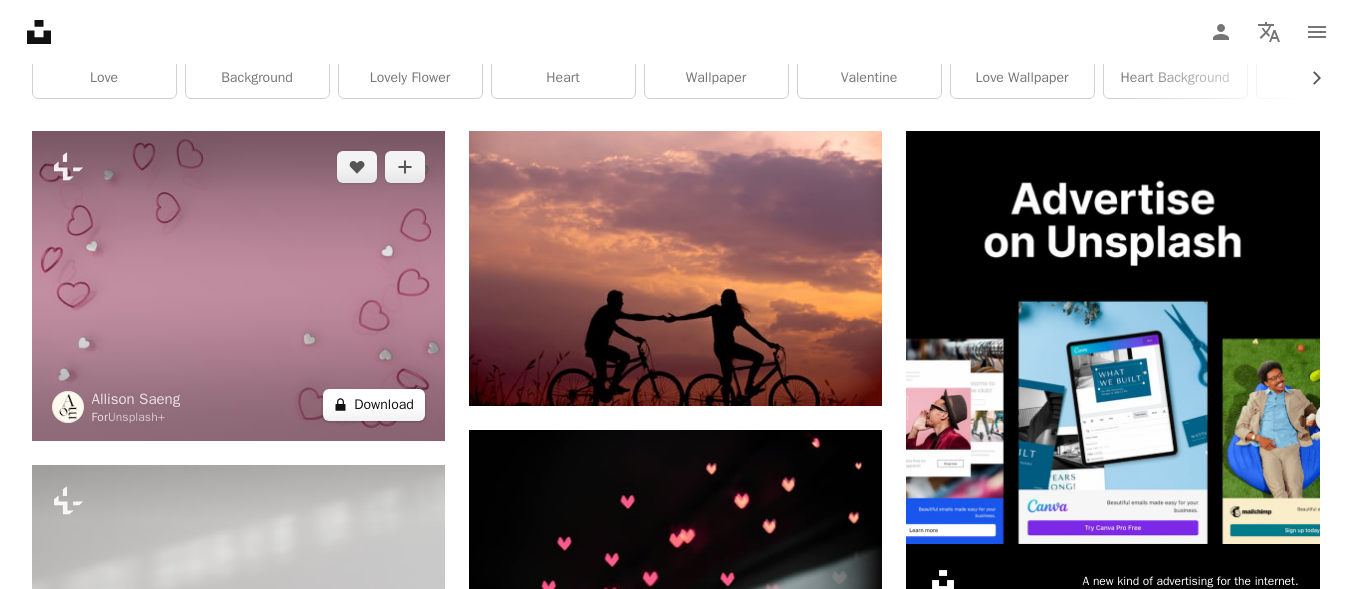 click on "A lock   Download" at bounding box center [374, 405] 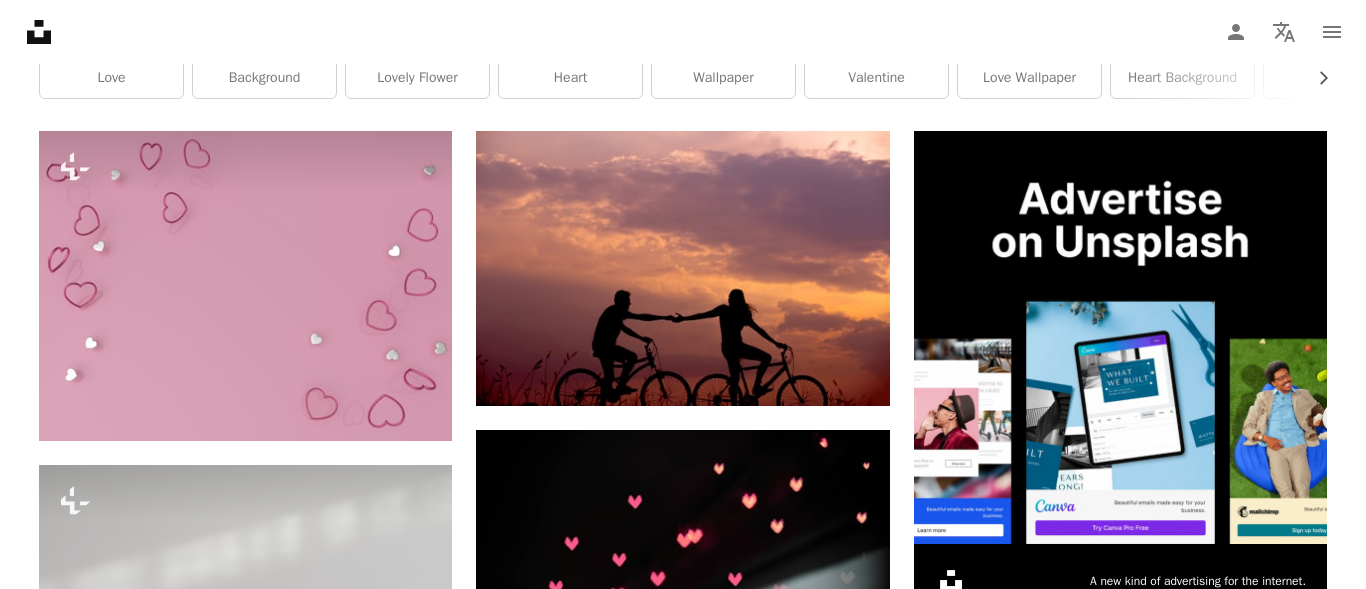 click on "An X shape Premium, ready to use images. Get unlimited access. A plus sign Members-only content added monthly A plus sign Unlimited royalty-free downloads A plus sign Illustrations  New A plus sign Enhanced legal protections yearly 66%  off monthly $12   $4 USD per month * Get  Unsplash+ * When paid annually, billed upfront  $48 Taxes where applicable. Renews automatically. Cancel anytime." at bounding box center [683, 4601] 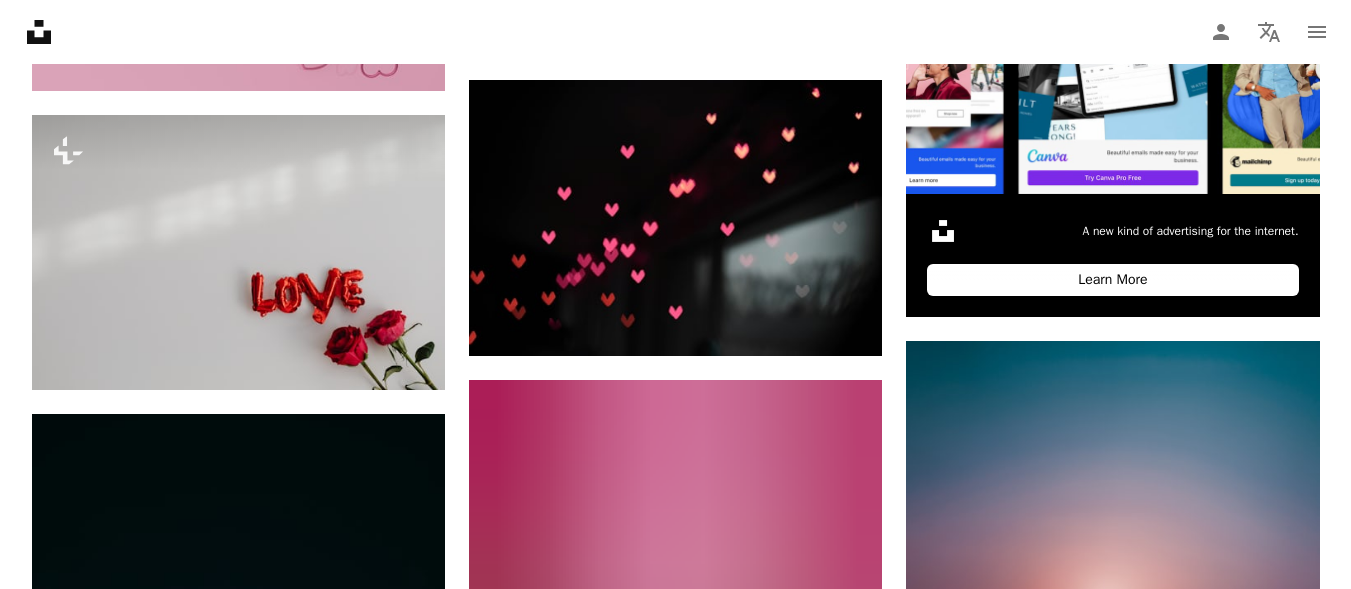 scroll, scrollTop: 577, scrollLeft: 0, axis: vertical 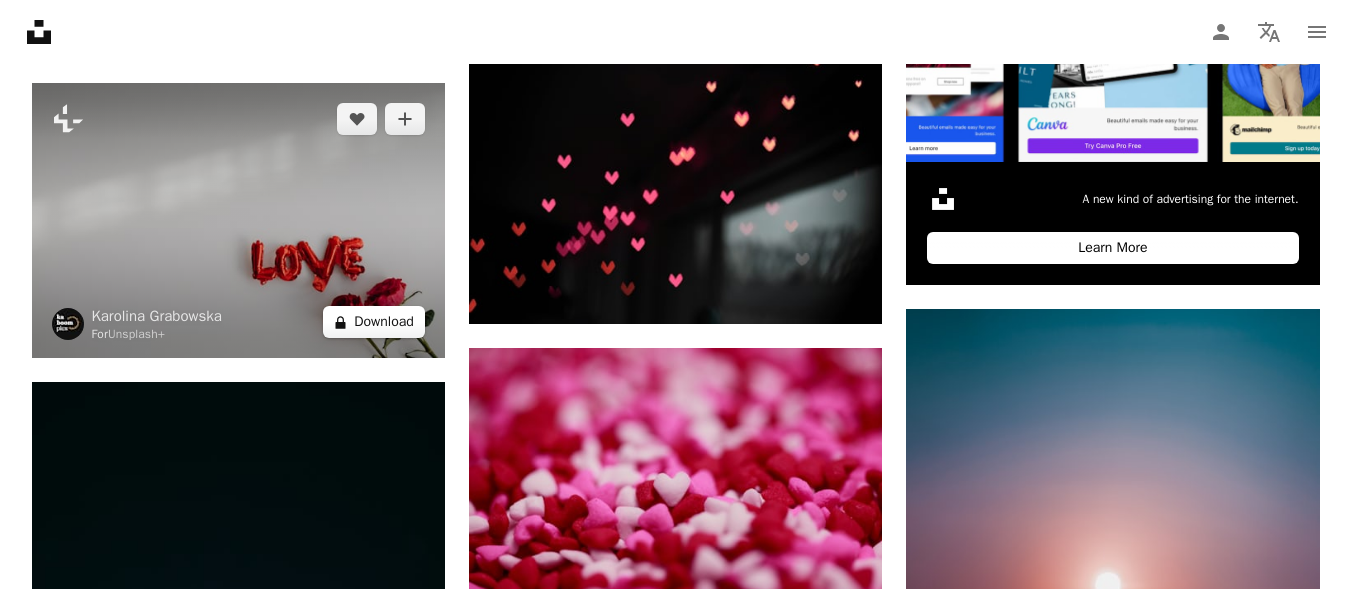 click on "A lock   Download" at bounding box center [374, 322] 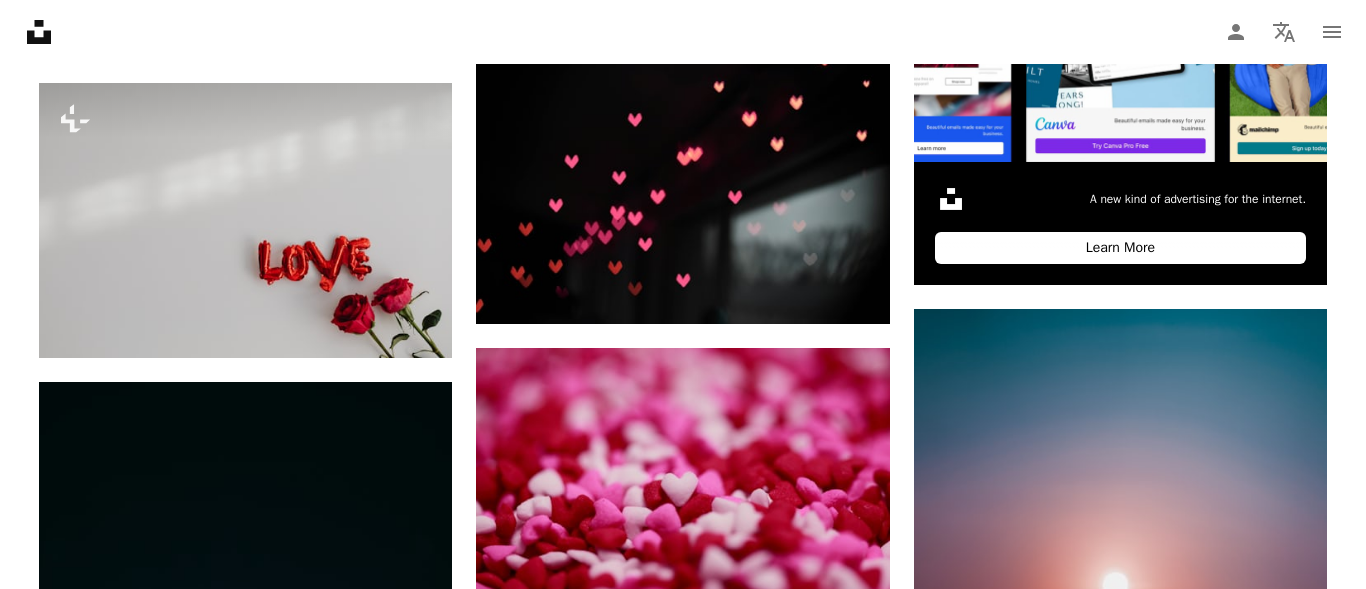 click on "An X shape Premium, ready to use images. Get unlimited access. A plus sign Members-only content added monthly A plus sign Unlimited royalty-free downloads A plus sign Illustrations  New A plus sign Enhanced legal protections yearly 66%  off monthly $12   $4 USD per month * Get  Unsplash+ * When paid annually, billed upfront  $48 Taxes where applicable. Renews automatically. Cancel anytime." at bounding box center (683, 4219) 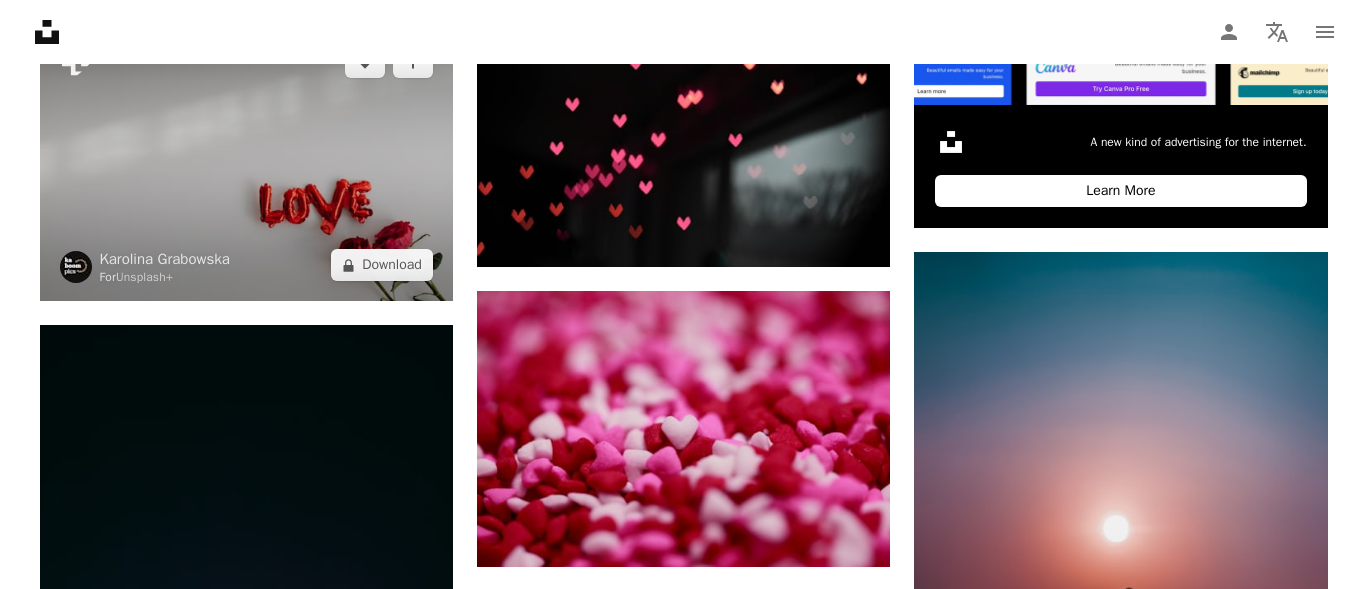 scroll, scrollTop: 488, scrollLeft: 0, axis: vertical 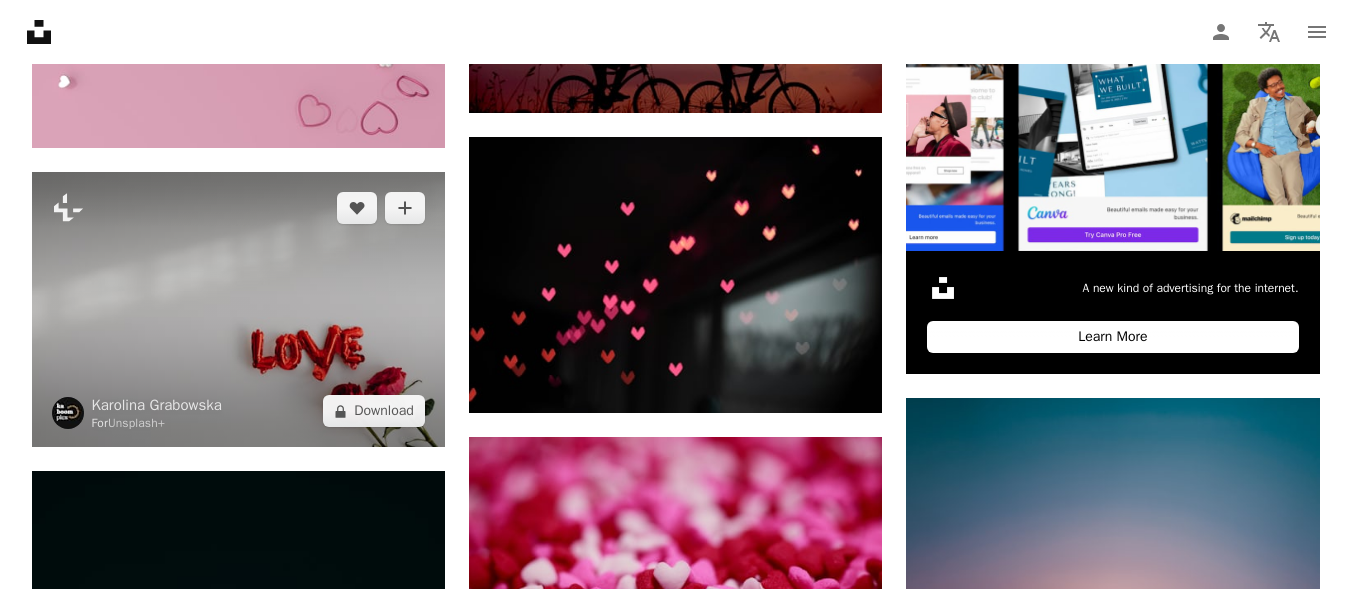 click at bounding box center [238, 309] 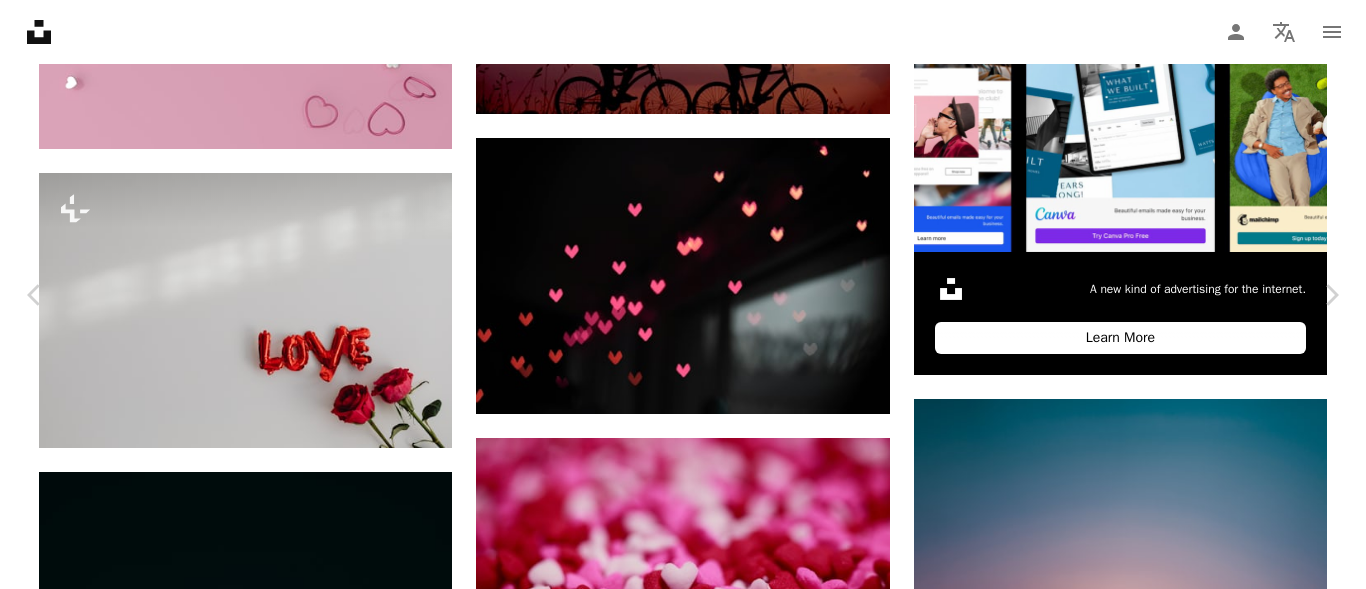 scroll, scrollTop: 486, scrollLeft: 0, axis: vertical 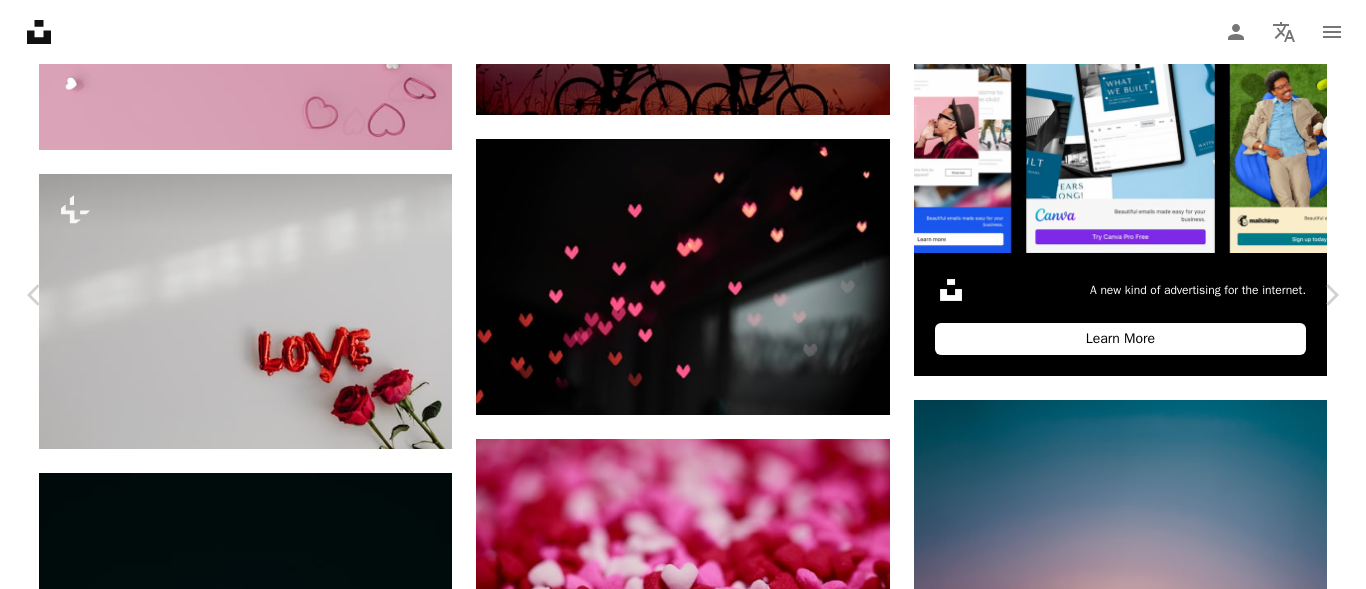click on "An X shape Chevron left Chevron right [FIRST] [LAST] For  Unsplash+ A heart A plus sign Edit image   Plus sign for Unsplash+ A lock   Download Zoom in A forward-right arrow Share More Actions Calendar outlined Published on  January 15, 2023 Safety Licensed under the  Unsplash+ License background rose love red rose red love wallpaper valentines day red roses valentines baloon negative space blank space february 14th Free pictures From this series Chevron right Plus sign for Unsplash+ Plus sign for Unsplash+ Plus sign for Unsplash+ Plus sign for Unsplash+ Plus sign for Unsplash+ Plus sign for Unsplash+ Plus sign for Unsplash+ Plus sign for Unsplash+ Plus sign for Unsplash+ Plus sign for Unsplash+ Related images Plus sign for Unsplash+ A heart A plus sign [FIRST] [LAST] For  Unsplash+ A lock   Download Plus sign for Unsplash+ A heart A plus sign [FIRST] [LAST] For  Unsplash+ A lock   Download Plus sign for Unsplash+ A heart A plus sign" at bounding box center [683, 4310] 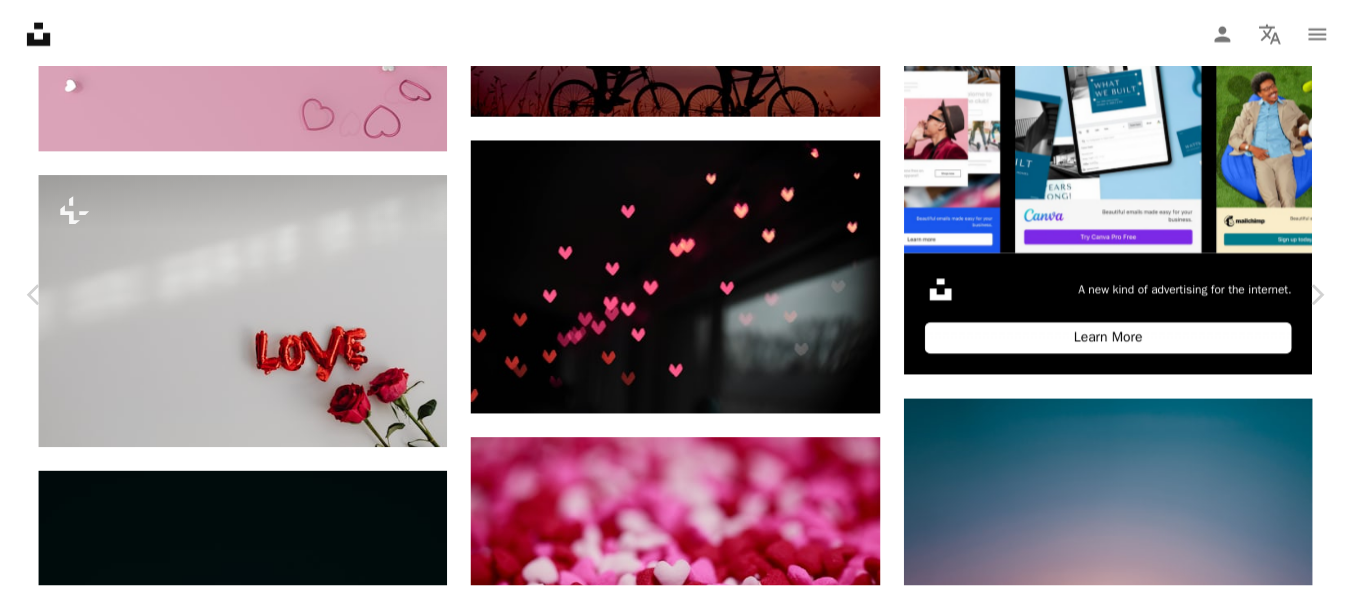 scroll, scrollTop: 488, scrollLeft: 0, axis: vertical 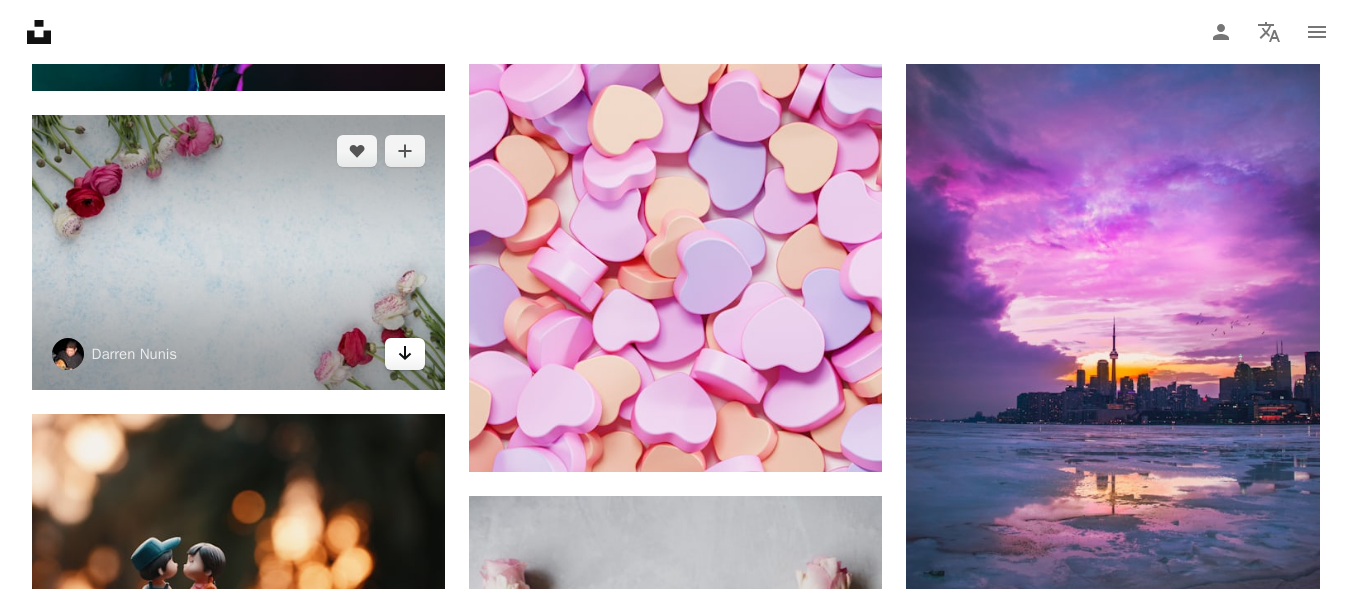 click on "Arrow pointing down" 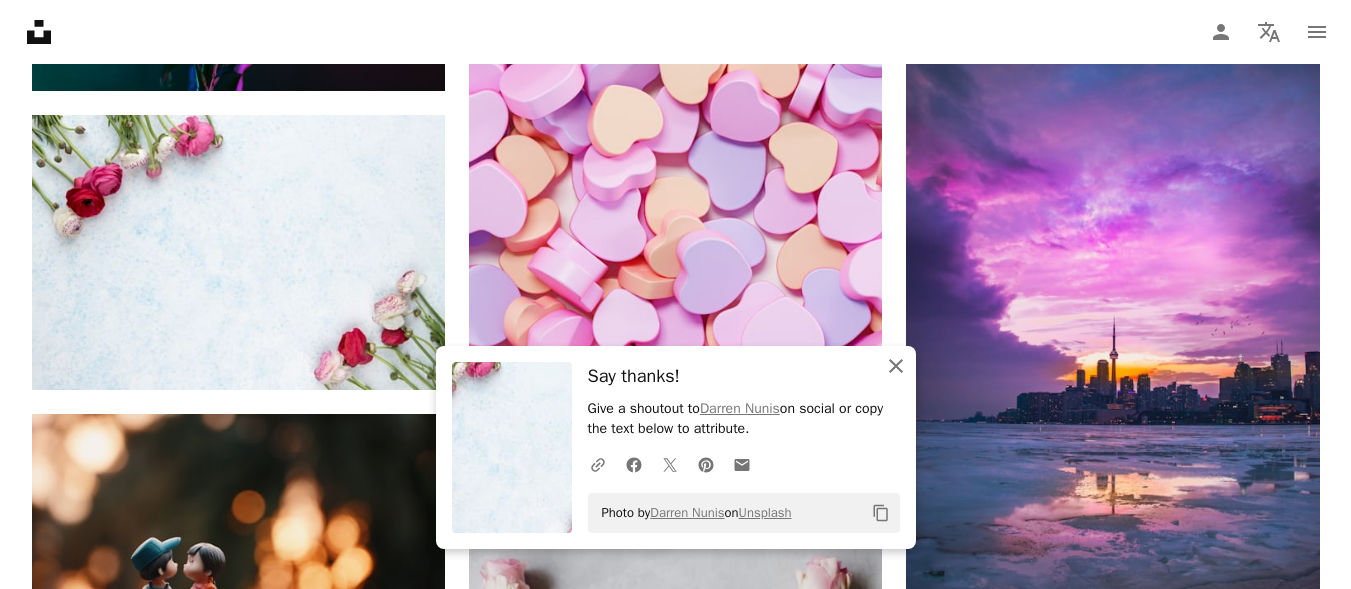 click 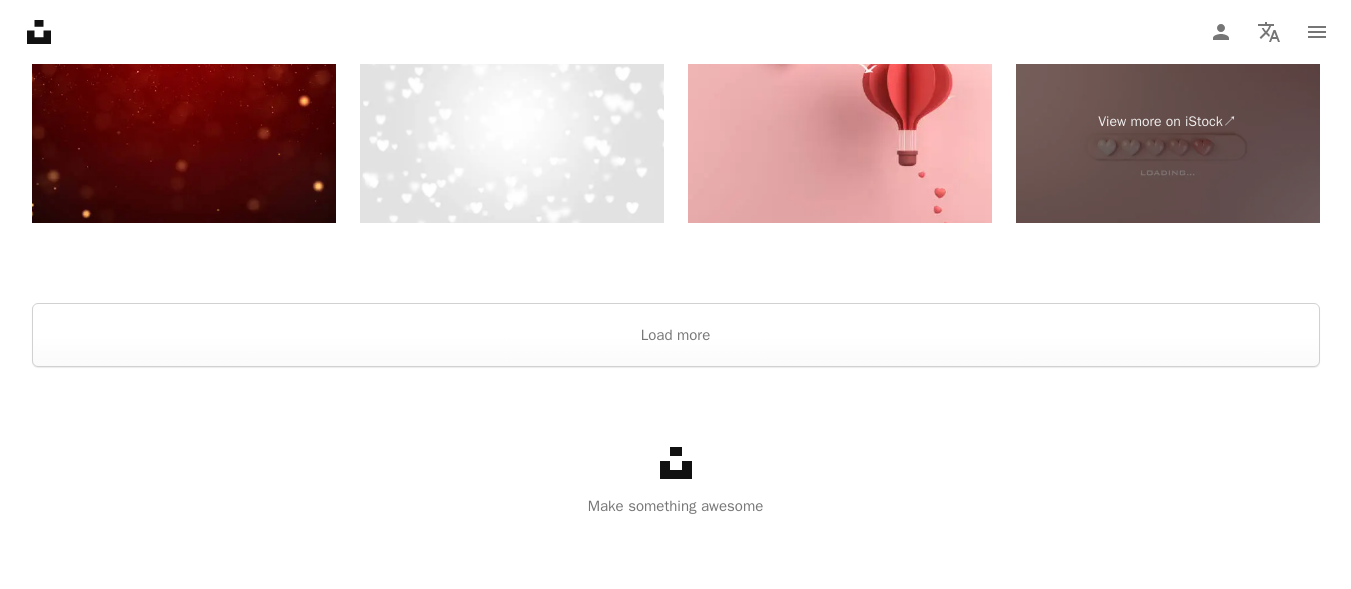 scroll, scrollTop: 3912, scrollLeft: 0, axis: vertical 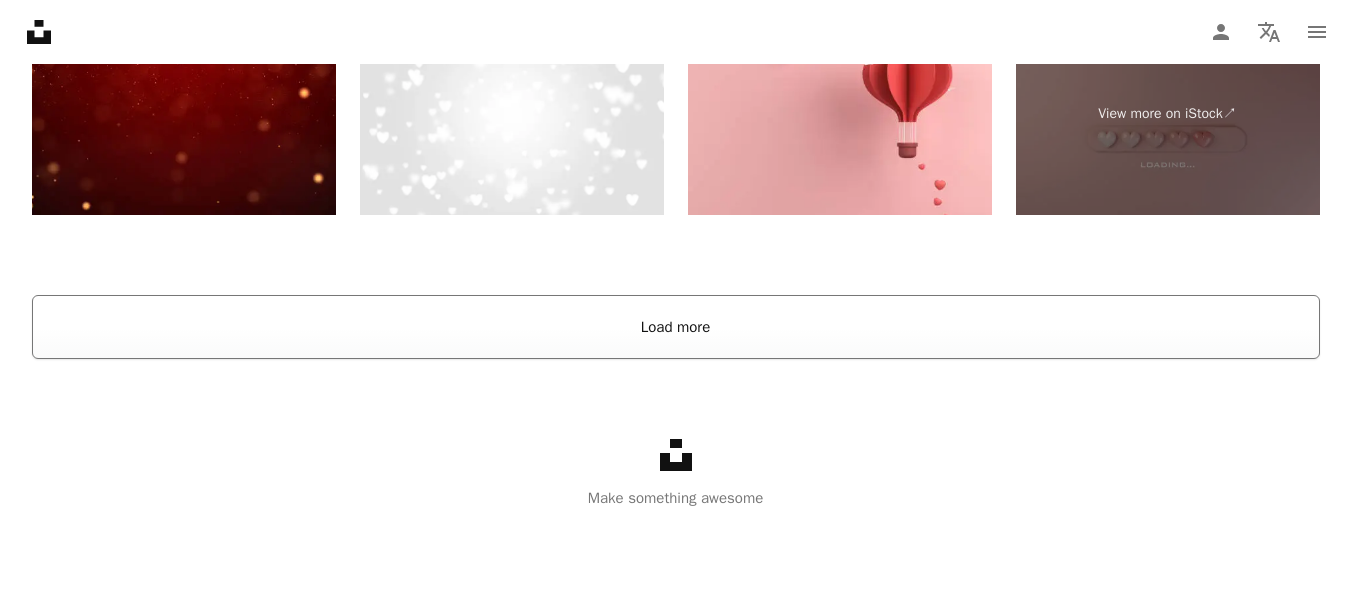 click on "Load more" at bounding box center (676, 327) 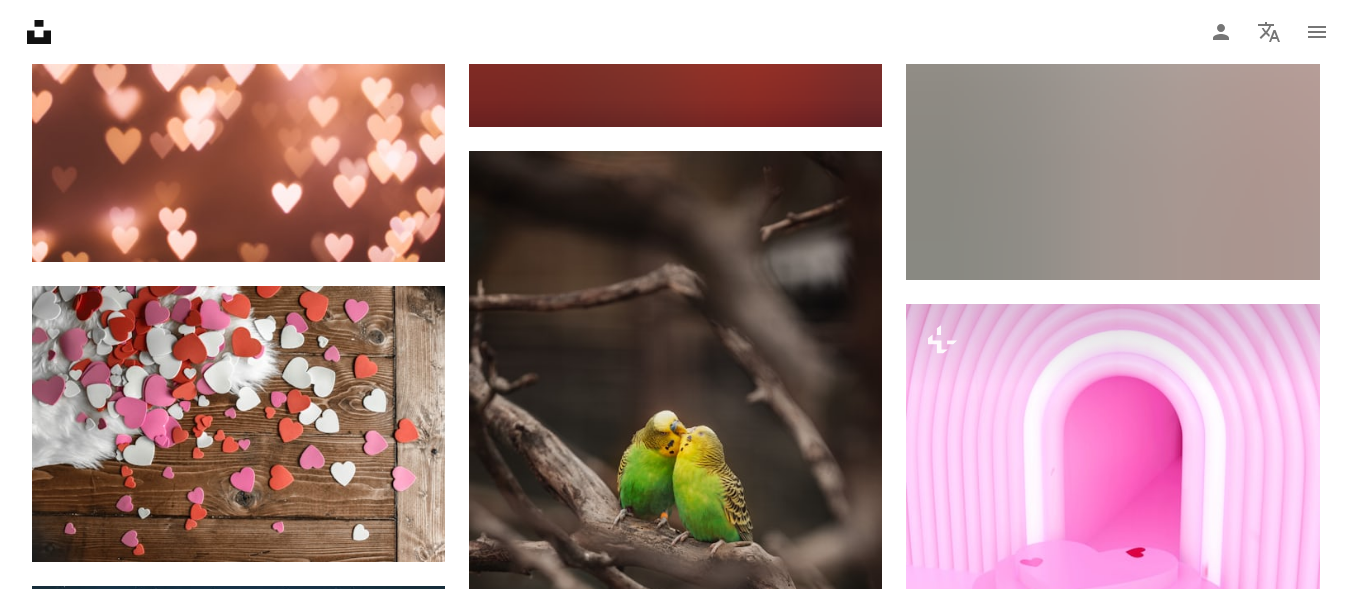 scroll, scrollTop: 2801, scrollLeft: 0, axis: vertical 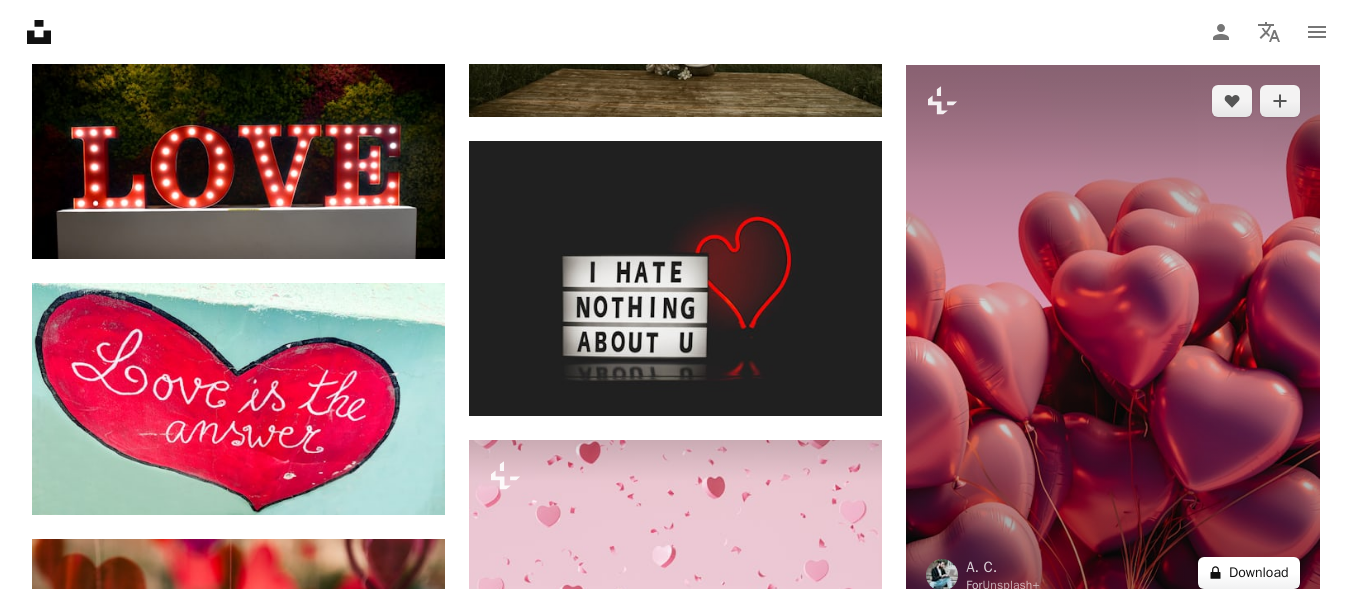 click on "A lock   Download" at bounding box center [1249, 573] 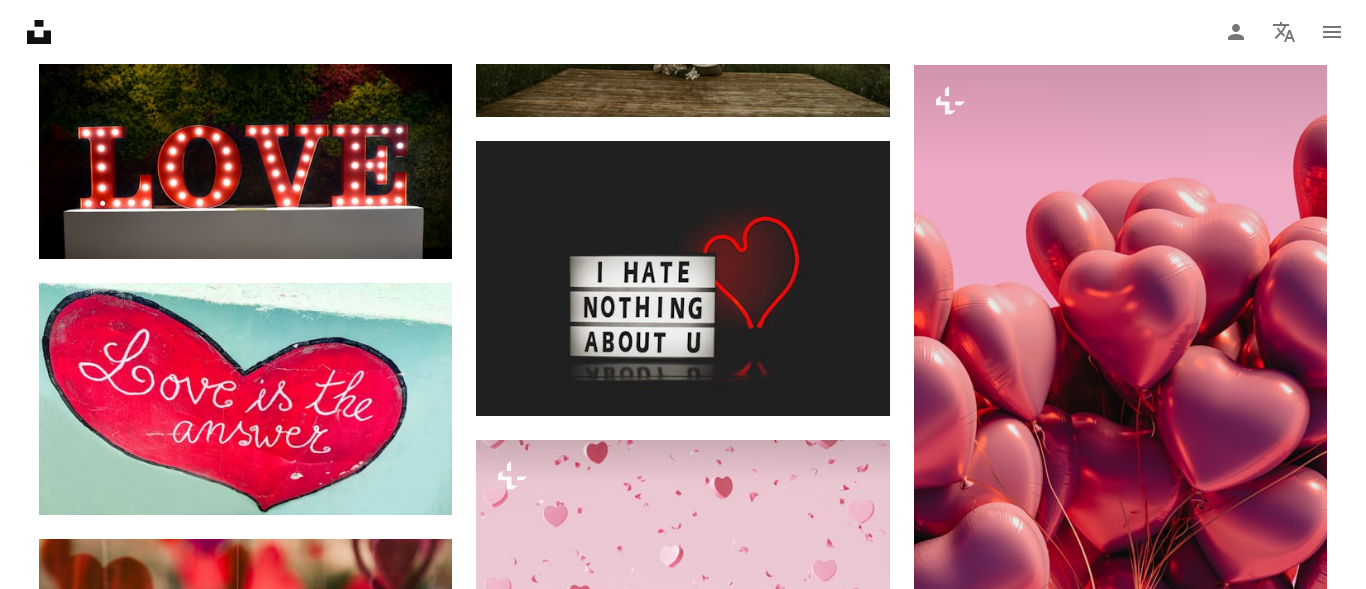 click at bounding box center [421, 4264] 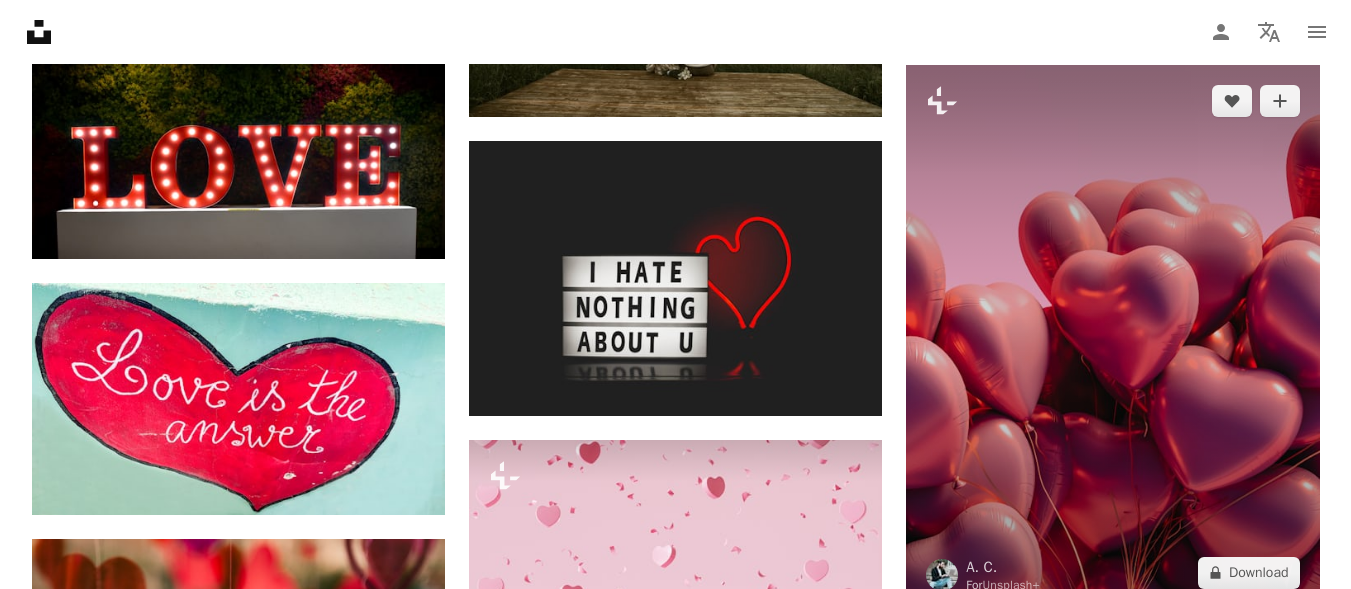 click at bounding box center [1112, 337] 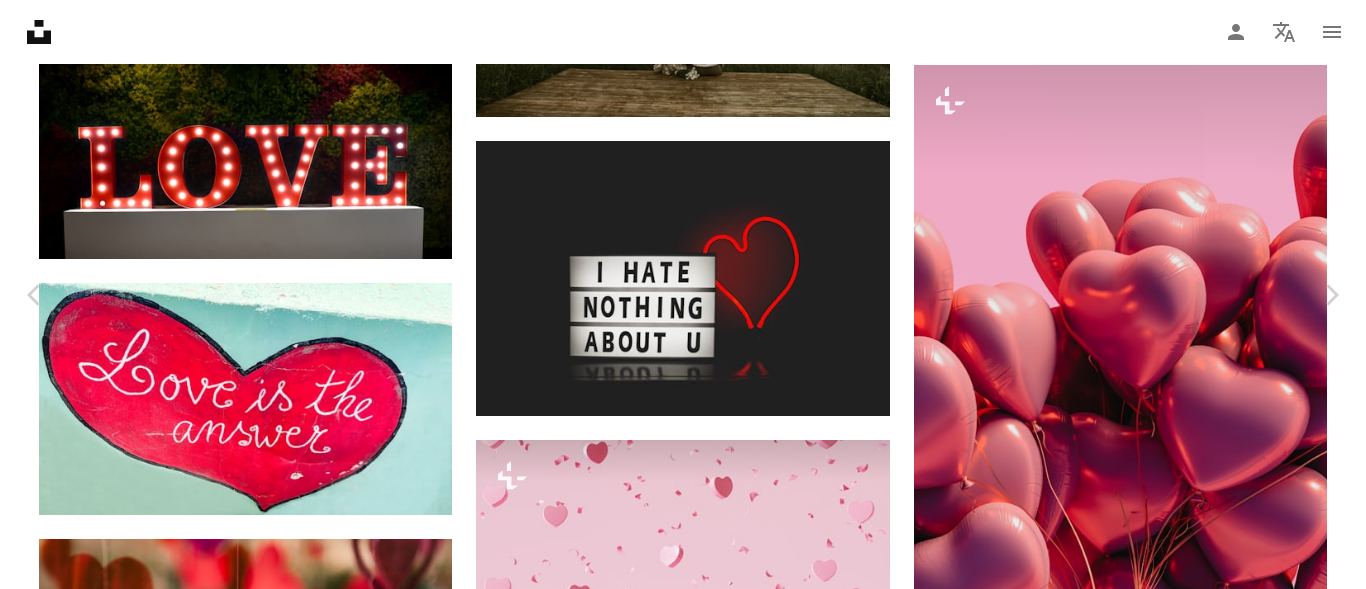 click on "An X shape Chevron left Chevron right [FIRST] [LAST] For  Unsplash+ A heart A plus sign Edit image   Plus sign for Unsplash+ A lock   Download Zoom in A forward-right arrow Share More Actions Calendar outlined Published on  February 16, 2023 Safety Licensed under the  Unsplash+ License wallpaper background iPhone wallpaper laptop wallpaper 4K Images full hd wallpaper love full screen wallpaper heart screensaver 3d render digital image valentines day render balloon valentines imac wallpaper heart touching Free stock photos From this series Chevron right Plus sign for Unsplash+ Plus sign for Unsplash+ Plus sign for Unsplash+ Plus sign for Unsplash+ Plus sign for Unsplash+ Plus sign for Unsplash+ Plus sign for Unsplash+ Plus sign for Unsplash+ Plus sign for Unsplash+ Plus sign for Unsplash+ Related images Plus sign for Unsplash+ A heart A plus sign [FIRST] [LAST] For  Unsplash+ A lock   Download Plus sign for Unsplash+ A heart A plus sign [FIRST] [LAST] For  Unsplash+ A lock   Download Plus sign for Unsplash+ A heart A plus sign" at bounding box center [683, 4205] 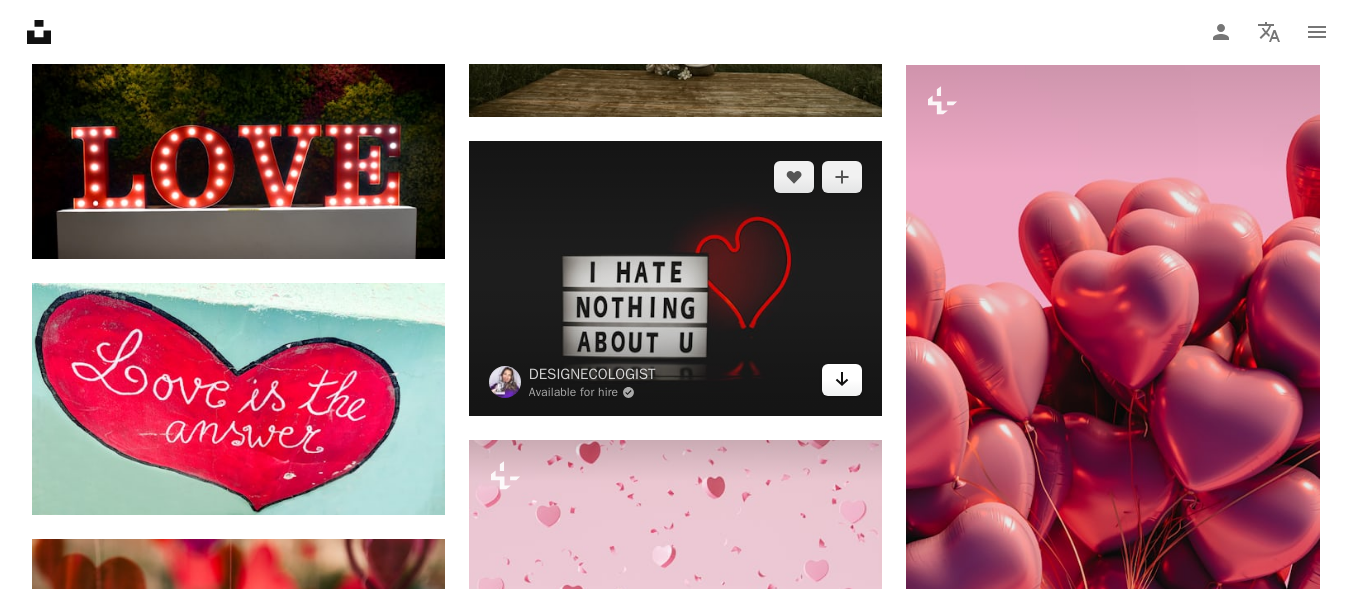click on "Arrow pointing down" 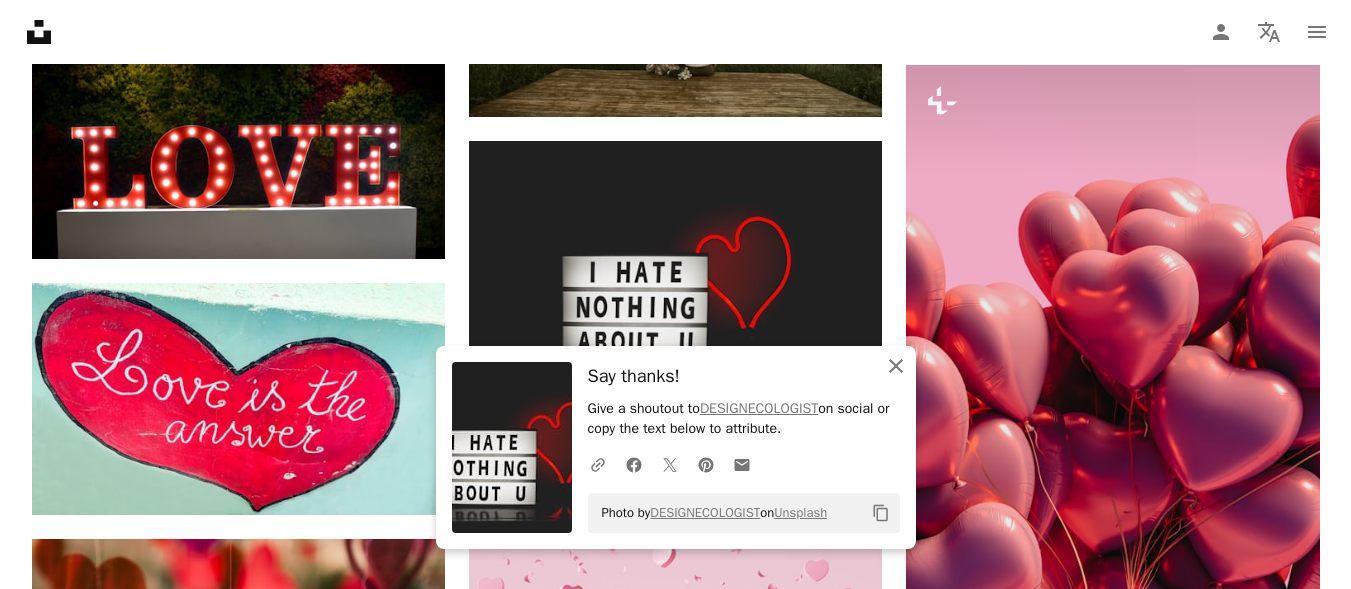 click 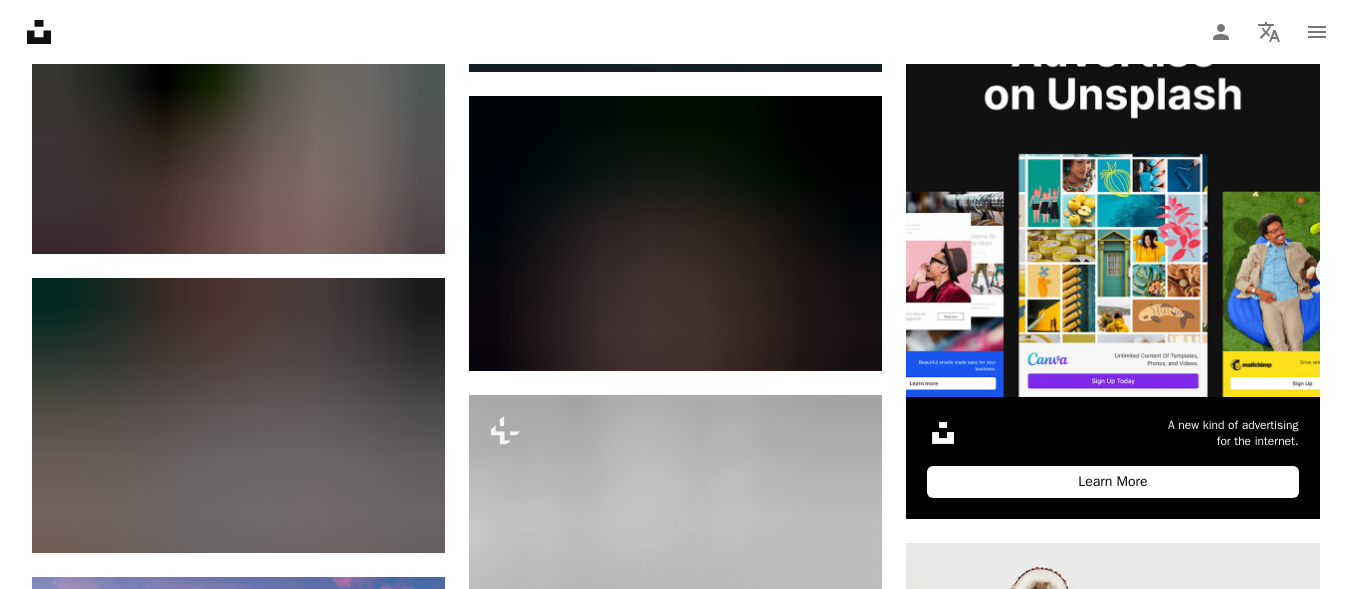 scroll, scrollTop: 9145, scrollLeft: 0, axis: vertical 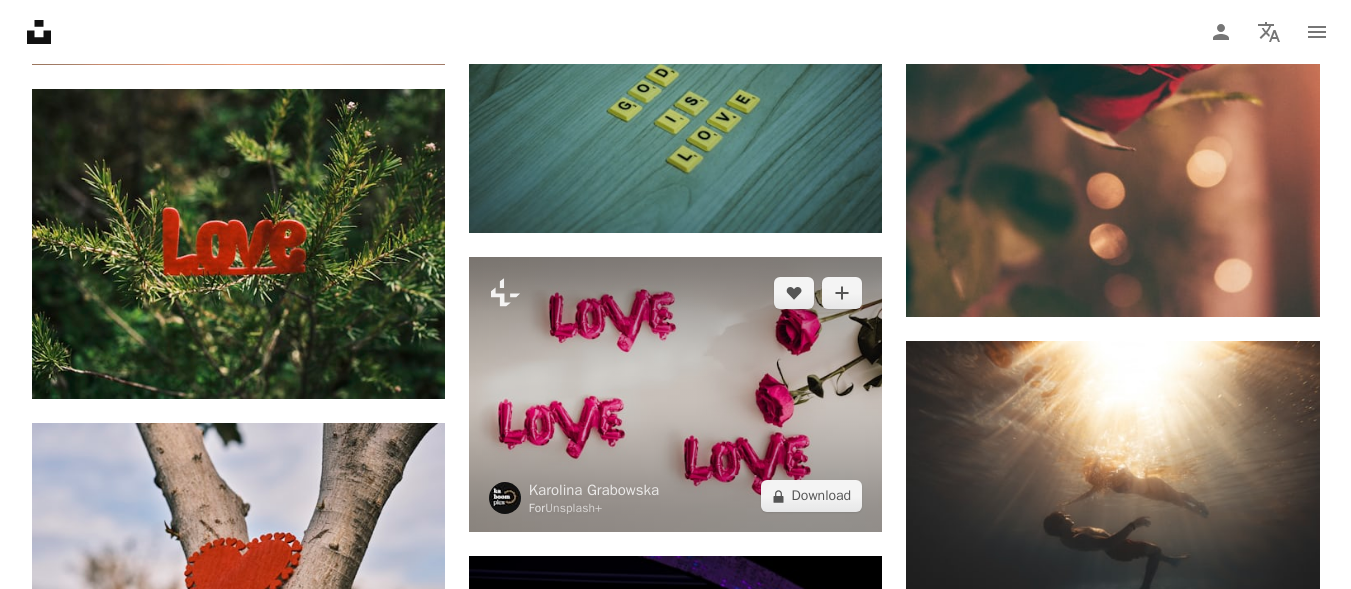 click at bounding box center (675, 394) 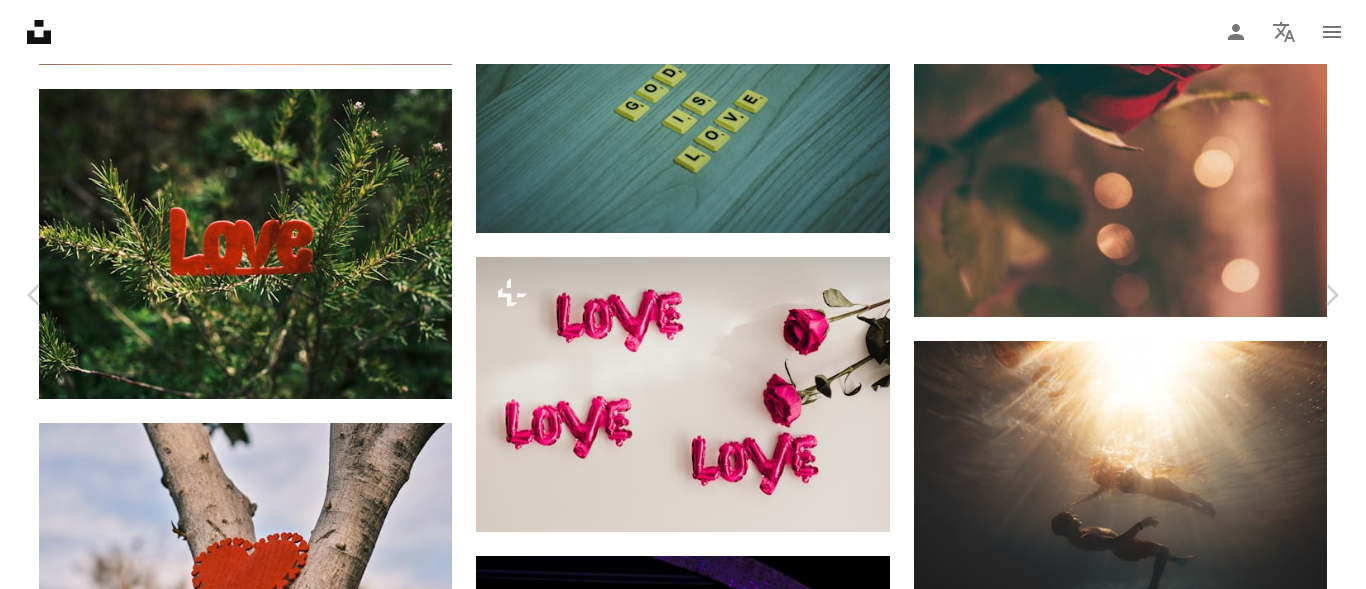 click on "An X shape Chevron left Chevron right [FIRST] [LAST] For Unsplash+ A heart A plus sign Edit image Plus sign for Unsplash+ A lock Download Zoom in Featured in Photos A forward-right arrow Share More Actions Calendar outlined Published on January 18, 2023 Safety Licensed under the Unsplash+ License background flower rose love white background pink text romantic roses valentines day text background valentines typography vibrant ballons good habits february 14th Public domain images From this series Chevron right Plus sign for Unsplash+ Plus sign for Unsplash+ Plus sign for Unsplash+ Plus sign for Unsplash+ Plus sign for Unsplash+ Related images Plus sign for Unsplash+ A heart A plus sign hello aesthe For Unsplash+ A lock Download Plus sign for Unsplash+ A heart A plus sign [FIRST] [LAST] For Unsplash+ A lock Download Plus sign for Unsplash+ A heart A plus sign [FIRST] [LAST] For Unsplash+ A lock Download Plus sign for Unsplash+ A heart A plus sign" at bounding box center [683, 5625] 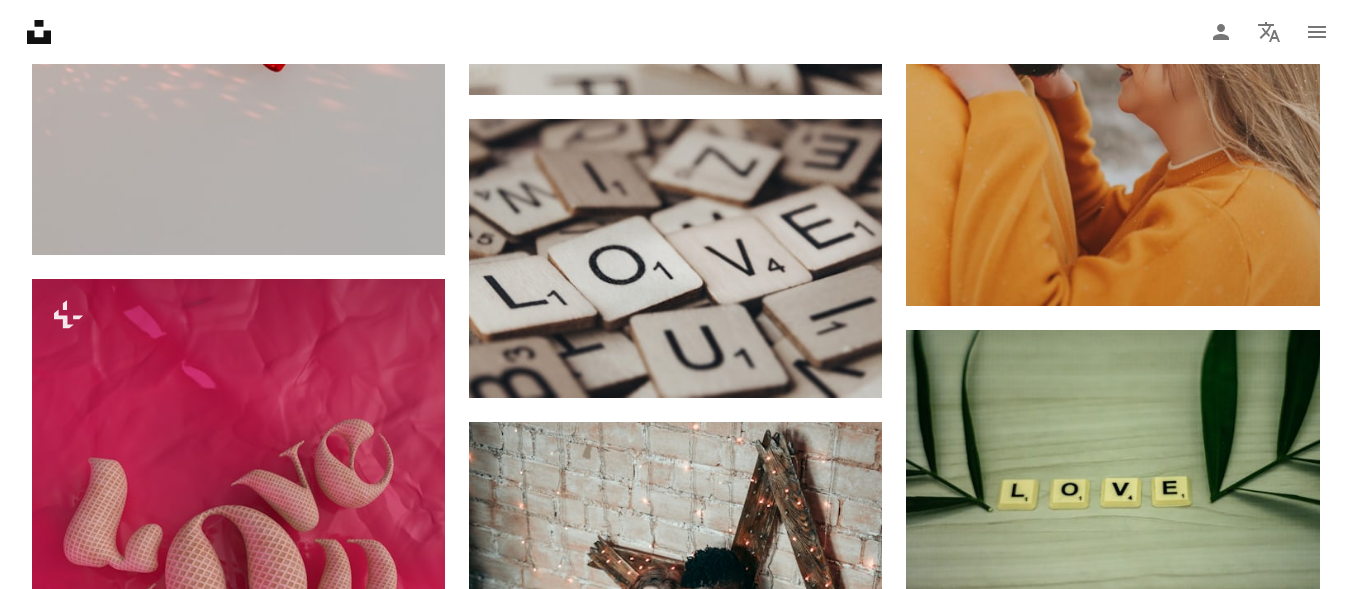 scroll, scrollTop: 13577, scrollLeft: 0, axis: vertical 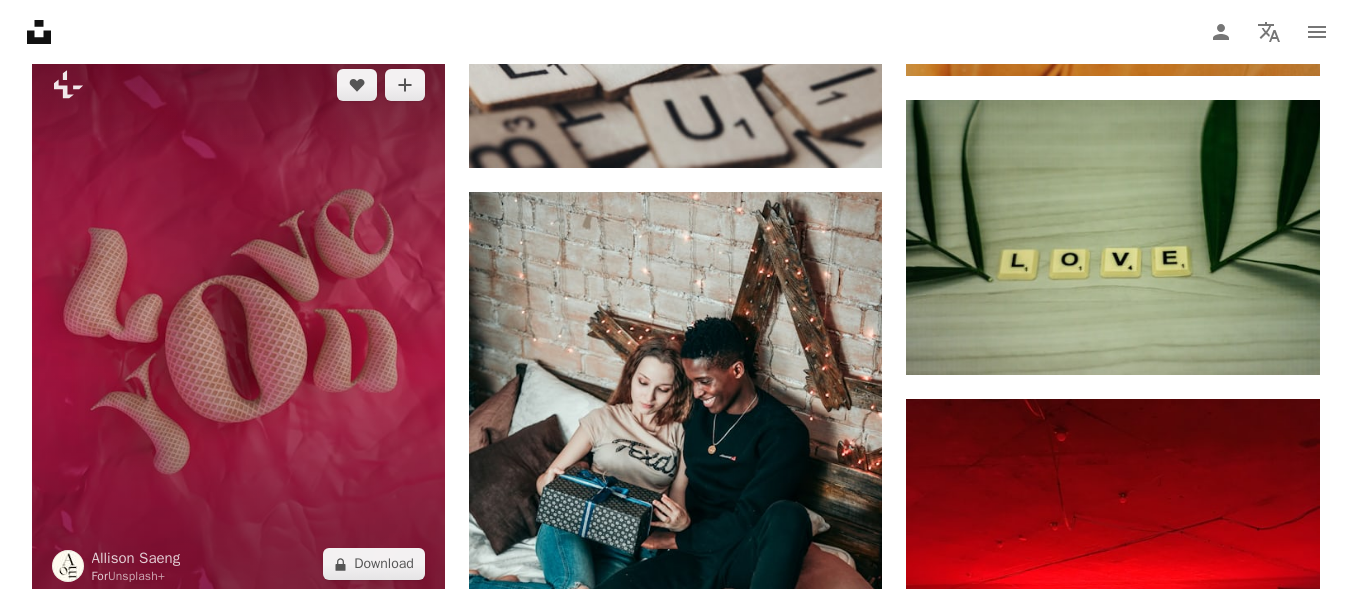 click at bounding box center (238, 324) 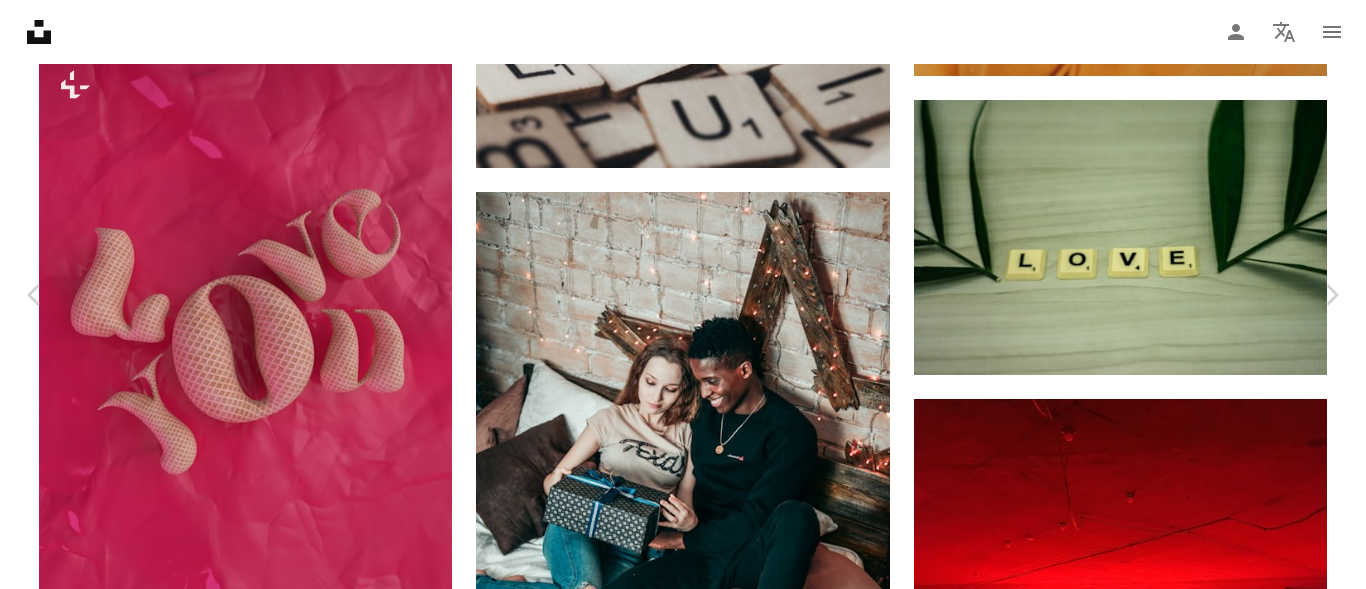 click on "An X shape Chevron left Chevron right [FIRST] [LAST] For  Unsplash+ A heart A plus sign Edit image   Plus sign for Unsplash+ A lock   Download Zoom in A forward-right arrow Share More Actions Calendar outlined Published on  June 28, 2023 Safety Licensed under the  Unsplash+ License wallpaper background aesthetic love pink design inspiration ice cream 3d render Creative Images digital image render word typography you love you typography design 3d typography typo 3d lettering Free pictures From this series Plus sign for Unsplash+ Plus sign for Unsplash+ Plus sign for Unsplash+ Related images Plus sign for Unsplash+ A heart A plus sign [FIRST] [LAST] For  Unsplash+ A lock   Download Plus sign for Unsplash+ A heart A plus sign [FIRST] [LAST] For  Unsplash+ A lock   Download Plus sign for Unsplash+ A heart A plus sign [FIRST] [LAST] For  Unsplash+ A lock   Download Plus sign for Unsplash+ A heart A plus sign For  A lock" at bounding box center [683, 4803] 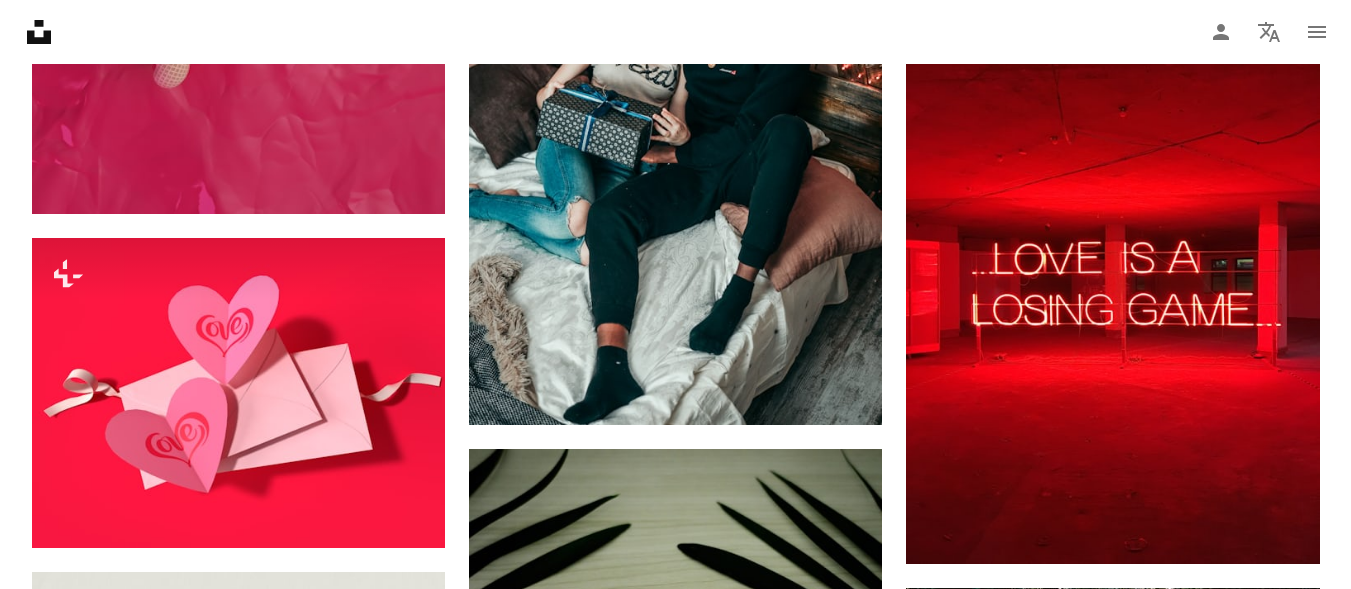 scroll, scrollTop: 14177, scrollLeft: 0, axis: vertical 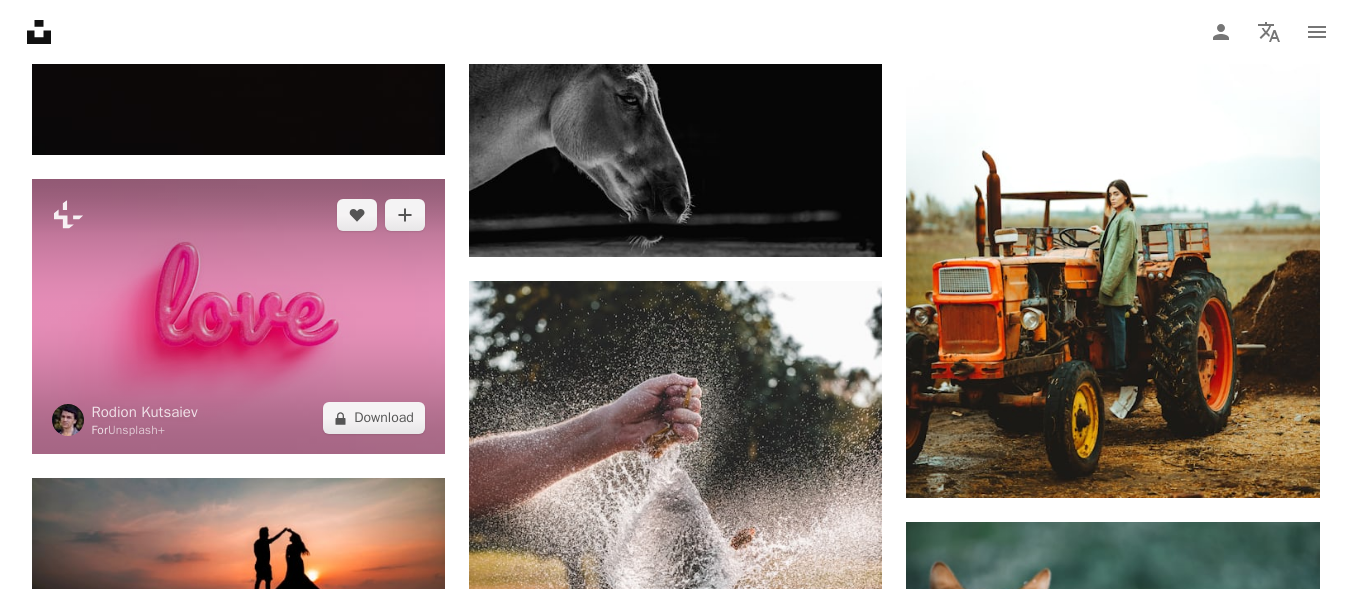 click at bounding box center [238, 316] 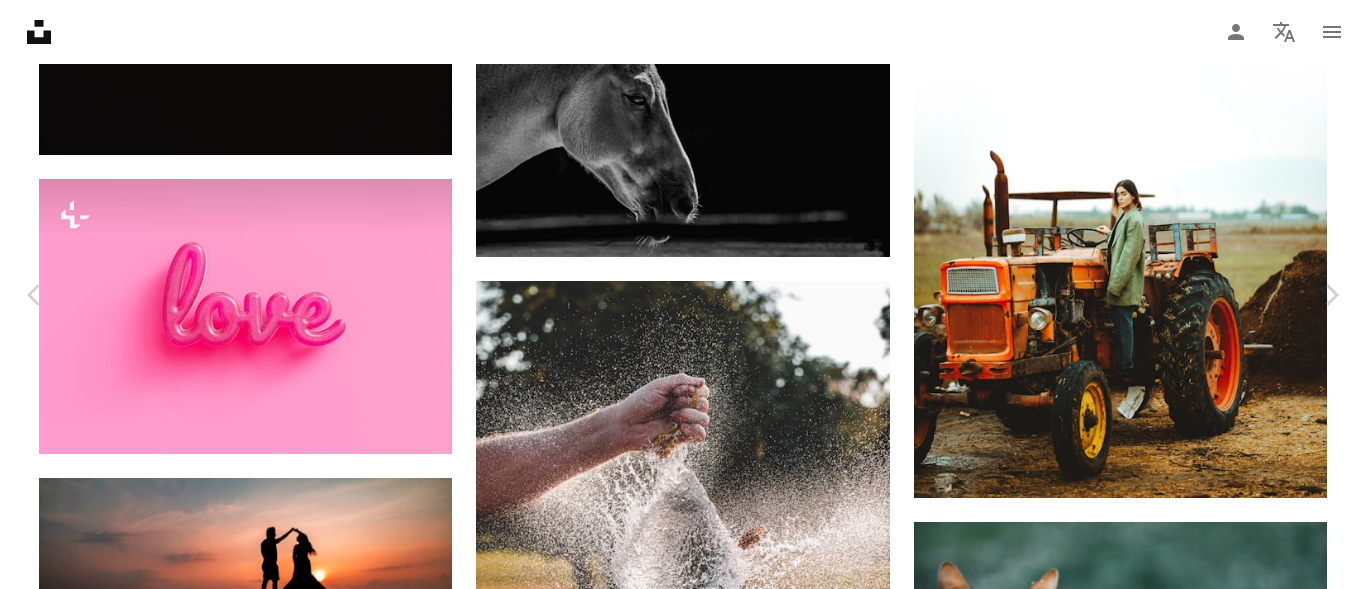 click on "An X shape Chevron left Chevron right [FIRST] [LAST] For Unsplash+ A heart A plus sign Edit image Plus sign for Unsplash+ A lock Download Zoom in A forward-right arrow Share More Actions A map marker [COUNTRY] Calendar outlined Published on January 1, 2023 Safety Licensed under the Unsplash+ License wallpaper background abstract love love wallpaper holiday valentine celebration 3d render digital image valentines day wallpapers render backgrounds valentines feelings partner three dimensional 14 february [COUNTRY] Creative Commons images From this series Chevron right Plus sign for Unsplash+ Plus sign for Unsplash+ Plus sign for Unsplash+ Plus sign for Unsplash+ Plus sign for Unsplash+ Plus sign for Unsplash+ Related images Plus sign for Unsplash+ A heart A plus sign [FIRST] [LAST] For Unsplash+ A lock Download Plus sign for Unsplash+ A heart A plus sign Getty Images For Unsplash+ A lock Download Plus sign for Unsplash+ A heart A plus sign [FIRST] [LAST] For Unsplash+" at bounding box center (683, 5954) 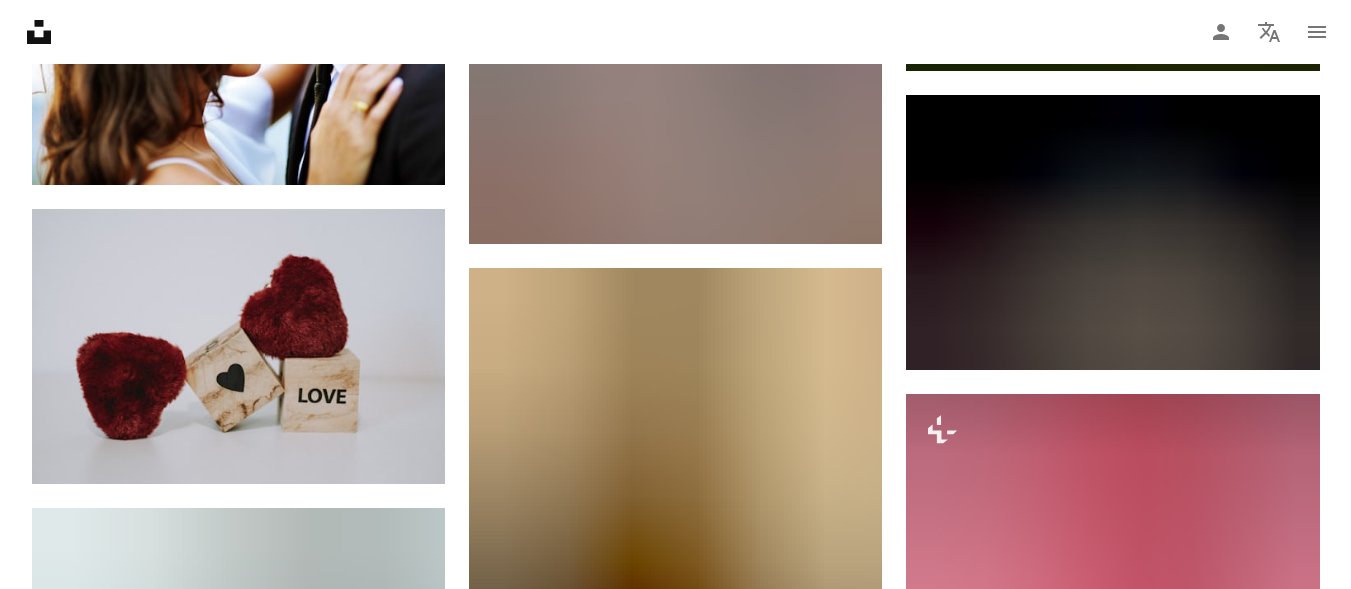 scroll, scrollTop: 24373, scrollLeft: 0, axis: vertical 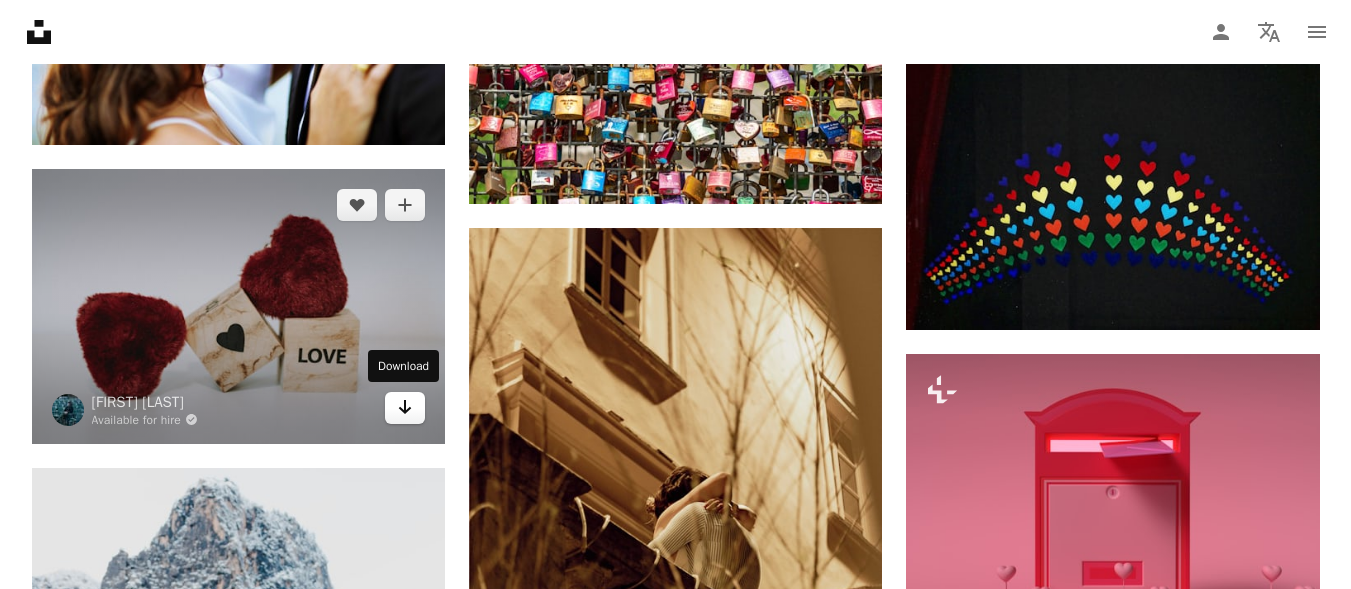 click on "Arrow pointing down" 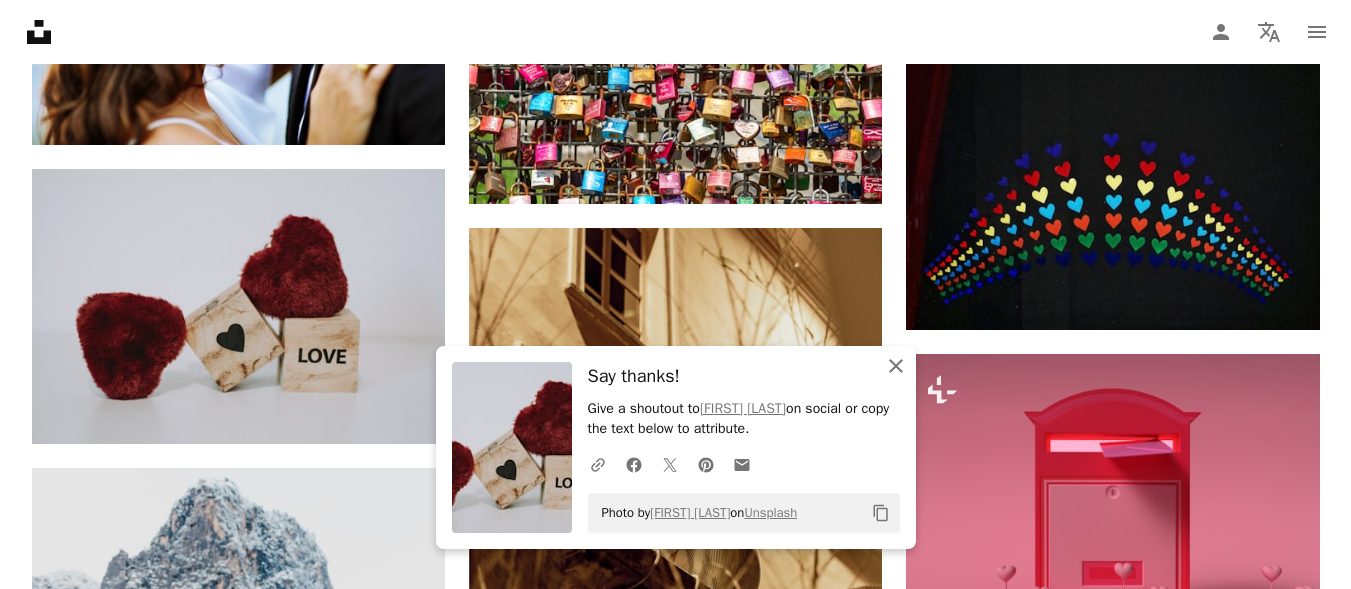click on "An X shape" 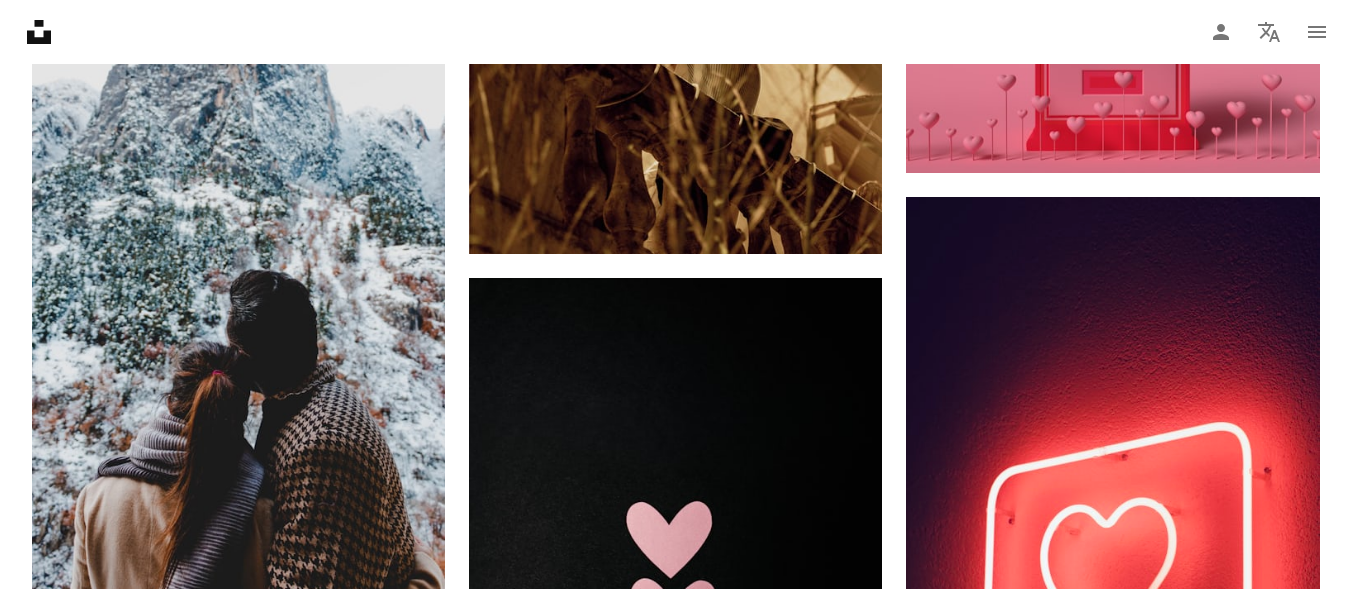 scroll, scrollTop: 24893, scrollLeft: 0, axis: vertical 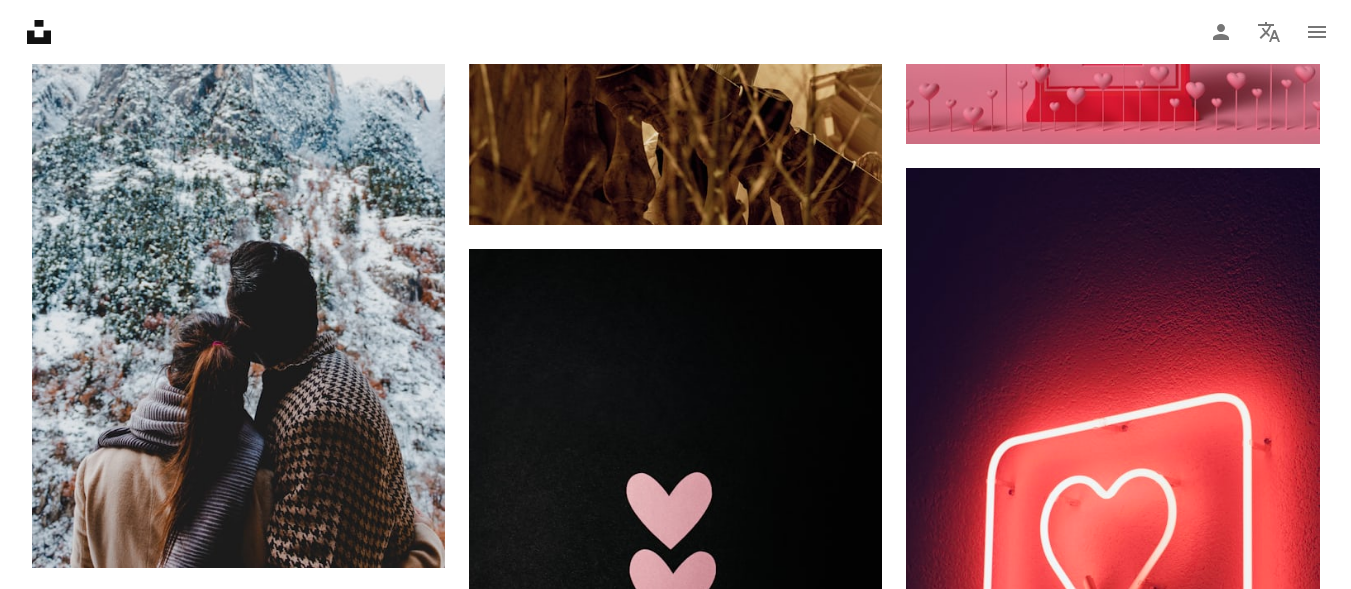 click on "Plus sign for Unsplash+ A heart A plus sign [FIRST] [LAST] For  Unsplash+ A lock   Download Plus sign for Unsplash+ A heart A plus sign [FIRST] [LAST] For  Unsplash+ A lock   Download A heart A plus sign [FIRST] [LAST] Available for hire A checkmark inside of a circle Arrow pointing down A heart A plus sign [FIRST] [LAST] Available for hire A checkmark inside of a circle Arrow pointing down A heart A plus sign [FIRST] Photographs Available for hire A checkmark inside of a circle Arrow pointing down A heart A plus sign [FIRST] [LAST] Arrow pointing down A heart A plus sign freestocks Arrow pointing down A heart A plus sign freestocks Arrow pointing down A heart A plus sign Element5 Digital Arrow pointing down A heart A plus sign [FIRST] Visuals Arrow pointing down –– ––– –––  –– ––– –  ––– –––  ––––  –   – –– –––  – – ––– –– –– –––– –– A new kind of advertising  for the internet. Learn More A heart A plus sign Element5 Digital Arrow pointing down A heart A plus sign" at bounding box center [676, -10476] 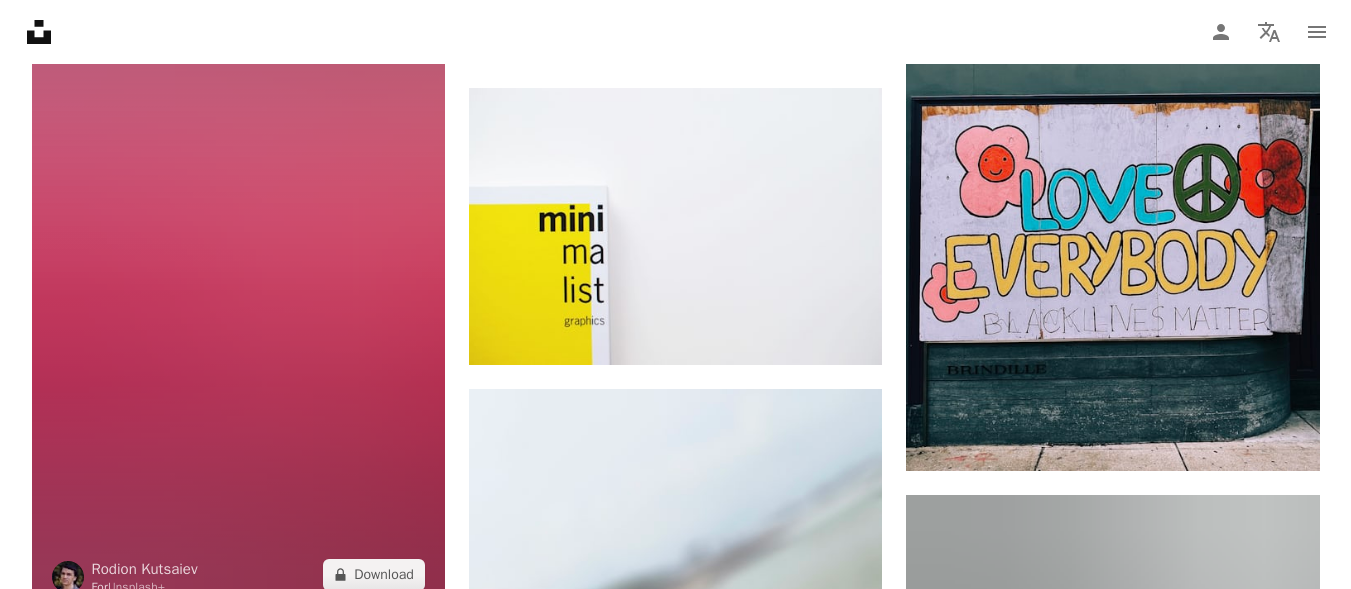 scroll, scrollTop: 26293, scrollLeft: 0, axis: vertical 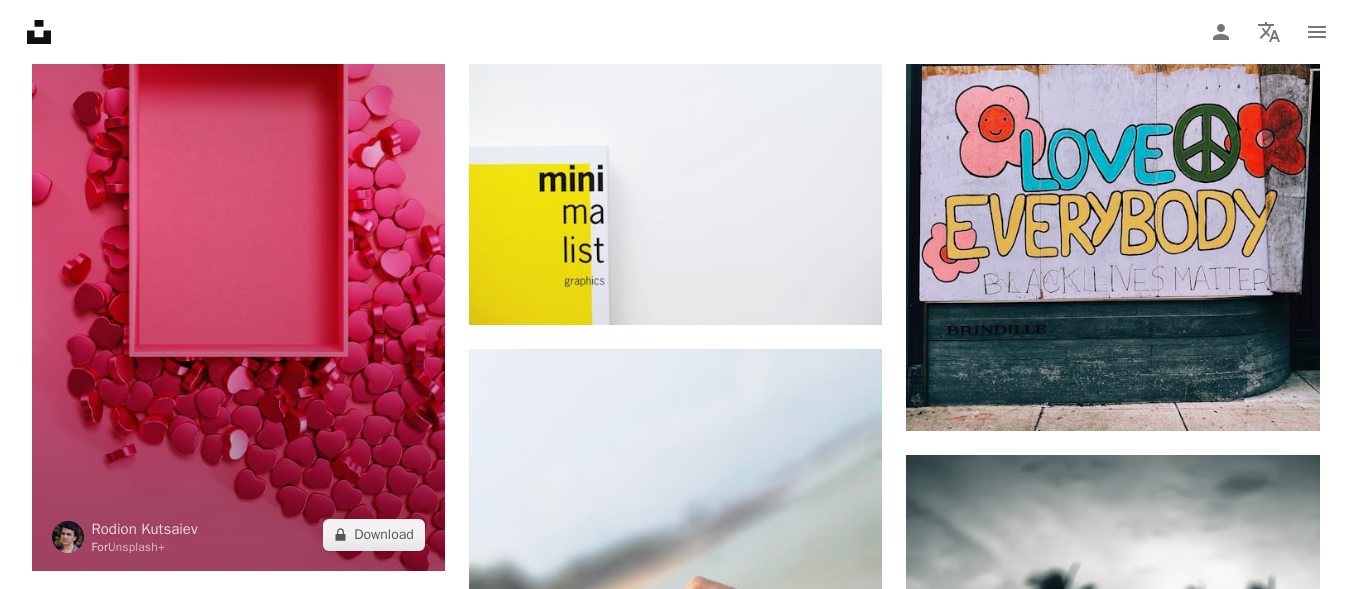 click at bounding box center (238, 203) 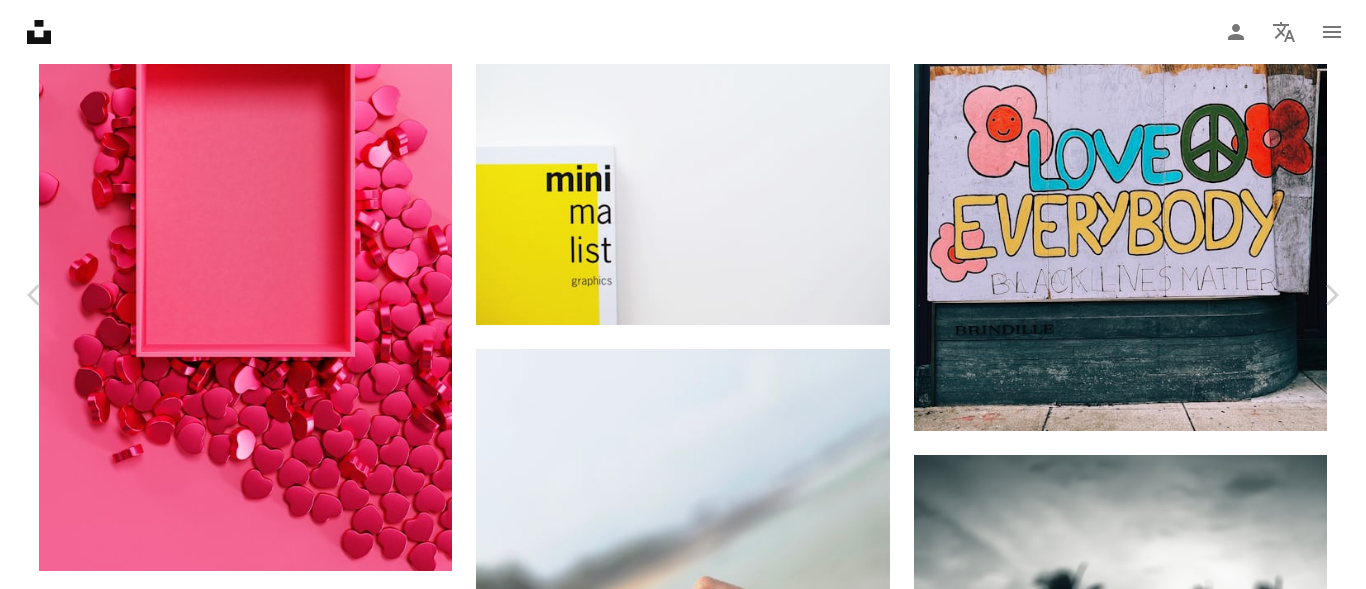click on "An X shape Chevron left Chevron right [FIRST] [LAST] For Unsplash+ A heart A plus sign Edit image Plus sign for Unsplash+ A lock Download Zoom in A forward-right arrow Share More Actions A map marker [COUNTRY] Calendar outlined Published on December 12, 2022 Safety Licensed under the Unsplash+ License abstract love pink product heart gift valentine valentines day hearts render box valentines feelings empty template copy space three dimensional valentines background heart shaped [COUNTRY] Free stock photos From this series Chevron right Plus sign for Unsplash+ Plus sign for Unsplash+ Plus sign for Unsplash+ Plus sign for Unsplash+ Plus sign for Unsplash+ Plus sign for Unsplash+ Plus sign for Unsplash+ Plus sign for Unsplash+ Plus sign for Unsplash+ Related images Plus sign for Unsplash+ A heart A plus sign [FIRST] [LAST] For Unsplash+ A lock Download Plus sign for Unsplash+ A heart A plus sign [FIRST] [LAST] For Unsplash+ A lock Download Plus sign for Unsplash+ A heart" at bounding box center [683, 4827] 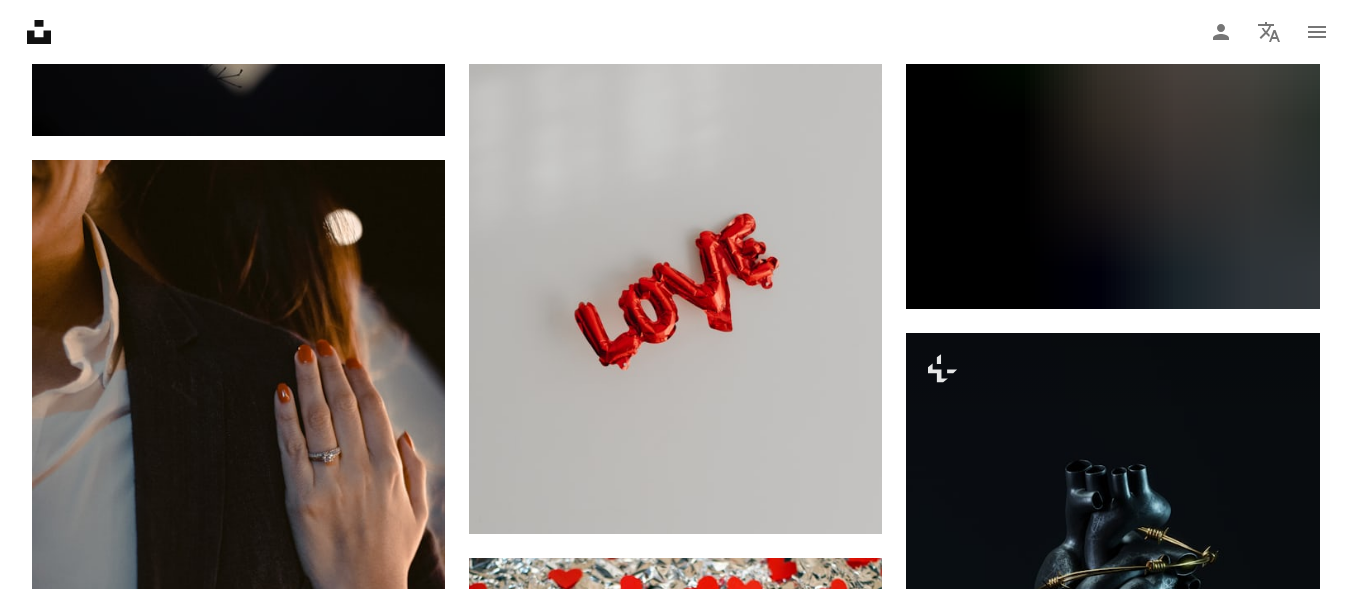 scroll, scrollTop: 31373, scrollLeft: 0, axis: vertical 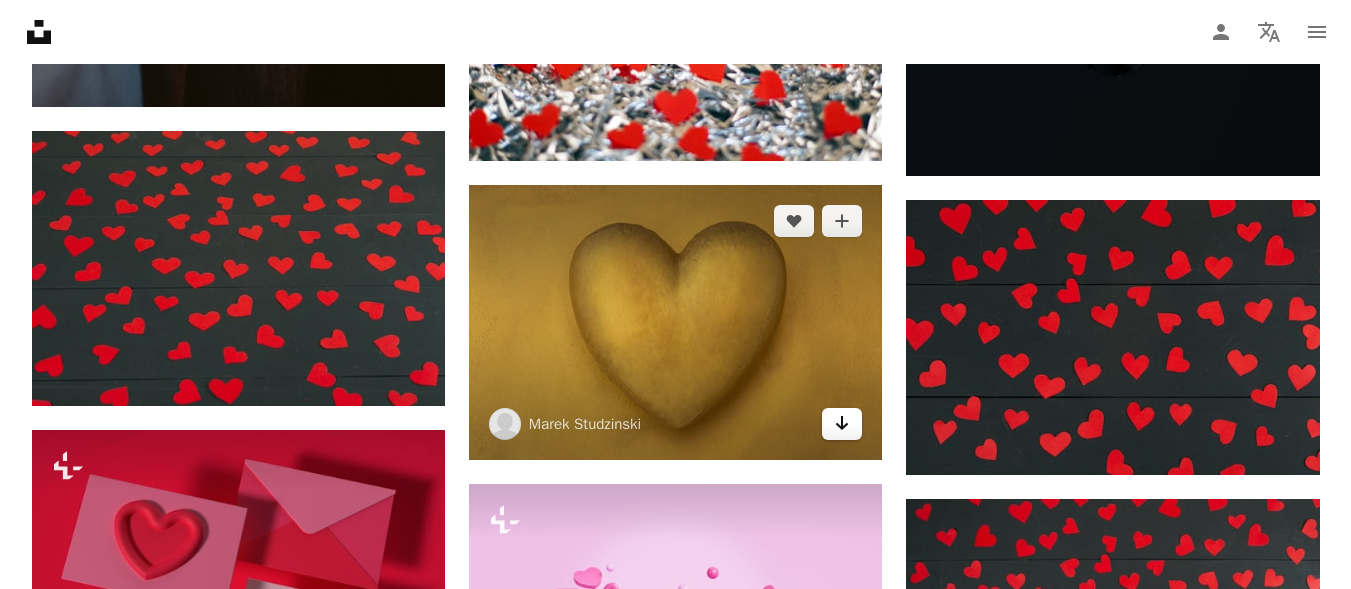 click 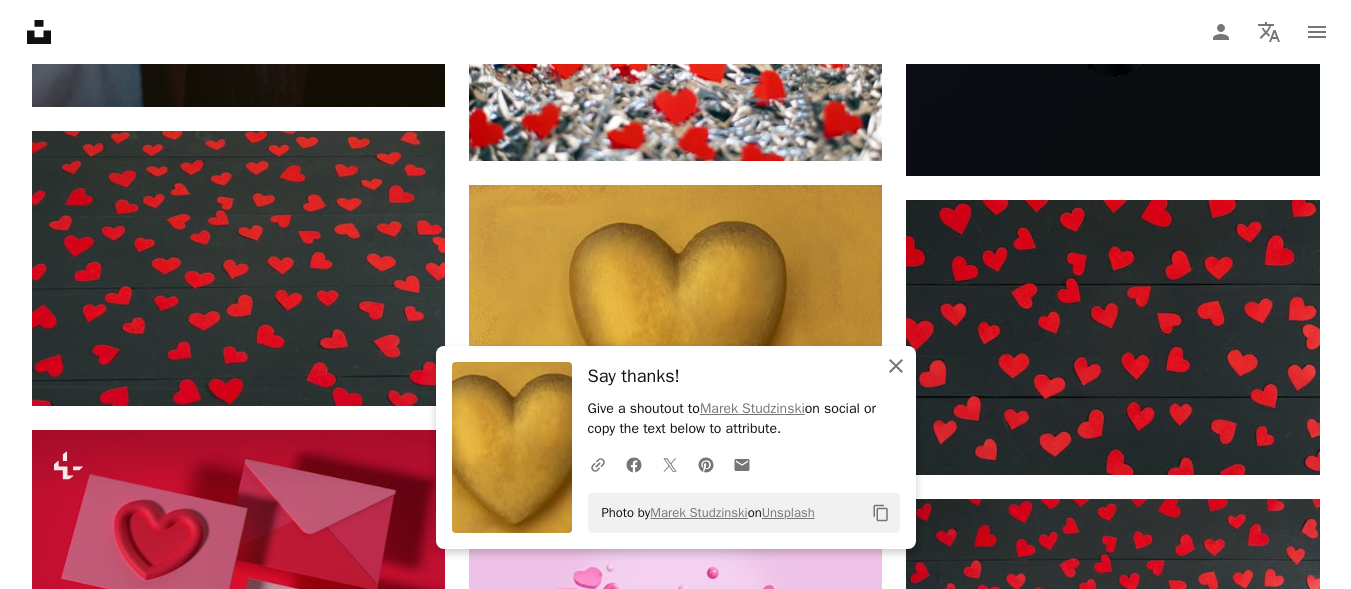 click 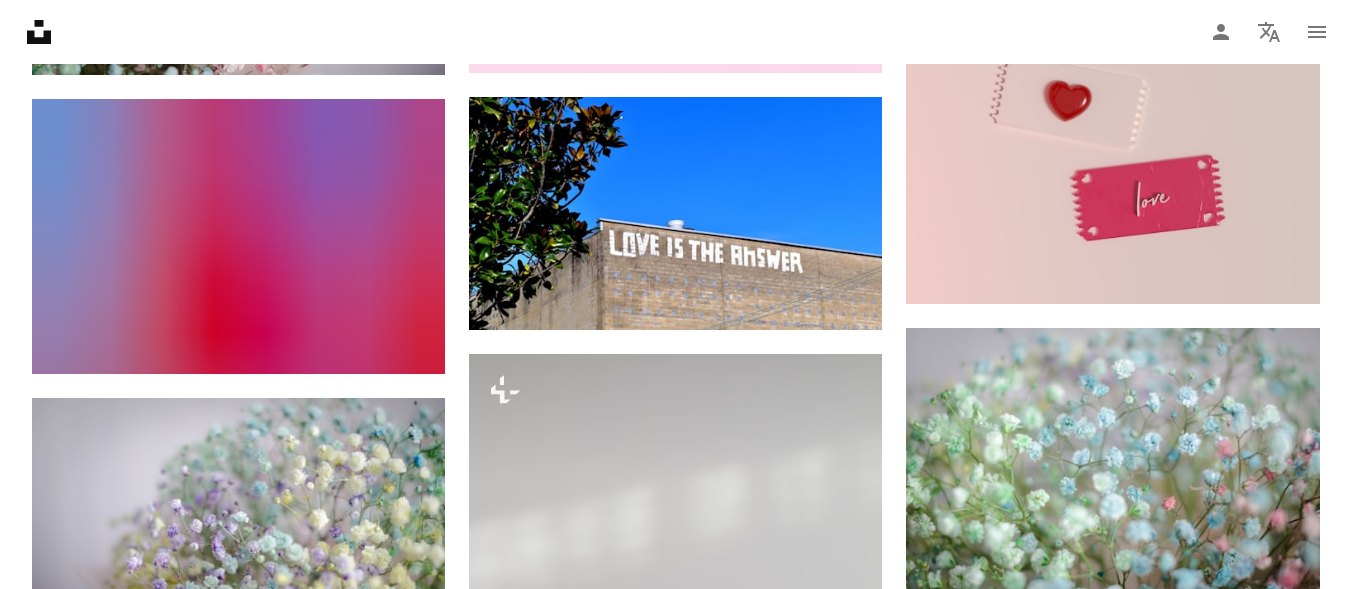 scroll, scrollTop: 34106, scrollLeft: 0, axis: vertical 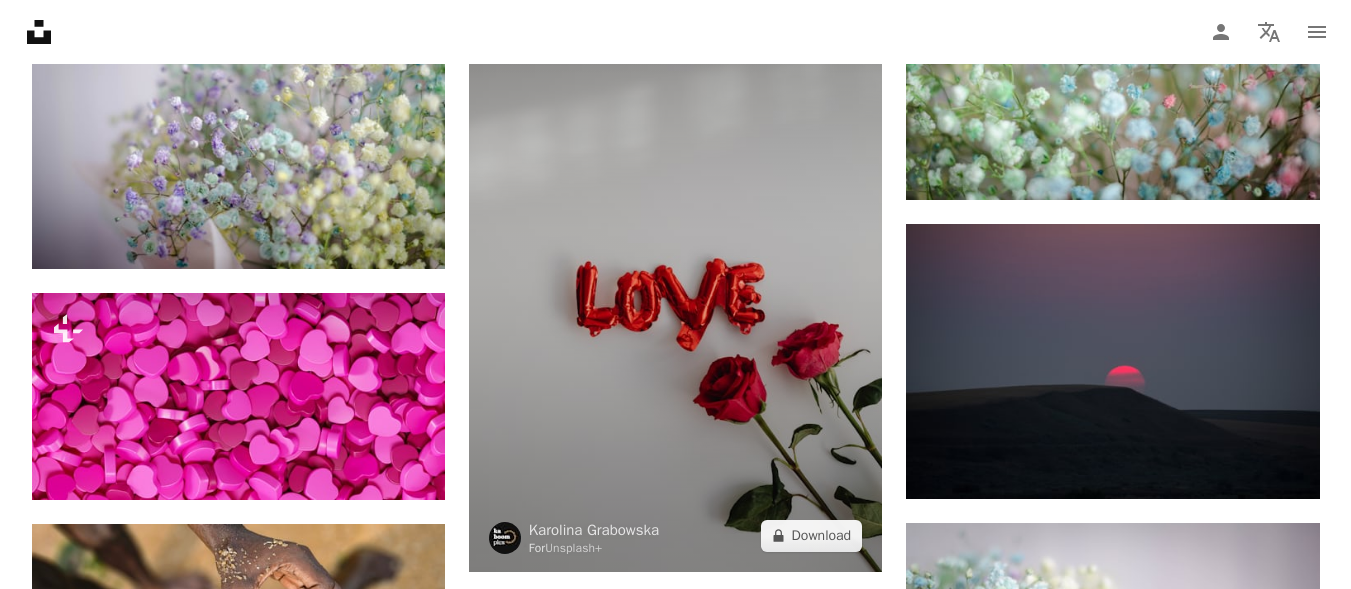 click at bounding box center [675, 262] 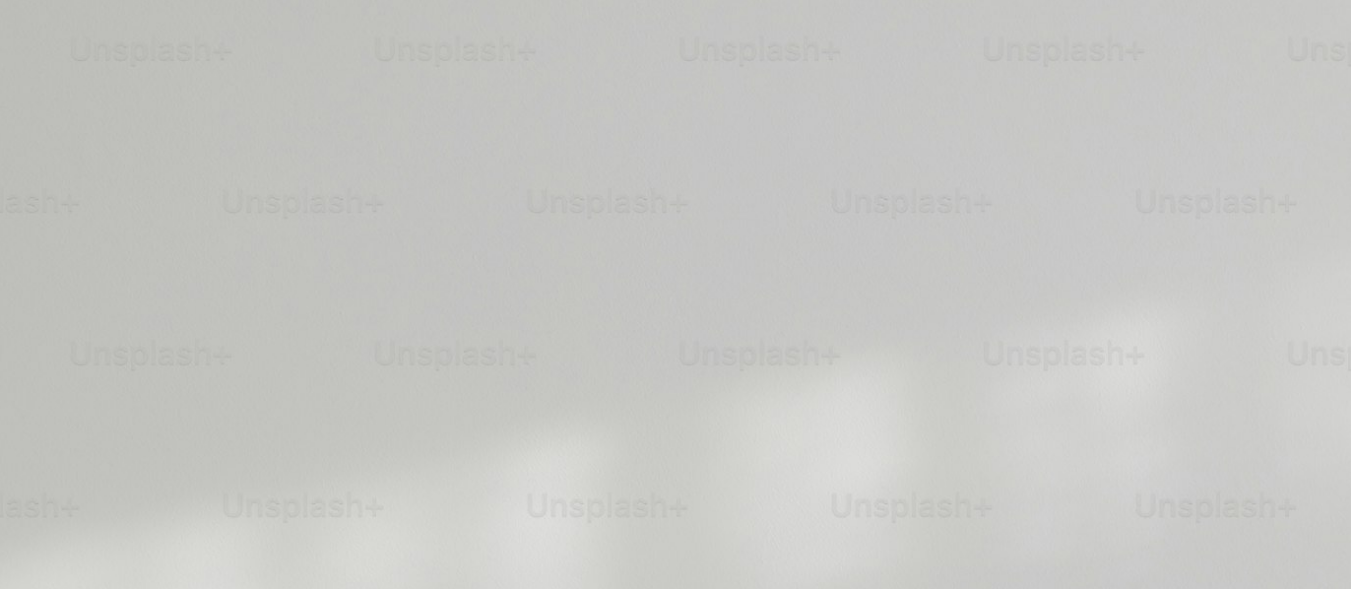 click at bounding box center [675, 1014] 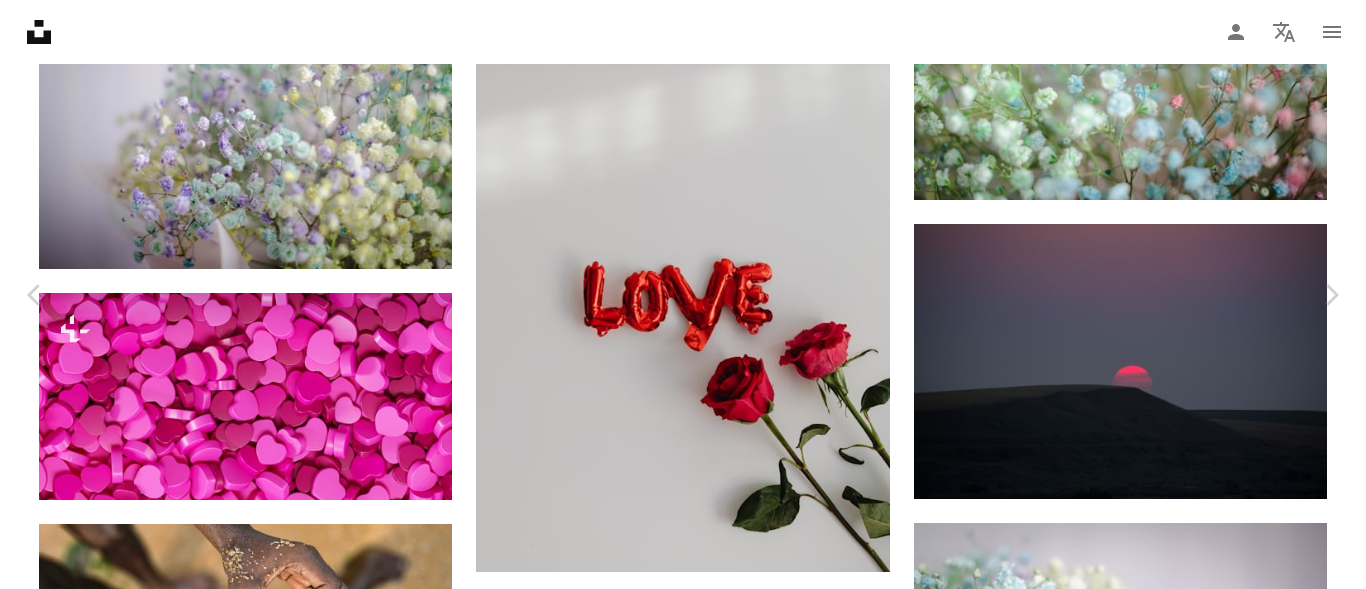 scroll, scrollTop: 80, scrollLeft: 0, axis: vertical 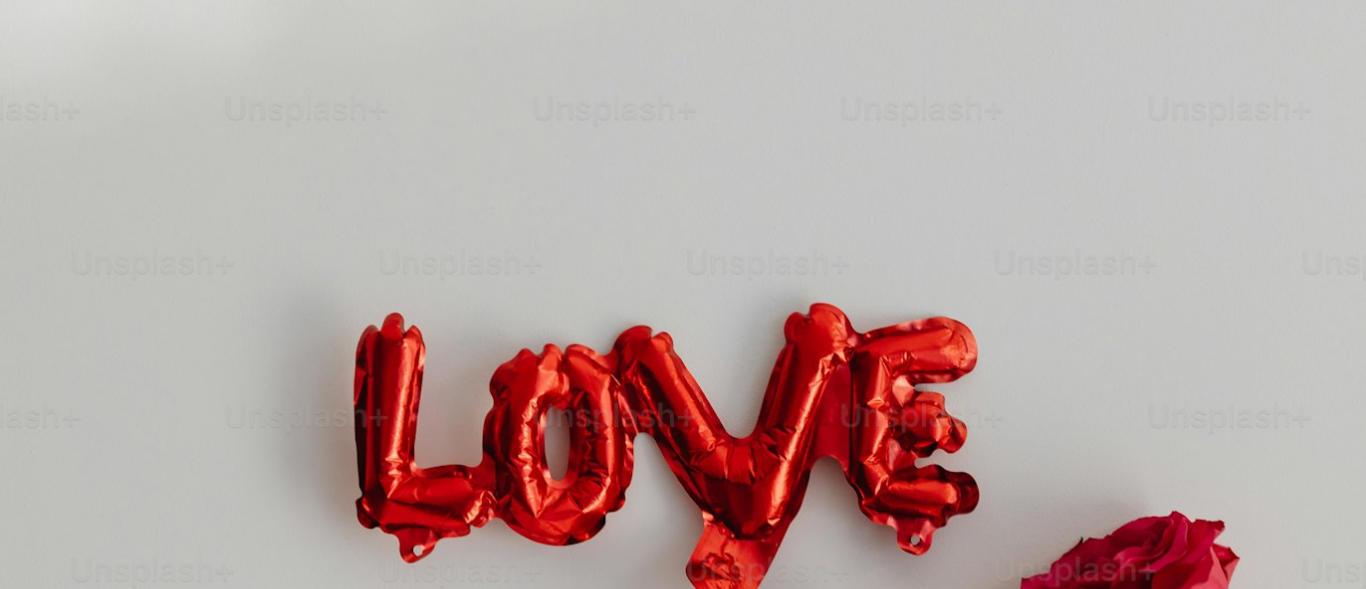click at bounding box center (683, 315) 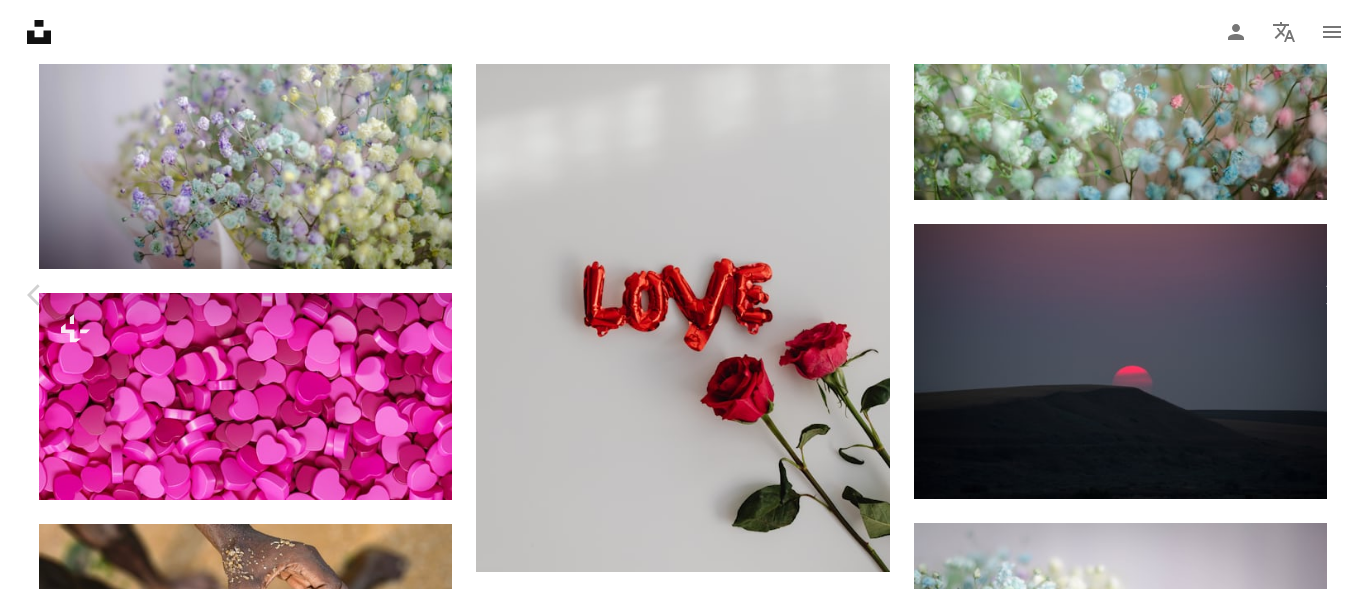 click on "Chevron right" at bounding box center (1331, 295) 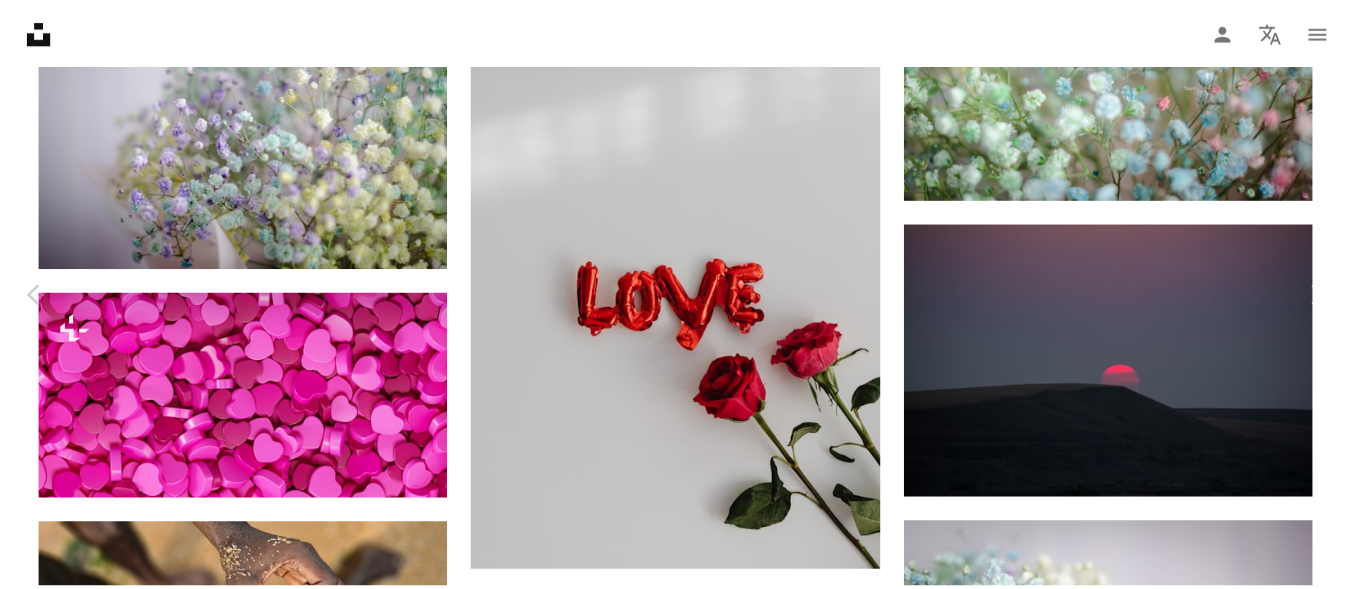 scroll, scrollTop: 0, scrollLeft: 0, axis: both 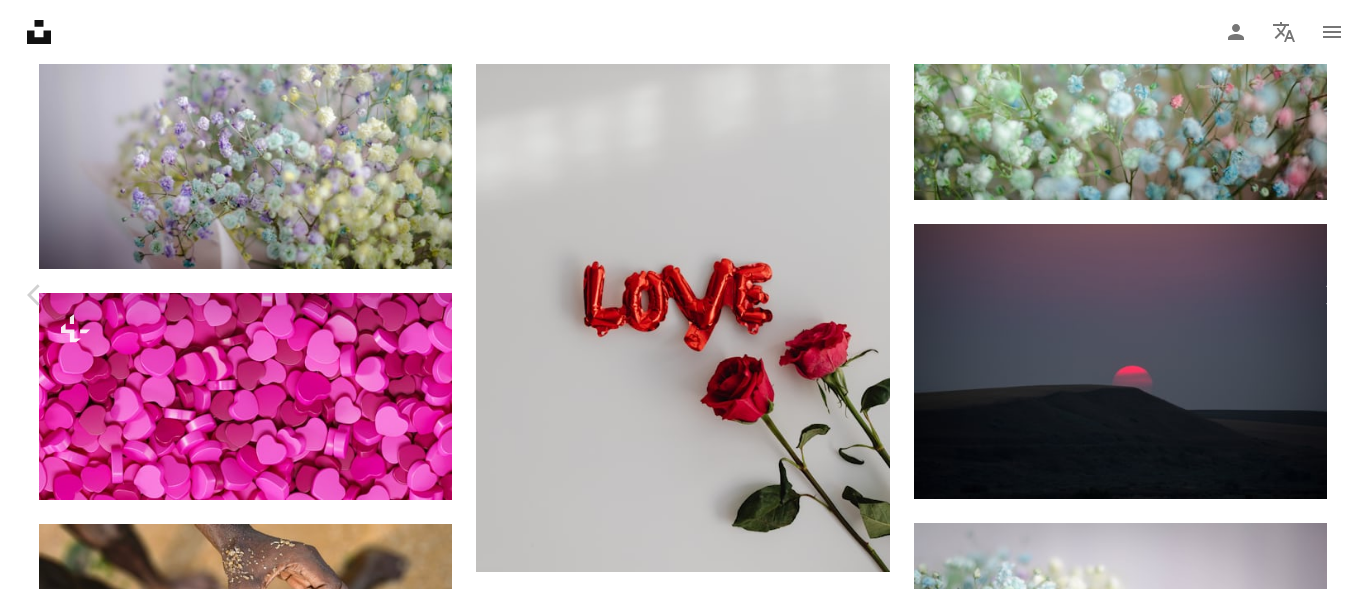 click on "Chevron right" at bounding box center (1331, 295) 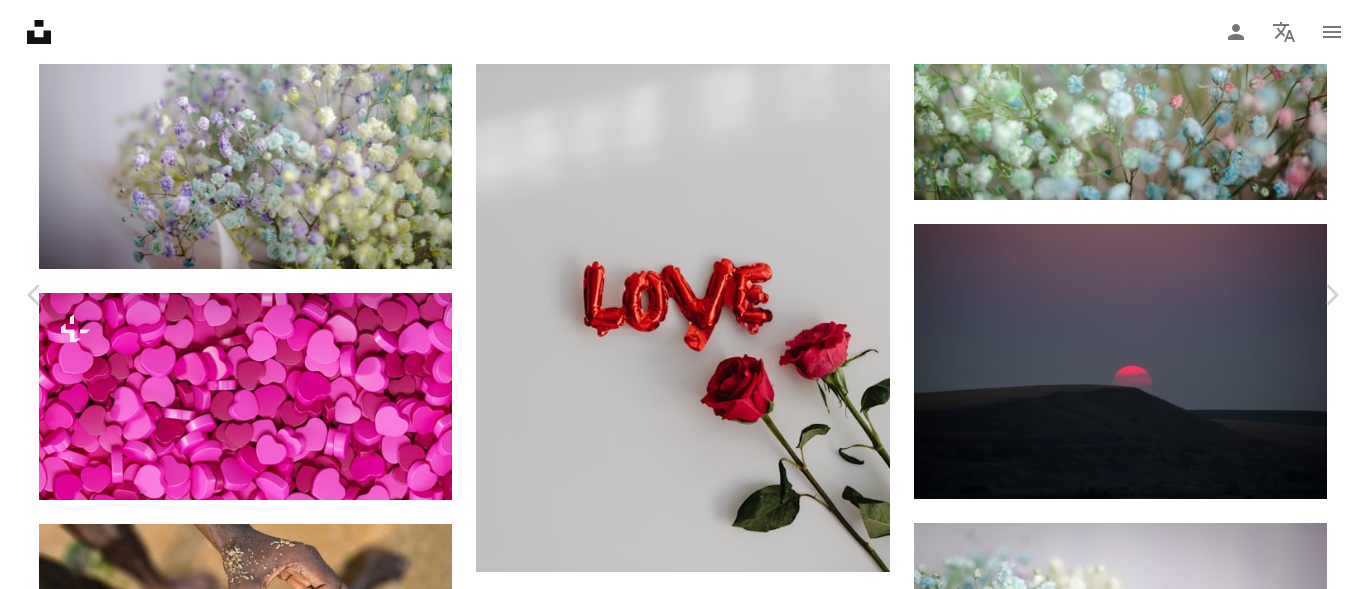 click on "**********" at bounding box center (683, -15468) 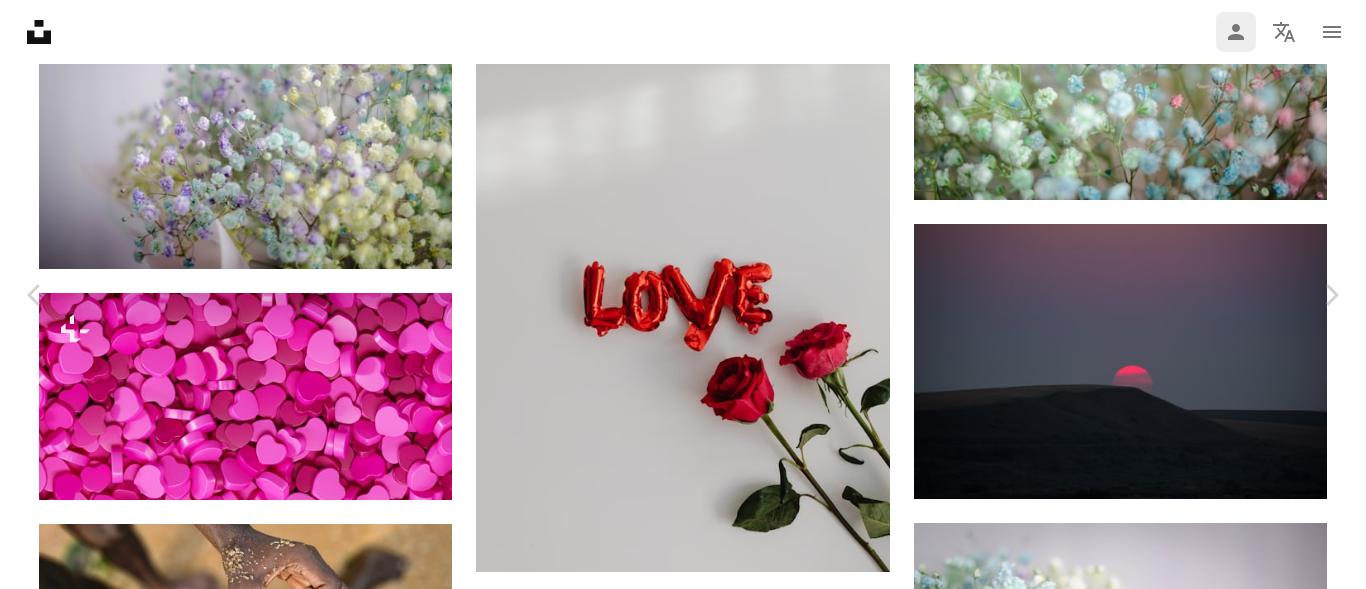 click on "Person" at bounding box center (1236, 32) 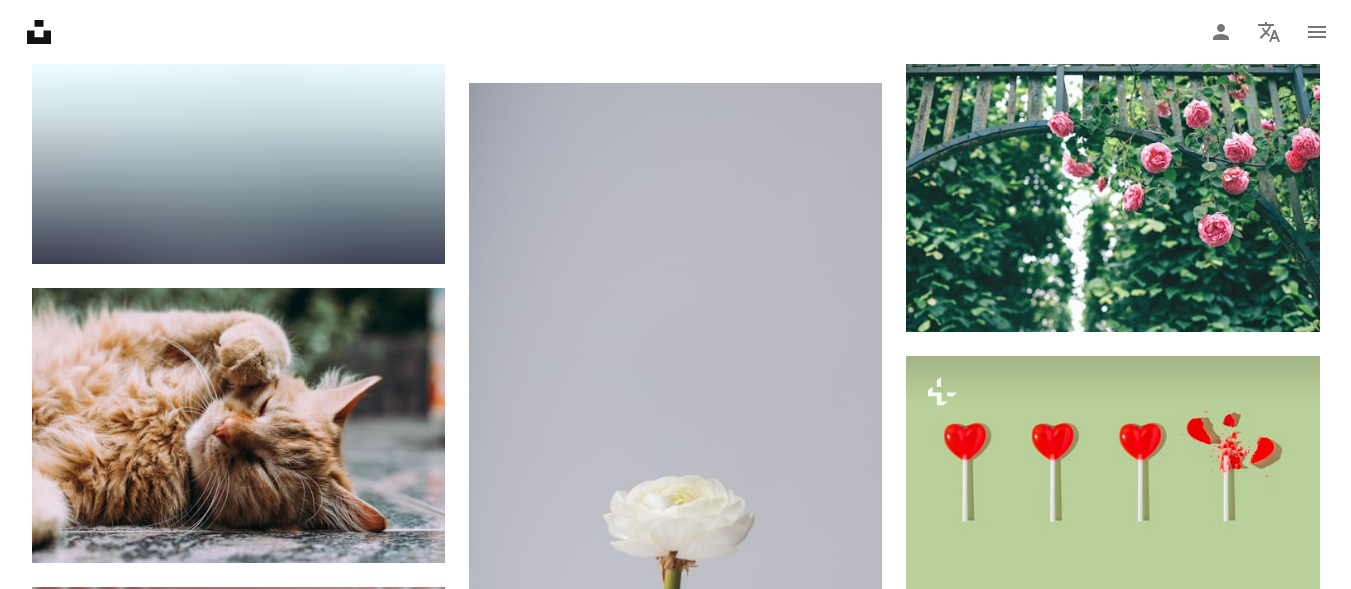 scroll, scrollTop: 35866, scrollLeft: 0, axis: vertical 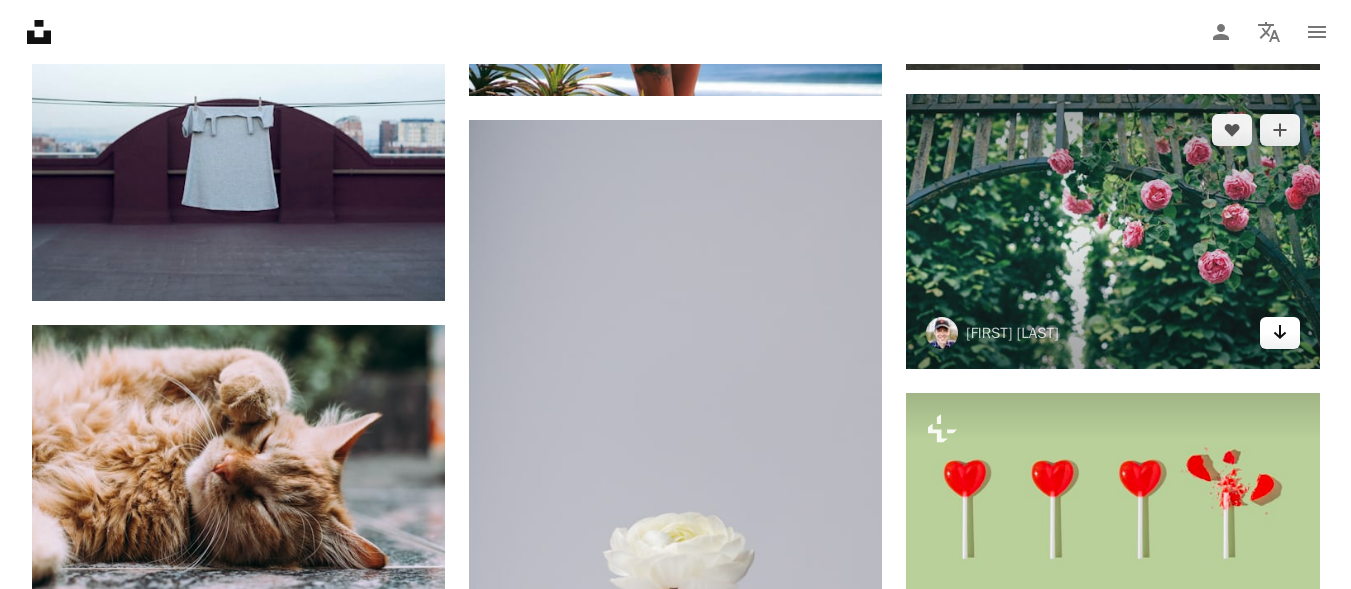 click on "Arrow pointing down" at bounding box center [1280, 333] 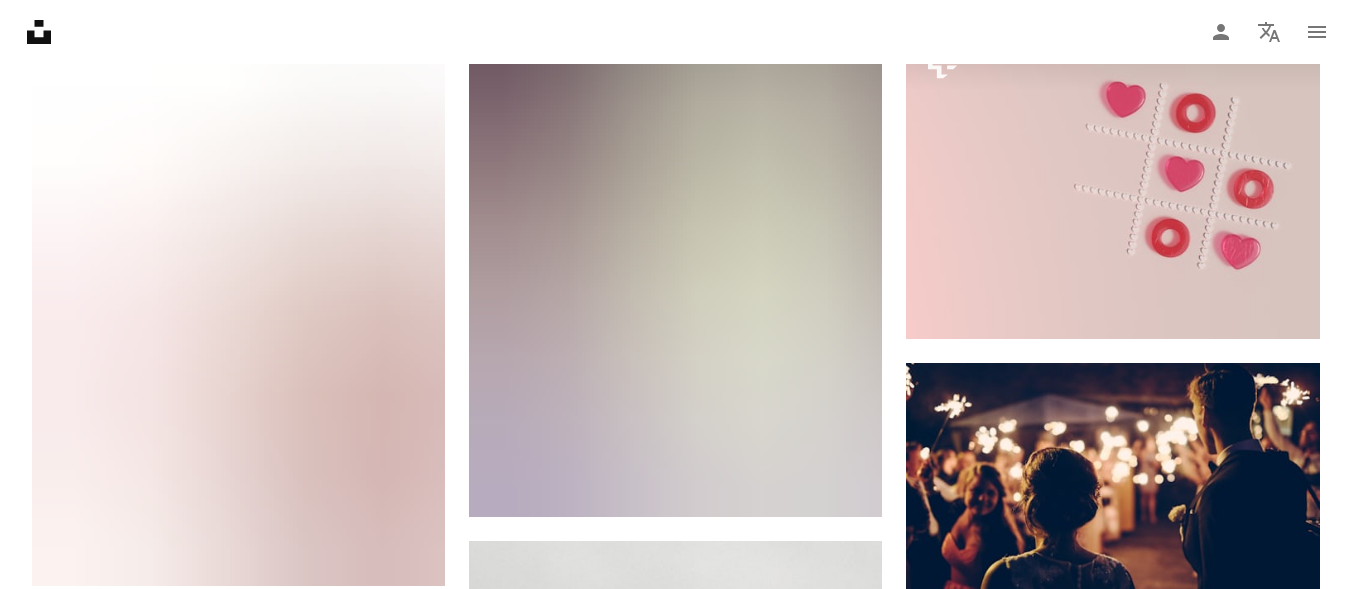 scroll, scrollTop: 38719, scrollLeft: 0, axis: vertical 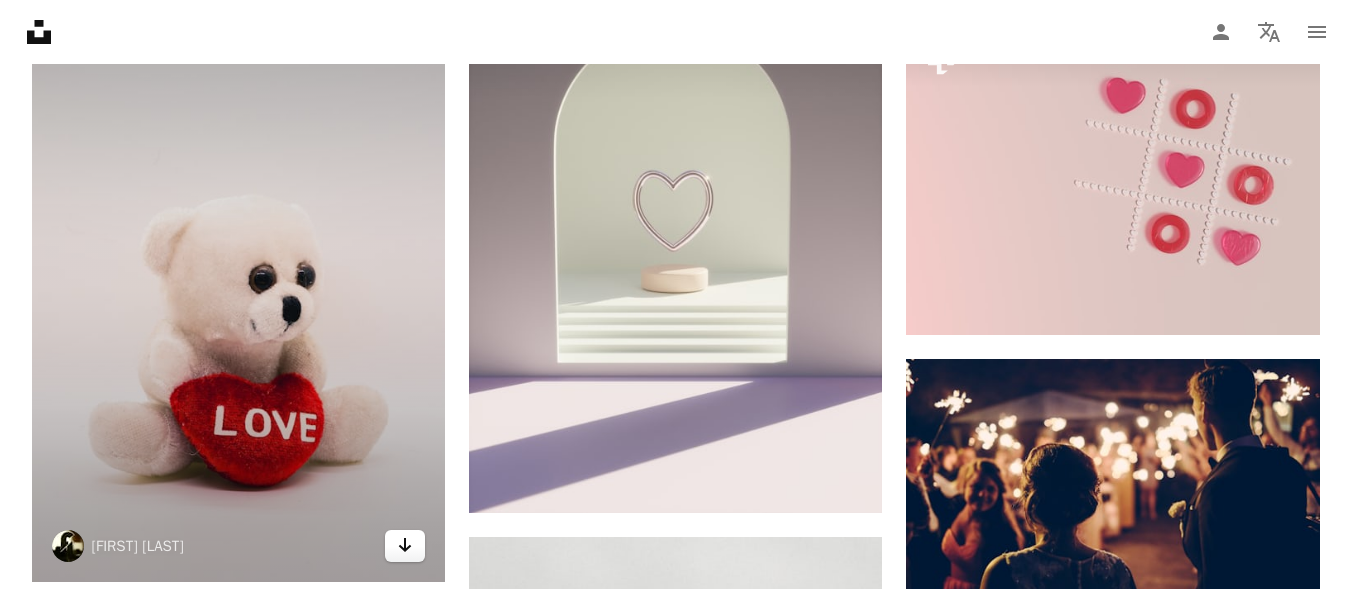 click on "Arrow pointing down" at bounding box center (405, 546) 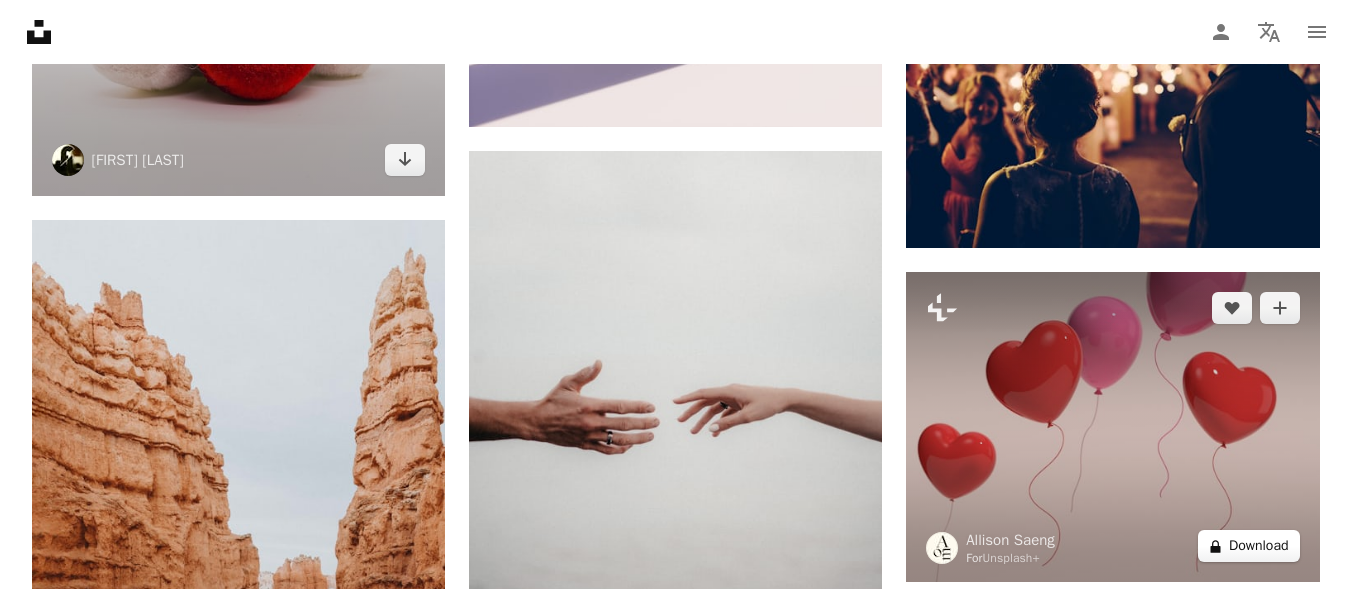 scroll, scrollTop: 39265, scrollLeft: 0, axis: vertical 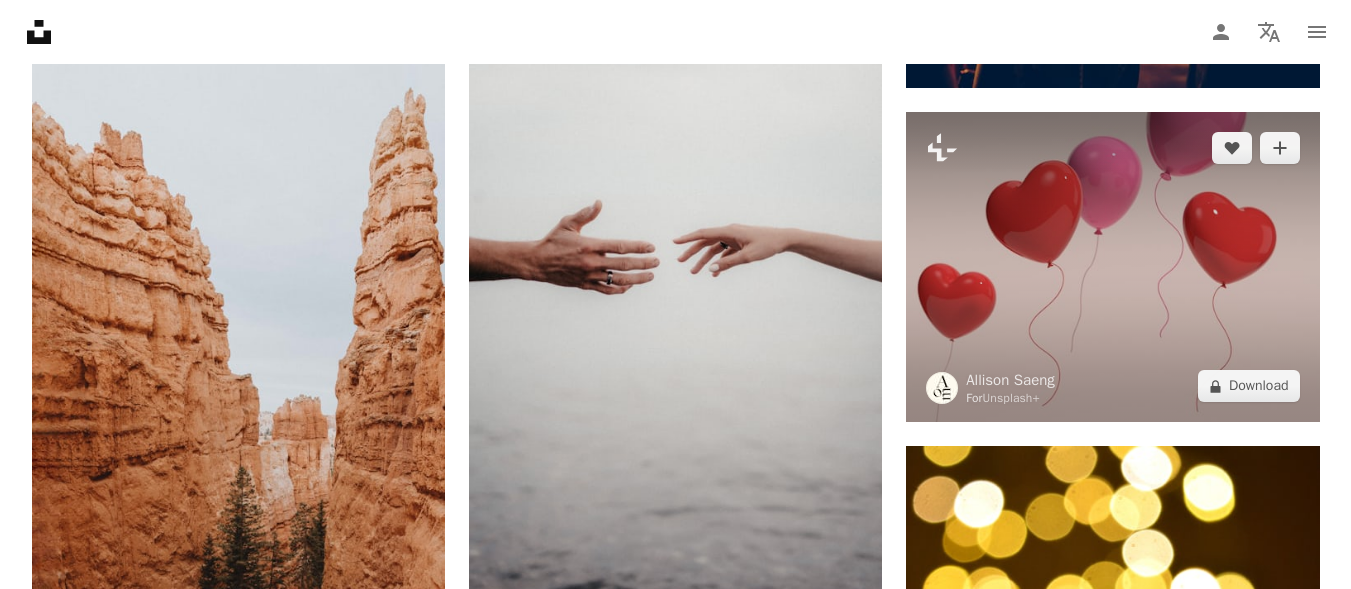 click at bounding box center (1112, 267) 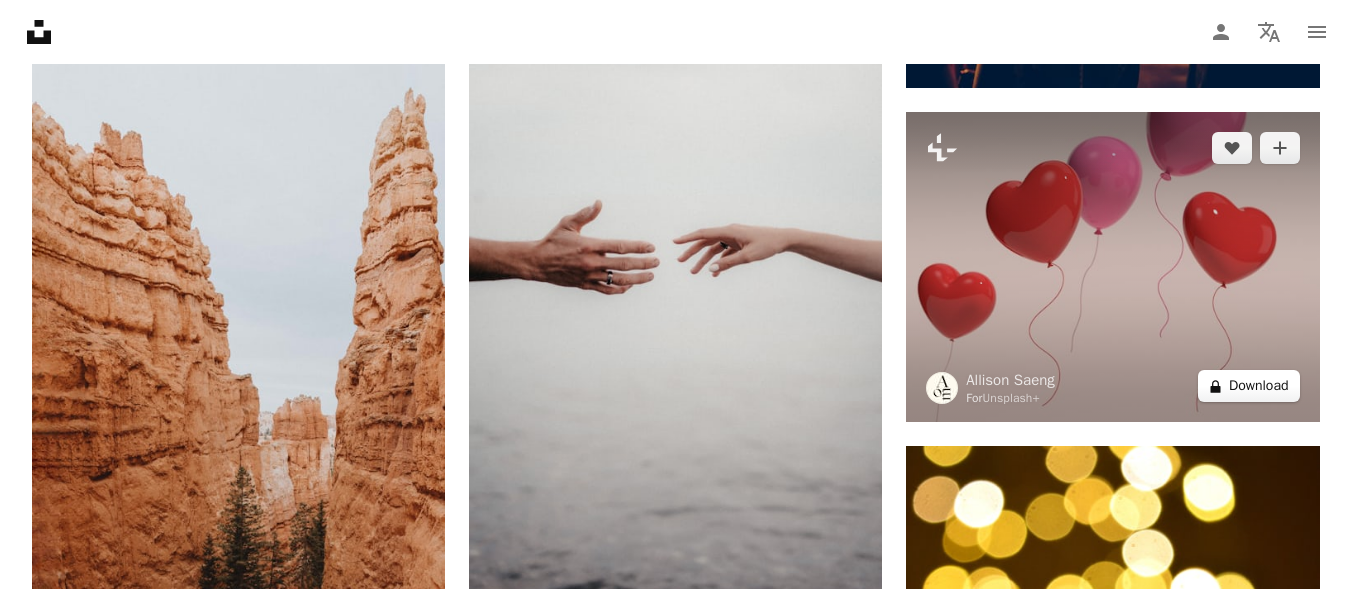 click on "A lock   Download" at bounding box center [1249, 386] 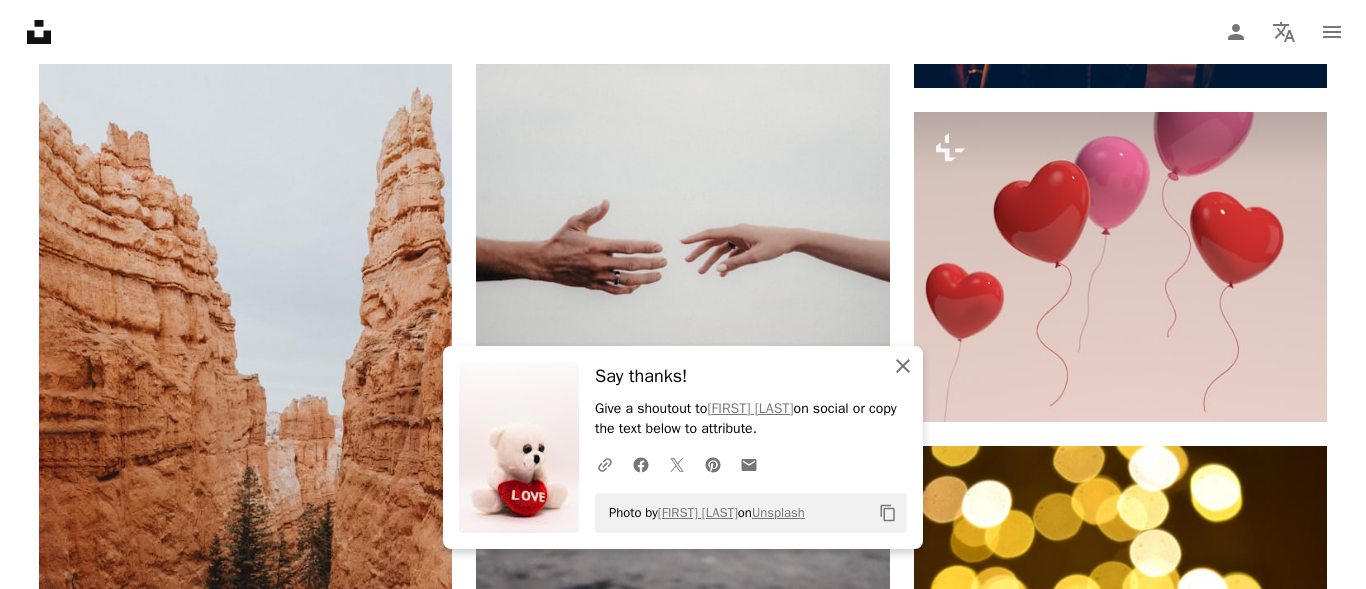 click 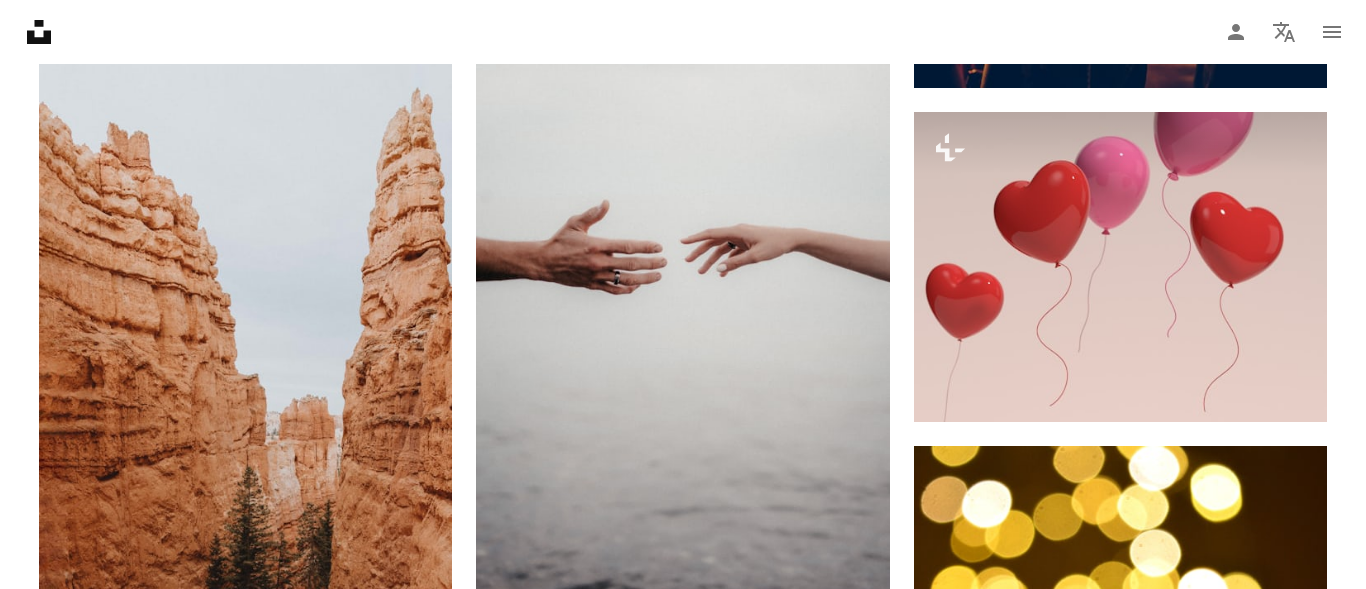 click on "An X shape Premium, ready to use images. Get unlimited access. A plus sign Members-only content added monthly A plus sign Unlimited royalty-free downloads A plus sign Illustrations  New A plus sign Enhanced legal protections yearly 66%  off monthly $12   $4 USD per month * Get  Unsplash+ * When paid annually, billed upfront  $48 Taxes where applicable. Renews automatically. Cancel anytime." at bounding box center (683, 5549) 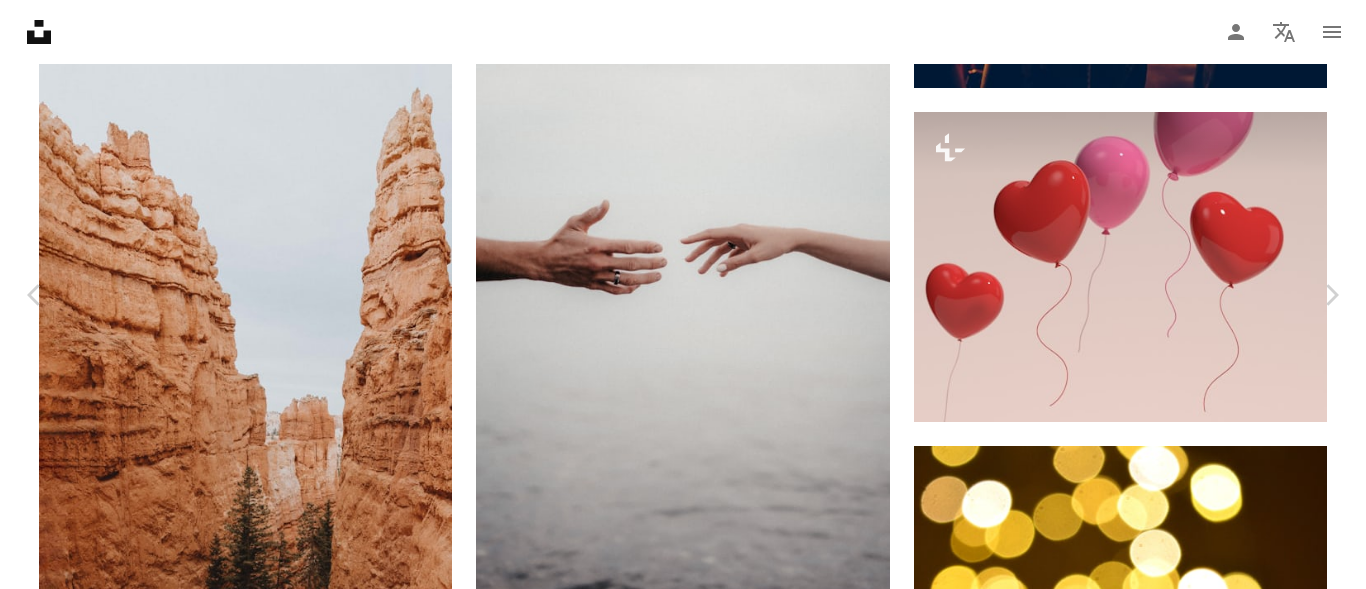 click on "An X shape Chevron left Chevron right [FIRST] [LAST] For  Unsplash+ A heart A plus sign Edit image   Plus sign for Unsplash+ A lock   Download Zoom in A forward-right arrow Share More Actions Calendar outlined Published on  December 20, 2022 Safety Licensed under the  Unsplash+ License wallpaper background aesthetic love pink red heart valentine 3d render Creative Images digital image valentines day wallpapers render backgrounds balloons balloon promo Public domain images From this series Chevron right Plus sign for Unsplash+ Plus sign for Unsplash+ Plus sign for Unsplash+ Plus sign for Unsplash+ Plus sign for Unsplash+ Plus sign for Unsplash+ Plus sign for Unsplash+ Plus sign for Unsplash+ Plus sign for Unsplash+ Plus sign for Unsplash+ Related images Plus sign for Unsplash+ A heart A plus sign [FIRST] [LAST] For  Unsplash+ A lock   Download Plus sign for Unsplash+ A heart A plus sign Getty Images For  Unsplash+ A lock   Download Plus sign for Unsplash+ A heart A plus sign Getty Images For  Unsplash+ A lock" at bounding box center (683, 5549) 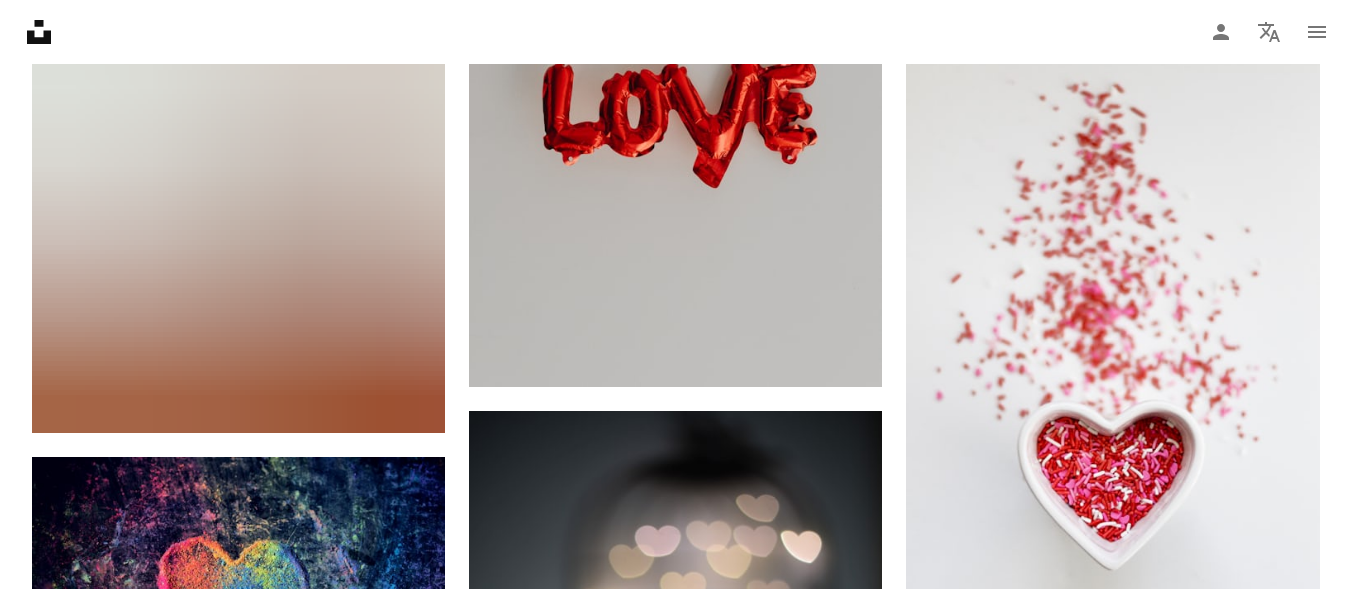 scroll, scrollTop: 0, scrollLeft: 0, axis: both 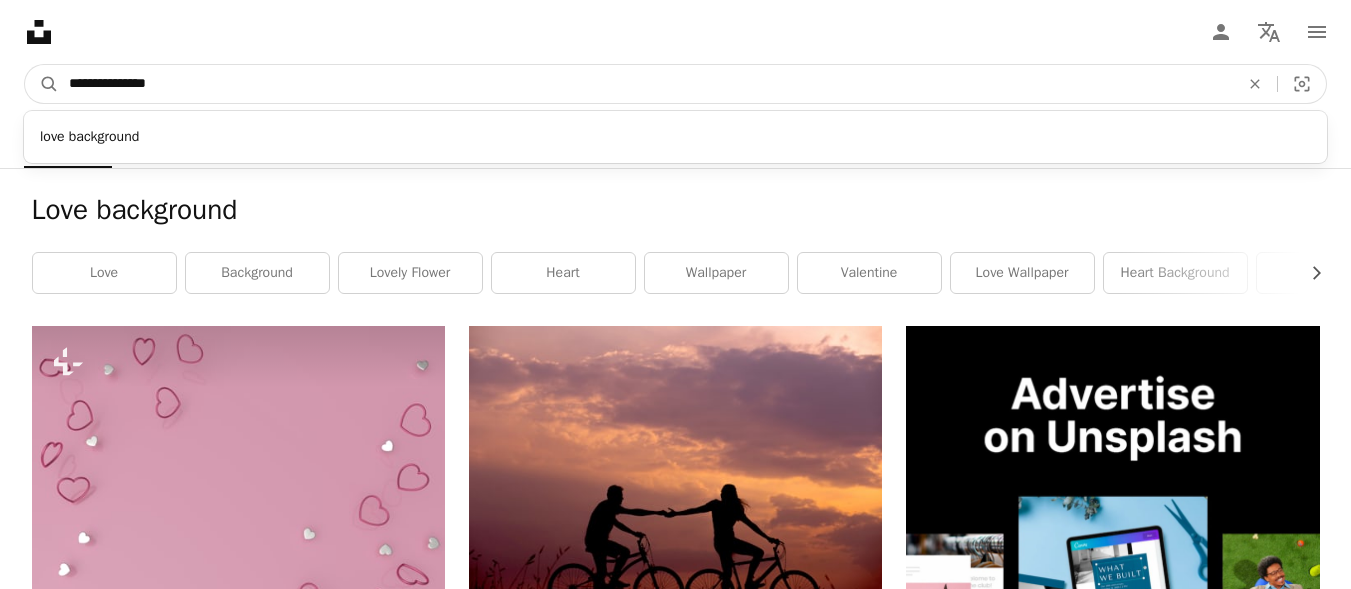 drag, startPoint x: 264, startPoint y: 67, endPoint x: 74, endPoint y: 65, distance: 190.01053 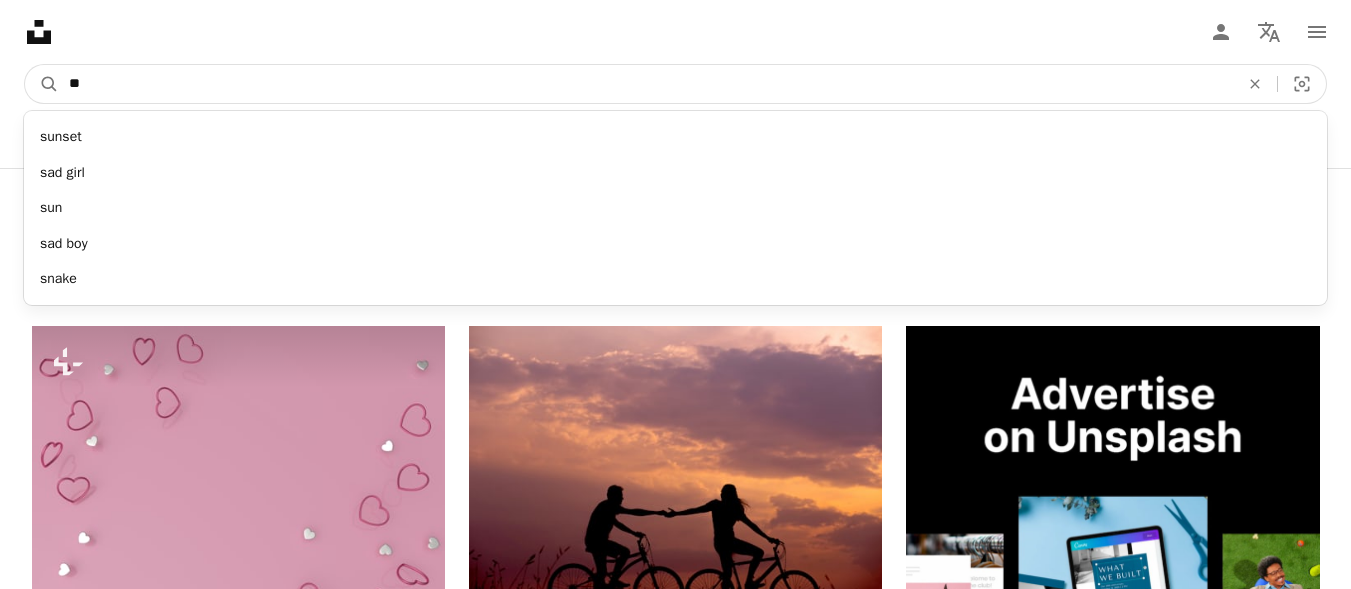 type on "*" 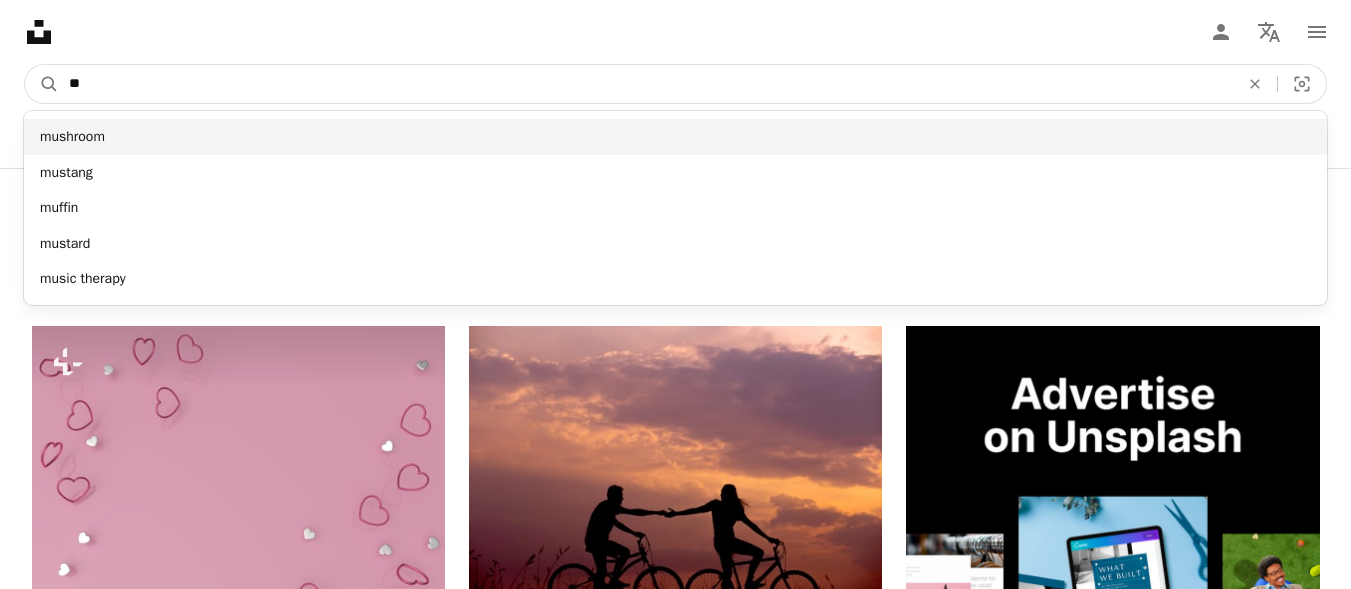 type on "*" 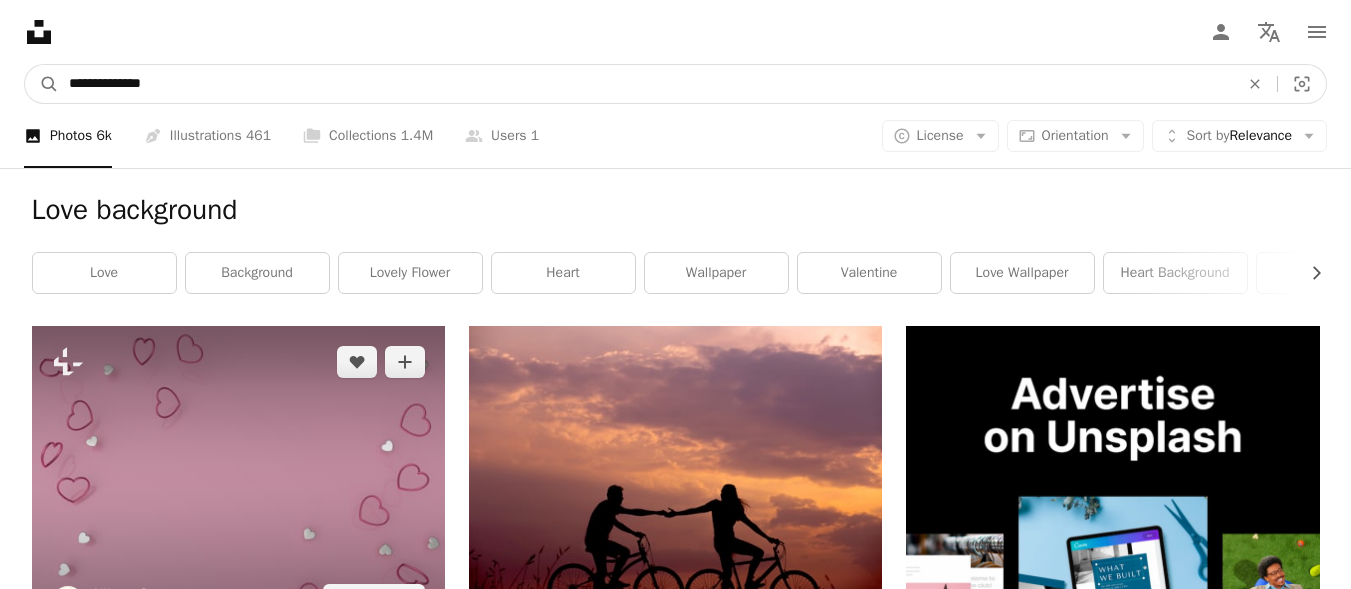 type on "**********" 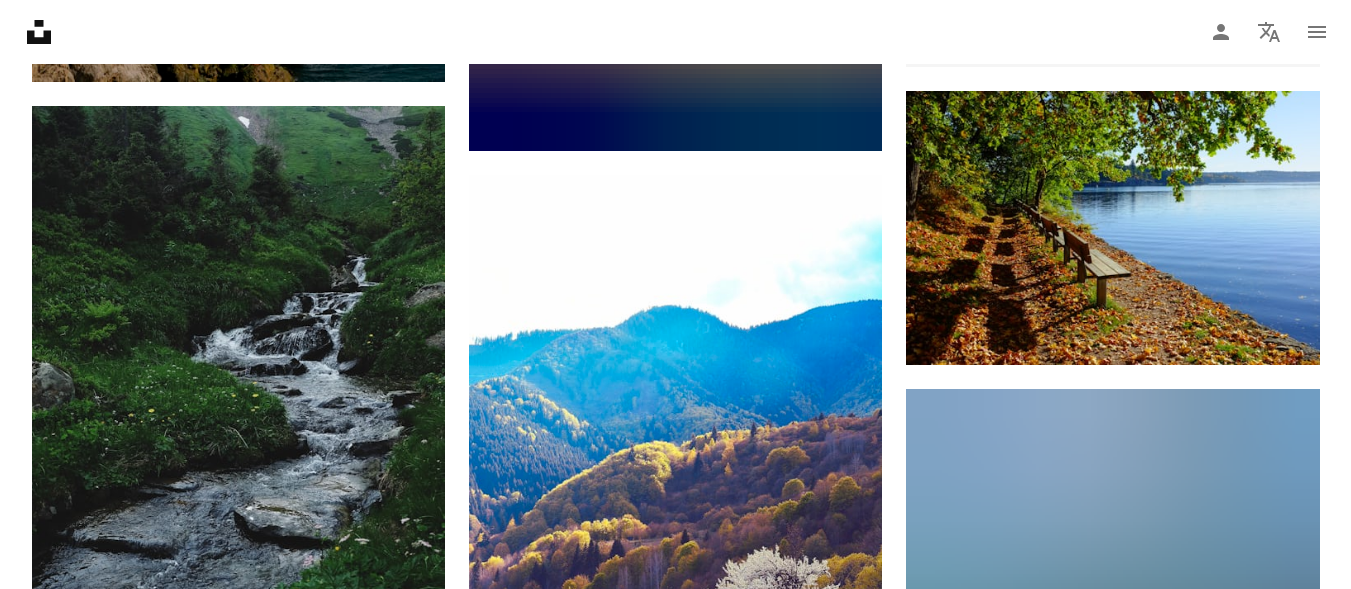 scroll, scrollTop: 800, scrollLeft: 0, axis: vertical 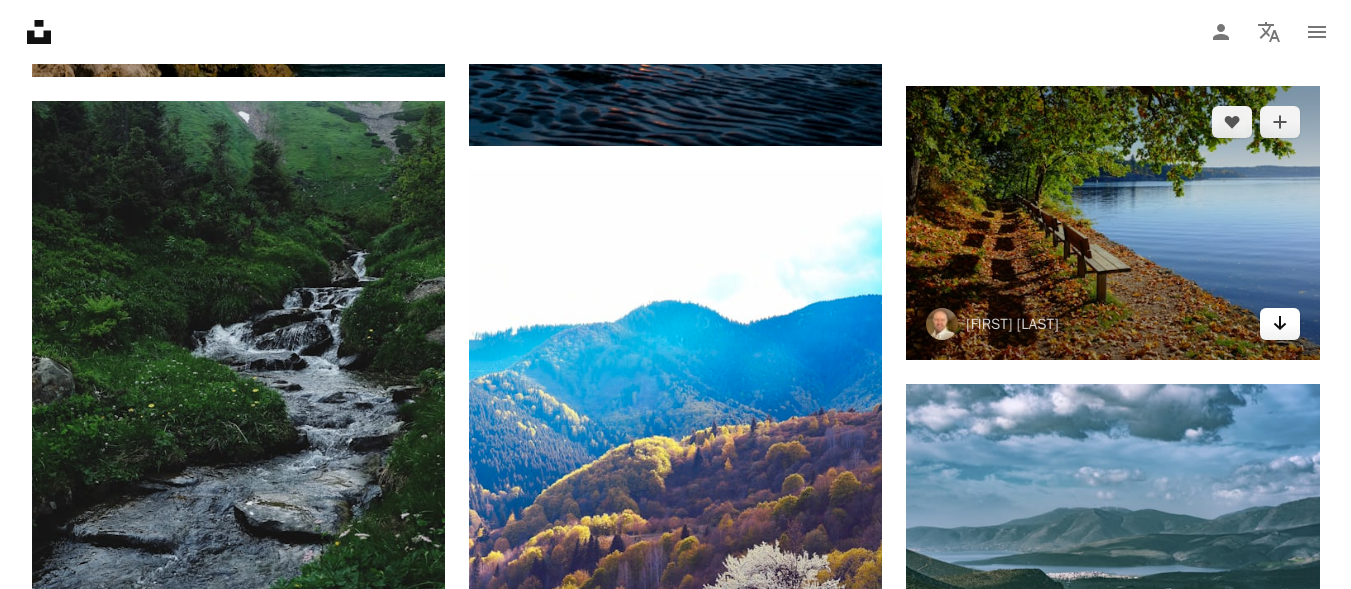 click on "Arrow pointing down" 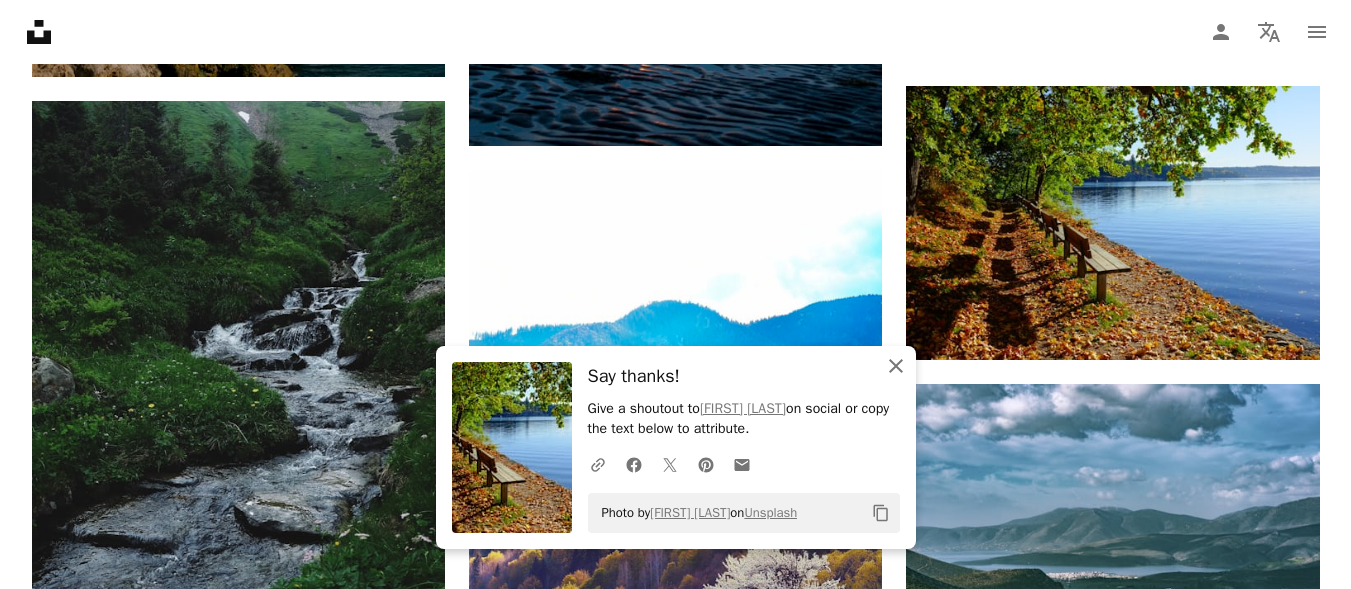 click on "An X shape" 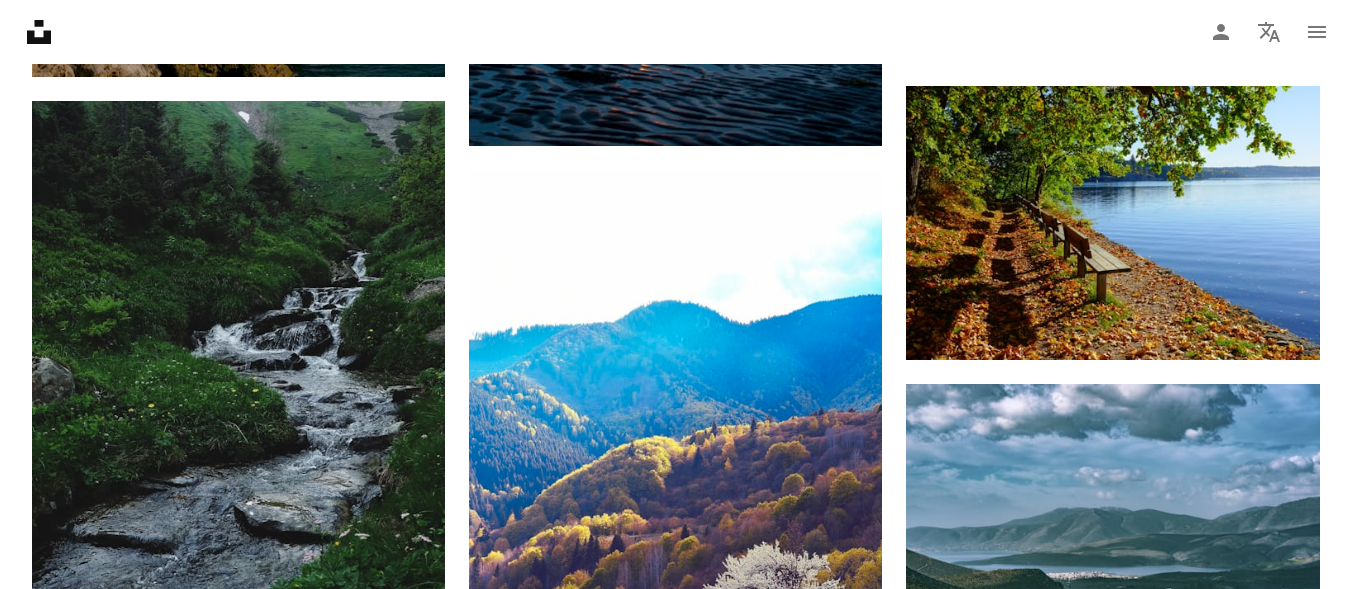 click on "Plus sign for Unsplash+ A heart A plus sign [FIRST] [LAST] For Unsplash+ A lock Download A heart A plus sign [FIRST] [LAST] Available for hire A checkmark inside of a circle Arrow pointing down A heart A plus sign [FIRST] [LAST] Available for hire A checkmark inside of a circle Arrow pointing down Plus sign for Unsplash+ A heart A plus sign [FIRST] [LAST] For Unsplash+ A lock Download A heart A plus sign [FIRST] [LAST] Available for hire A checkmark inside of a circle Arrow pointing down A heart A plus sign [FIRST] [LAST] 🇺🇦 Arrow pointing down A heart A plus sign [FIRST] Available for hire A checkmark inside of a circle Arrow pointing down A heart A plus sign [FIRST] Arrow pointing down A heart A plus sign [FIRST] Arrow pointing down Plus sign for Unsplash+ A heart A plus sign [FIRST] [LAST] For Unsplash+ A lock Download A heart A plus sign Frames For Your Heart Available for hire A checkmark inside of a circle Arrow pointing down Learn More" at bounding box center (676, 1160) 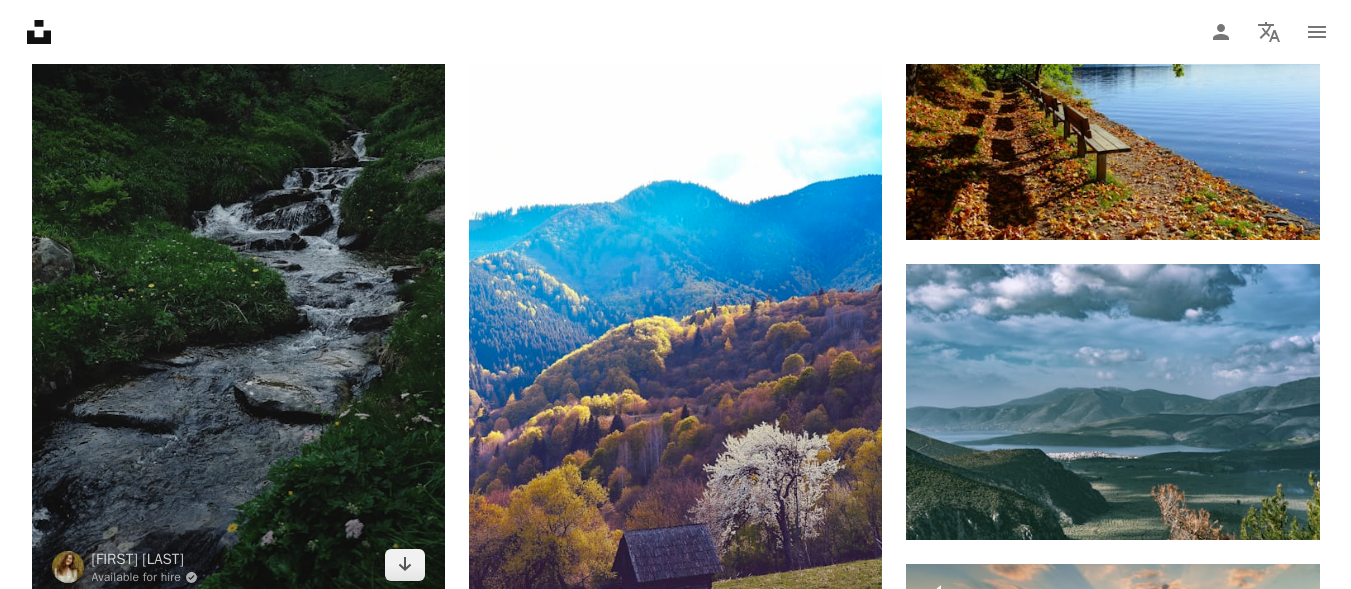 scroll, scrollTop: 960, scrollLeft: 0, axis: vertical 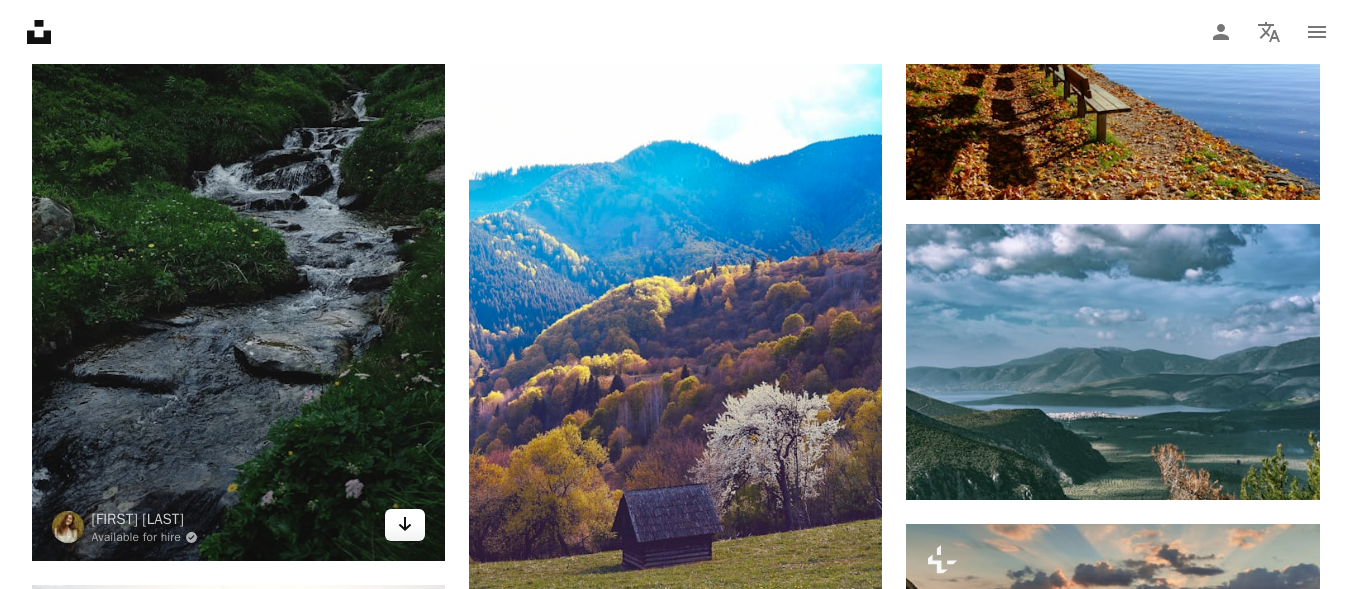 click on "Arrow pointing down" at bounding box center (405, 525) 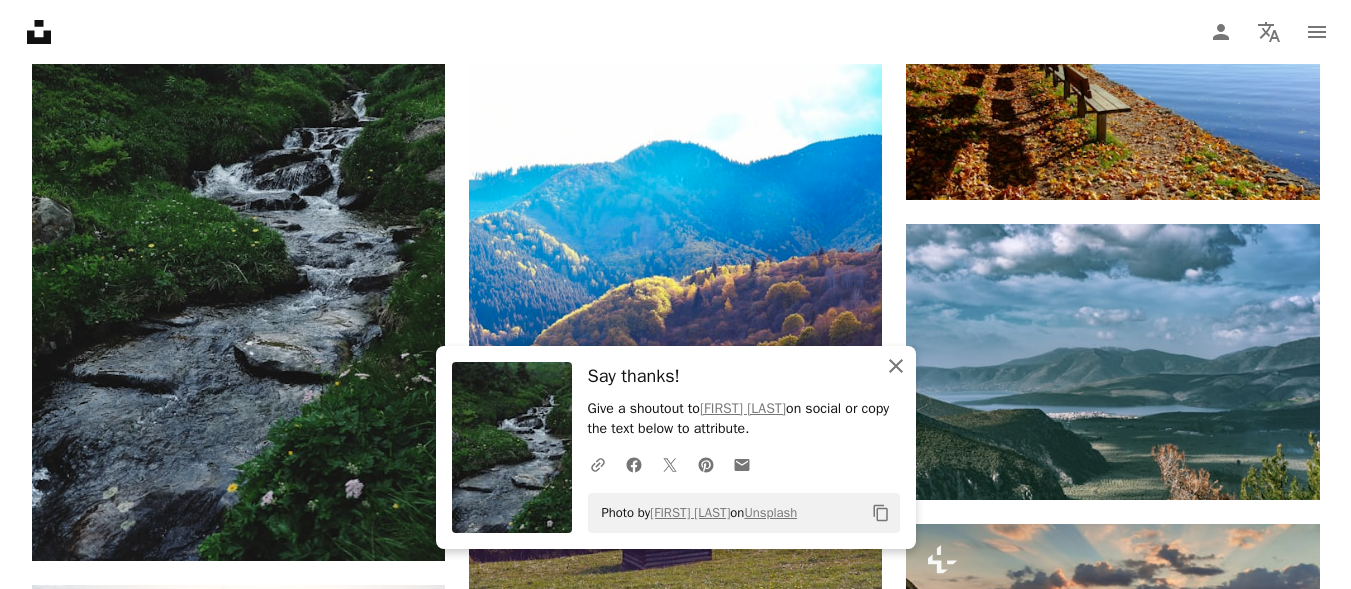 click on "An X shape" 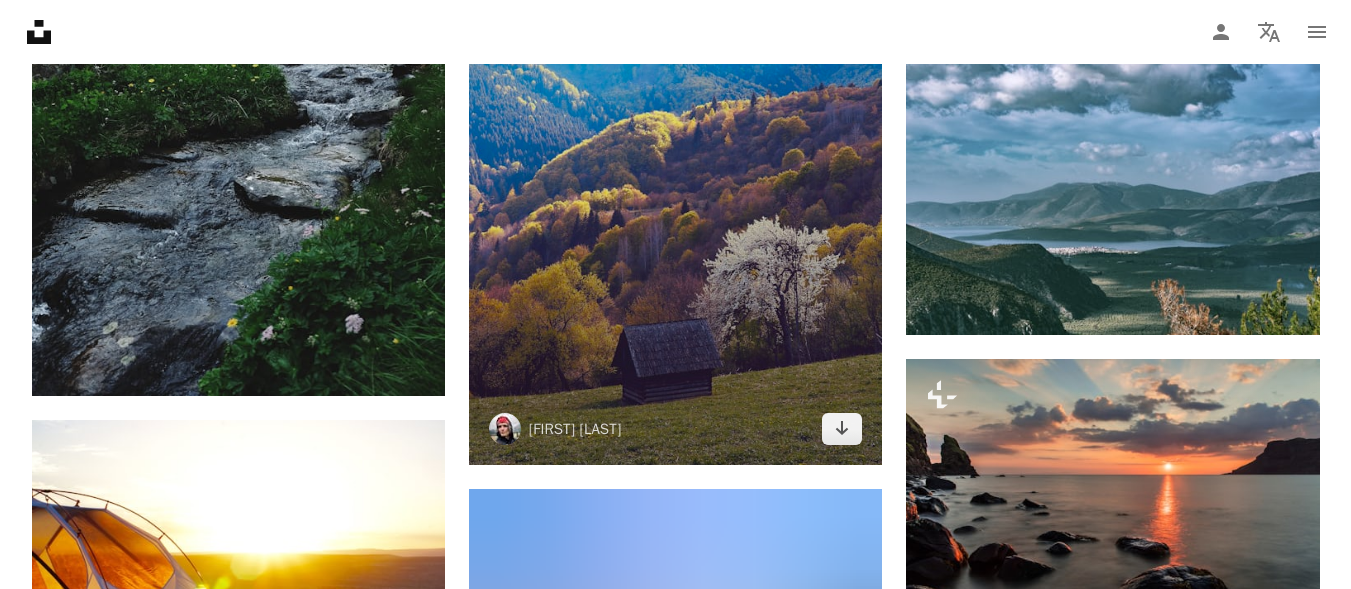 scroll, scrollTop: 1120, scrollLeft: 0, axis: vertical 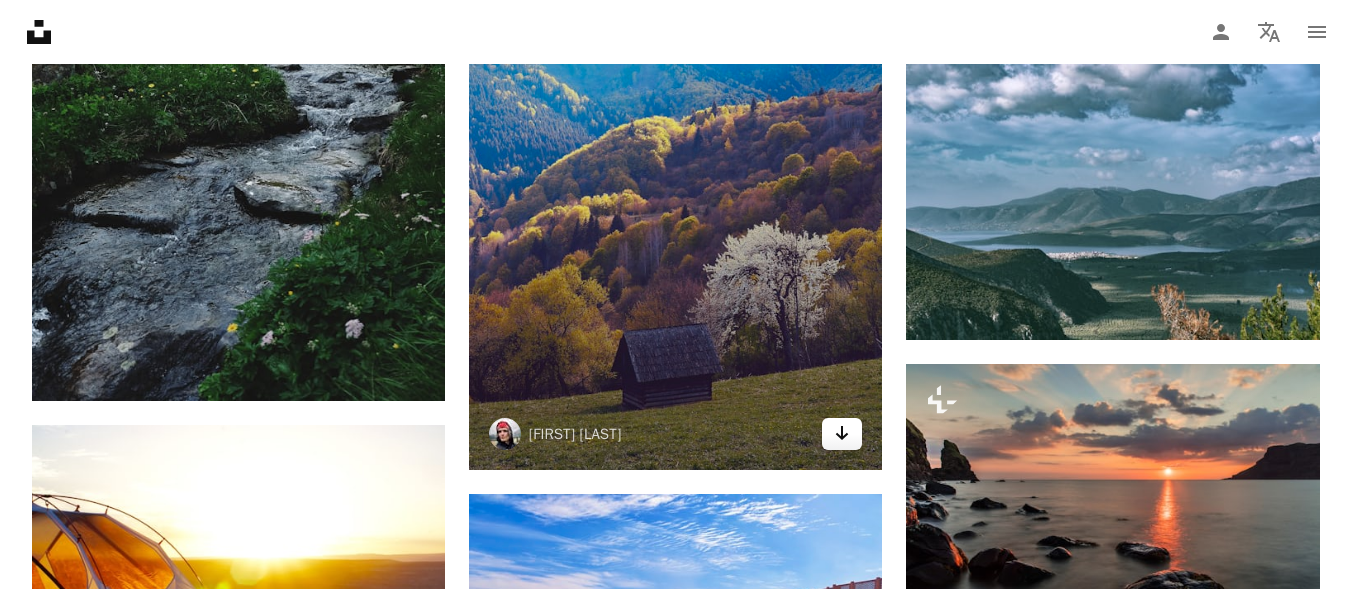 click 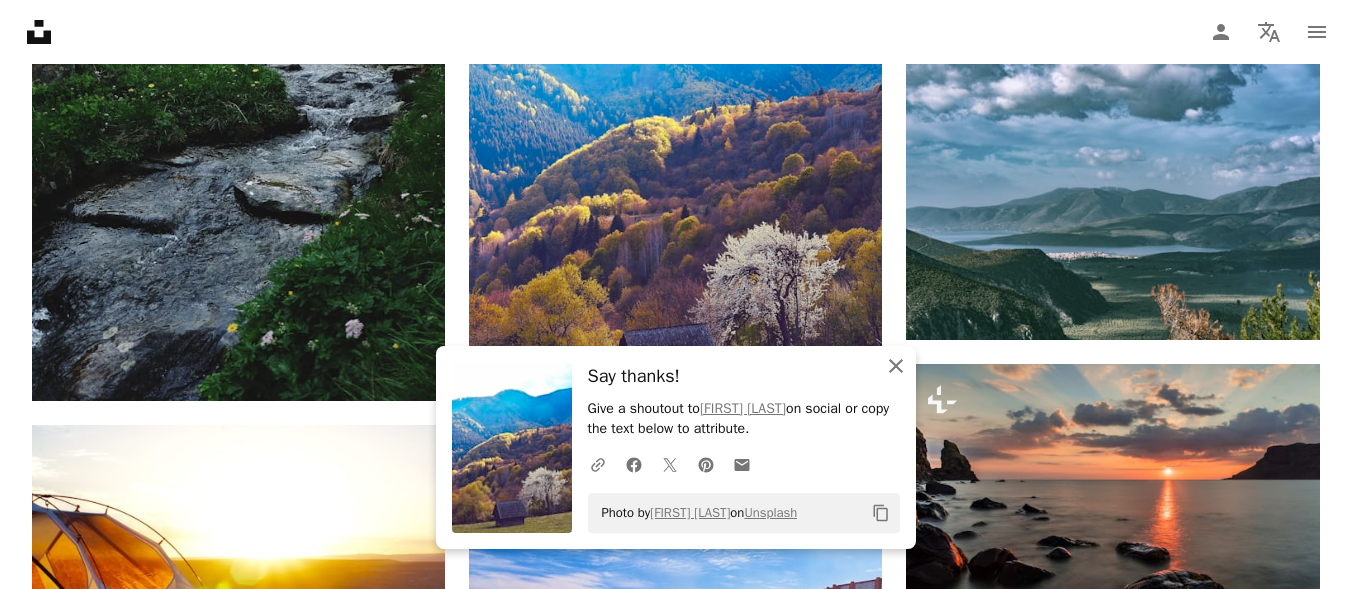 click on "An X shape" 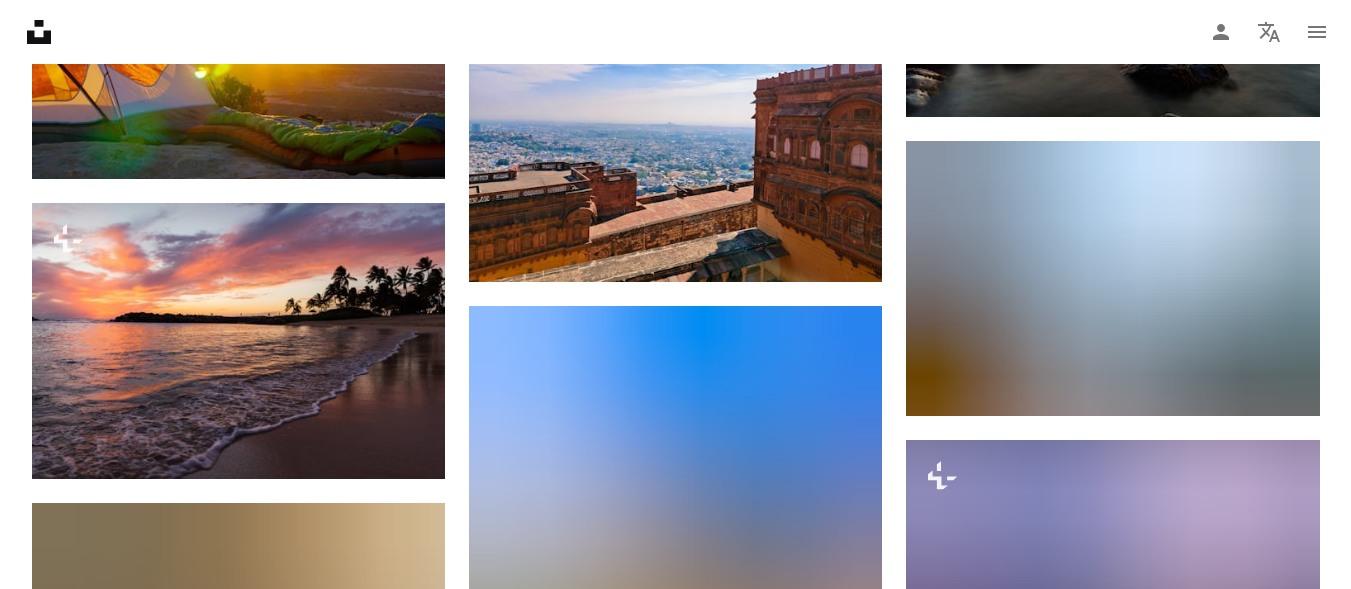 scroll, scrollTop: 1640, scrollLeft: 0, axis: vertical 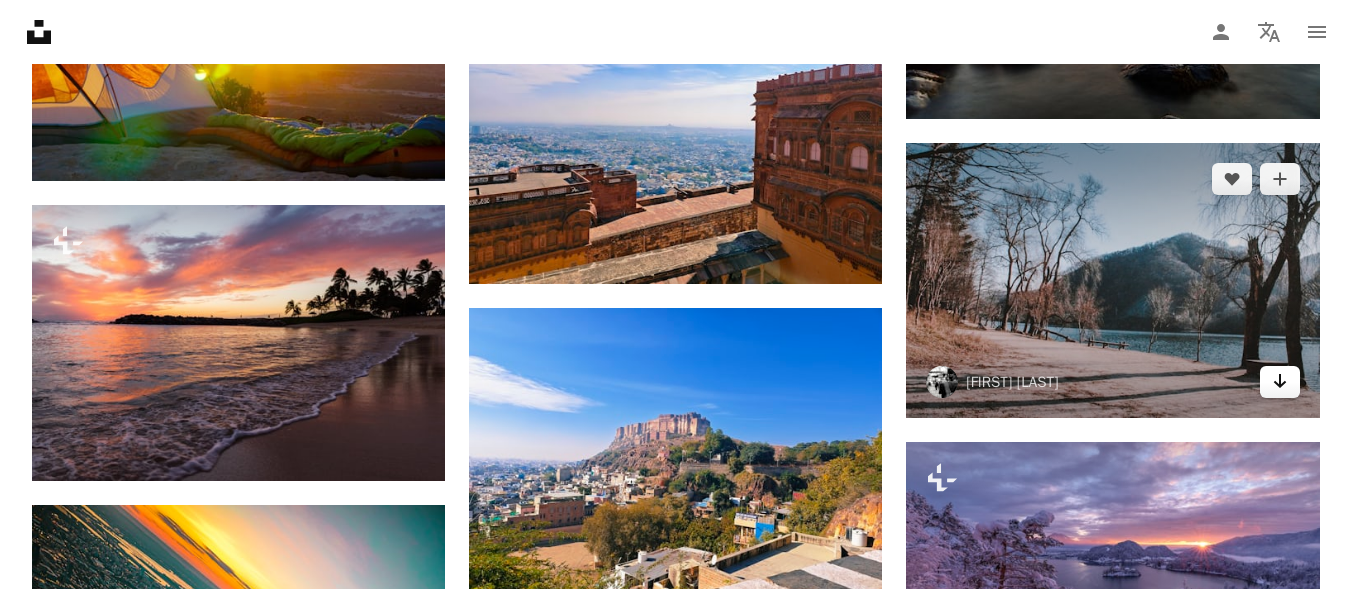 click on "Arrow pointing down" at bounding box center (1280, 382) 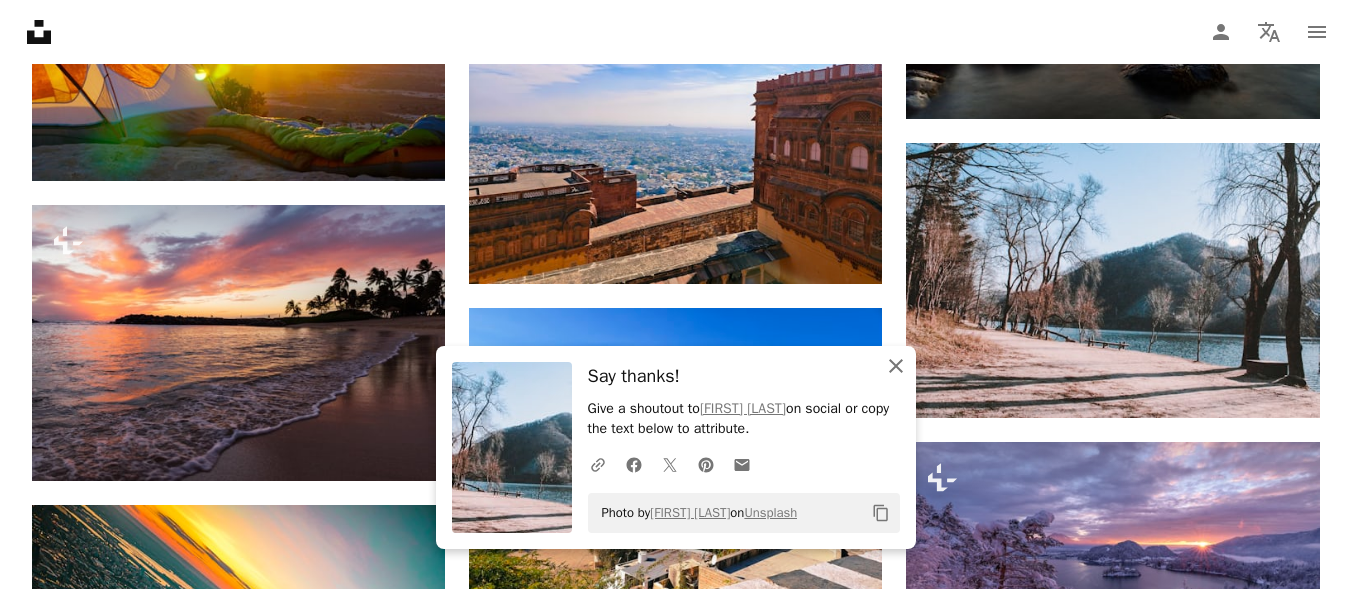 click on "An X shape" 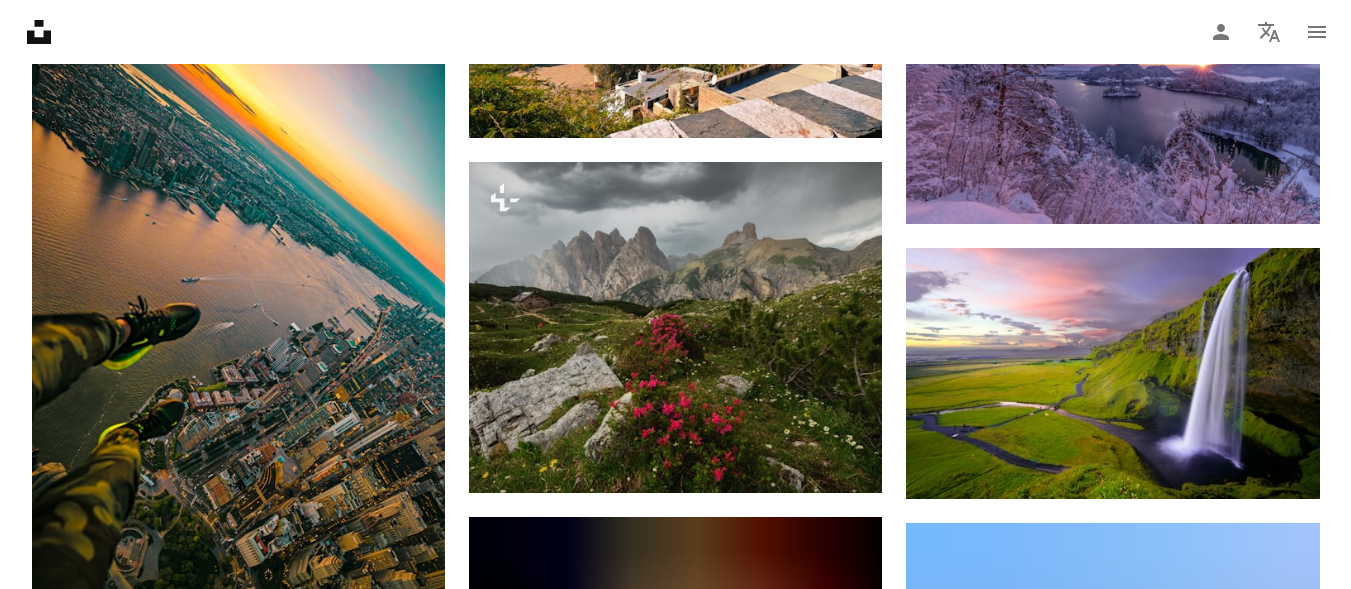 scroll, scrollTop: 2160, scrollLeft: 0, axis: vertical 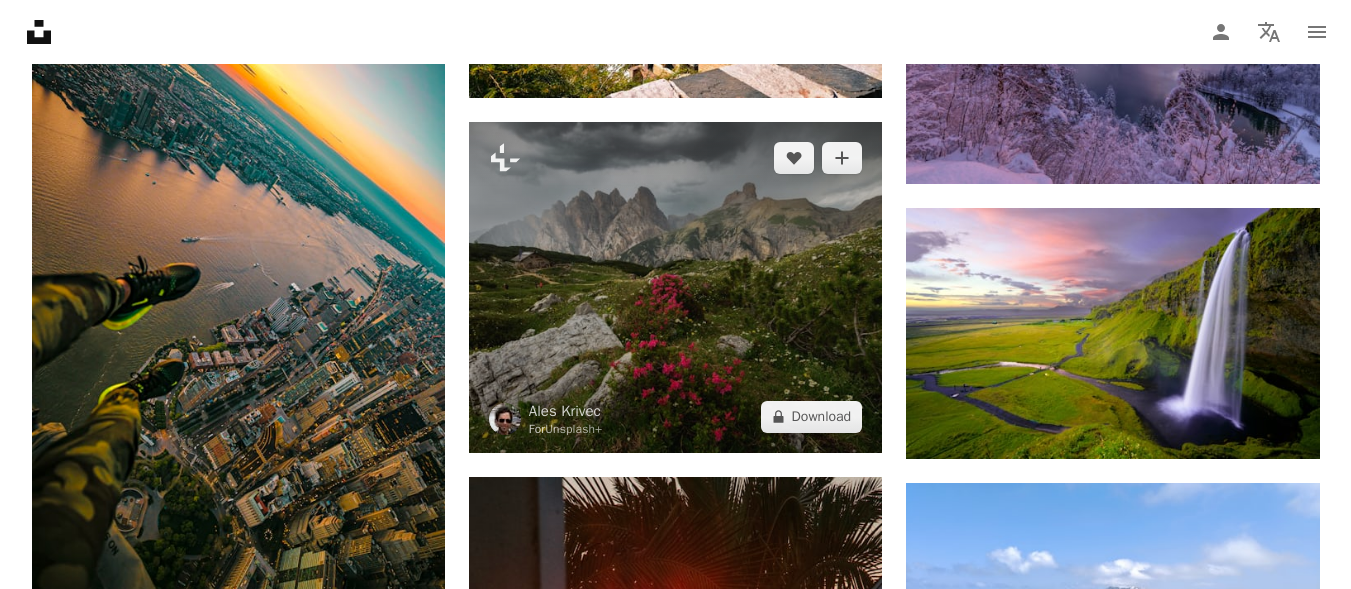click at bounding box center (675, 287) 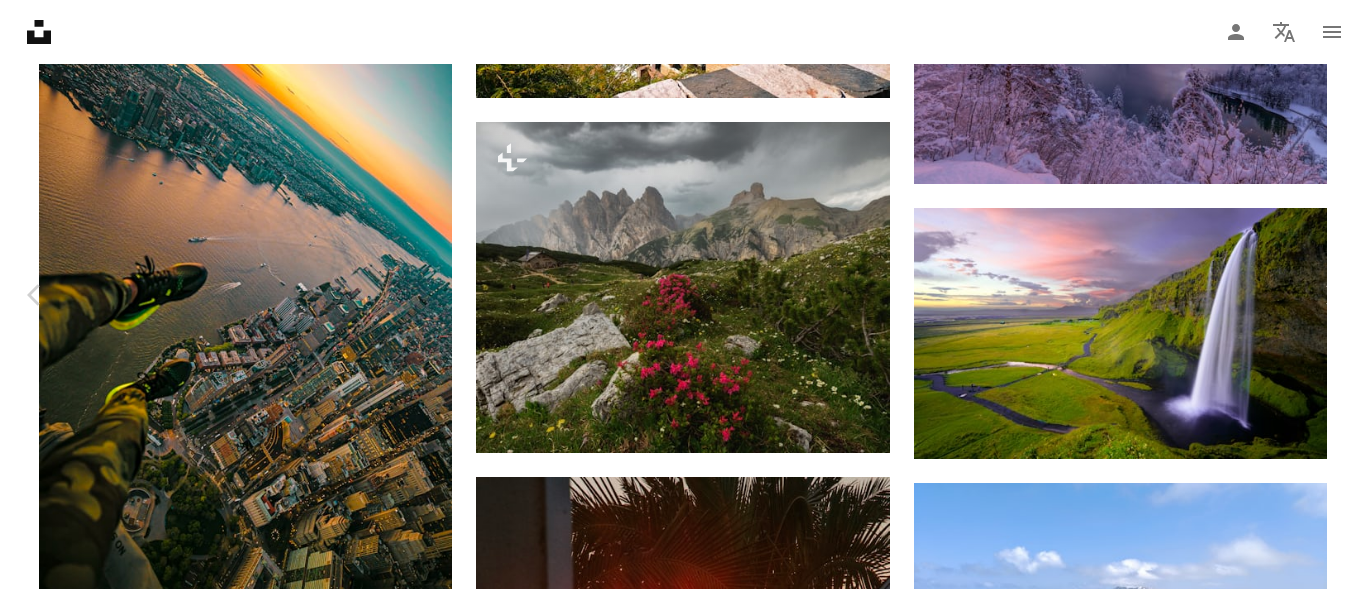 click on "Chevron right" at bounding box center [1331, 295] 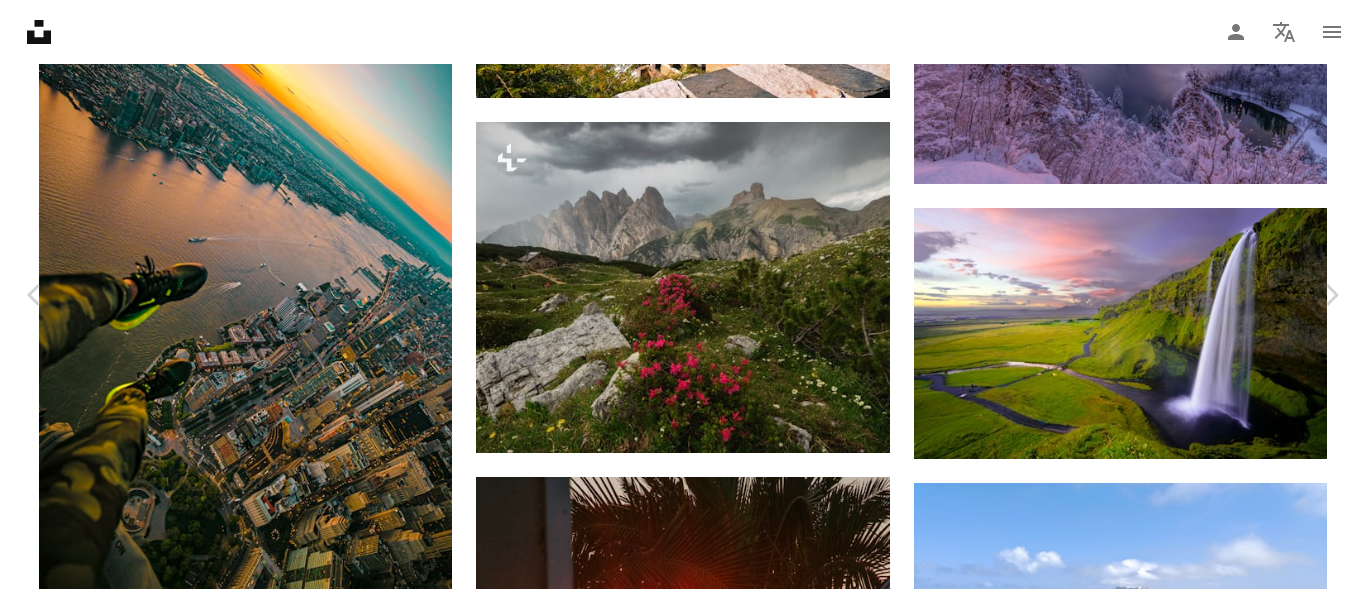 click on "An X shape Chevron left Chevron right [FIRST] [LAST] Available for hire A checkmark inside of a circle A heart A plus sign Edit image   Plus sign for Unsplash+ Download free Chevron down Zoom in Views 319,094 Downloads 3,662 A forward-right arrow Share Info icon Info More Actions A map marker [CITY], [STATE], [COUNTRY] Calendar outlined Published on  April 18, 2021 Camera Canon, EOS 5D Mark II Safety Free to use under the  Unsplash License free images italy vacation outdoors nature images mounatins beautiful landscape amalfi coast landscape nature beautiful view coastline hiking trail attractive italy landscape italian riviera amalfi italy land building sea architecture Free stock photos Browse premium related images on iStock  |  Save 20% with code UNSPLASH20 View more on iStock  ↗ Related images A heart A plus sign [FIRST] [LAST] Arrow pointing down Plus sign for Unsplash+ A heart A plus sign [FIRST] [LAST] For  Unsplash+ A lock   Download A heart A plus sign [FIRST] [LAST]" at bounding box center [683, 5152] 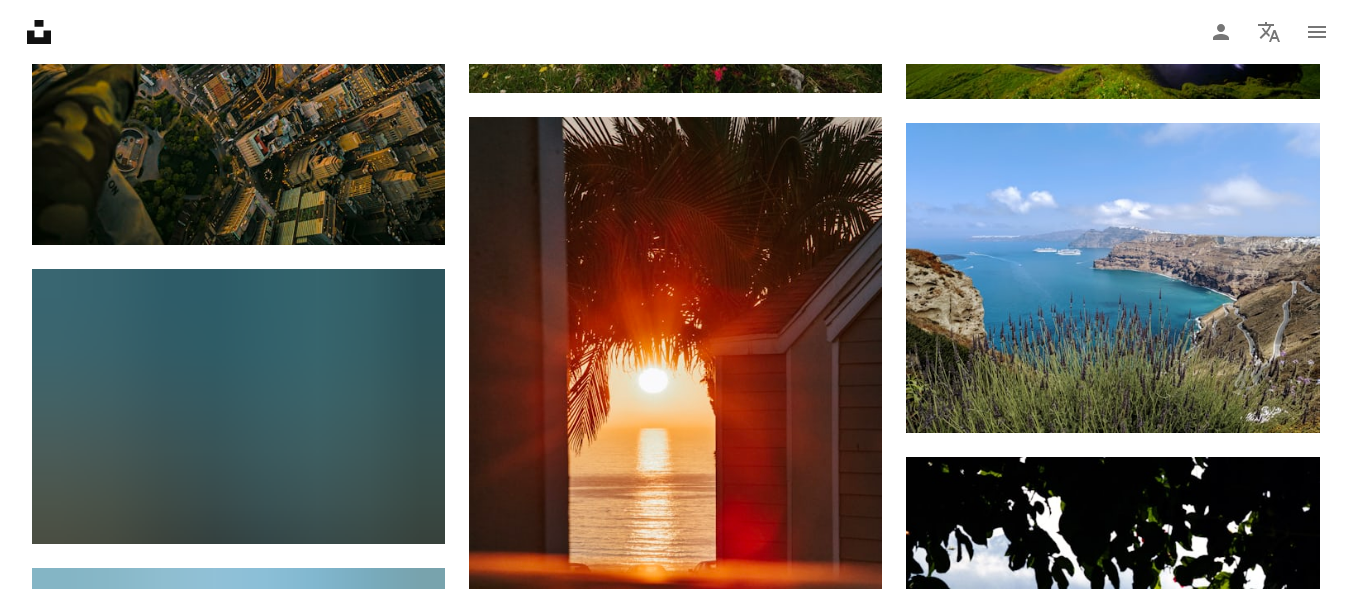 scroll, scrollTop: 2560, scrollLeft: 0, axis: vertical 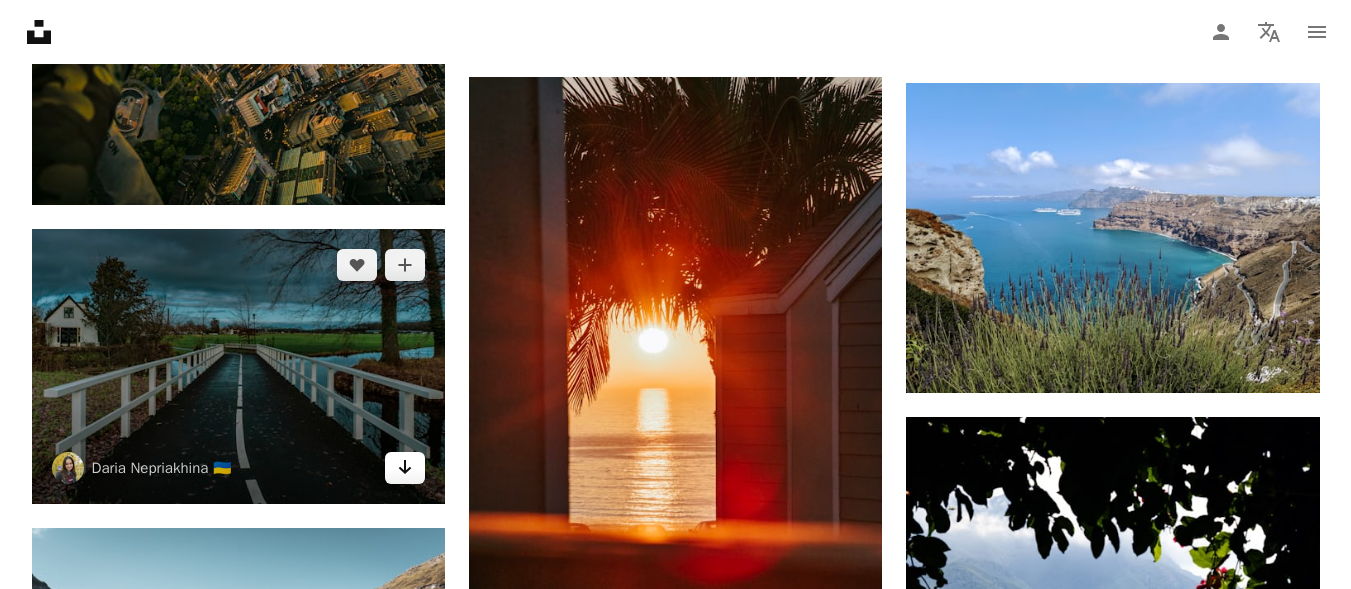 click on "Arrow pointing down" at bounding box center (405, 468) 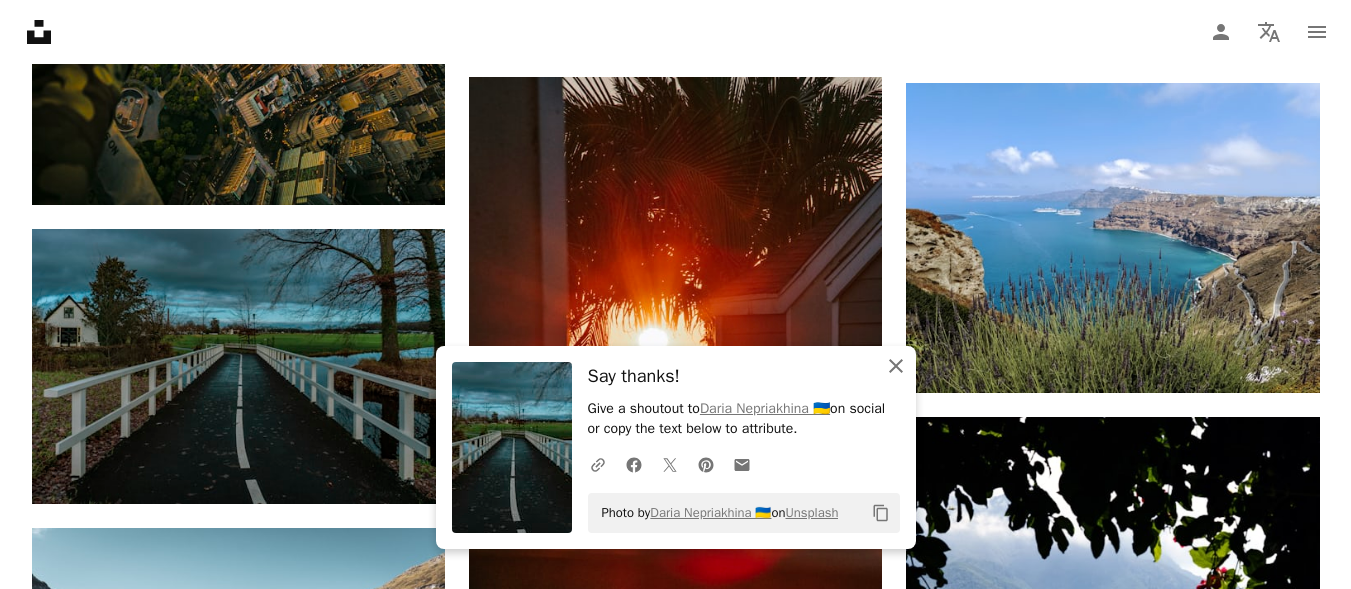 click on "An X shape" 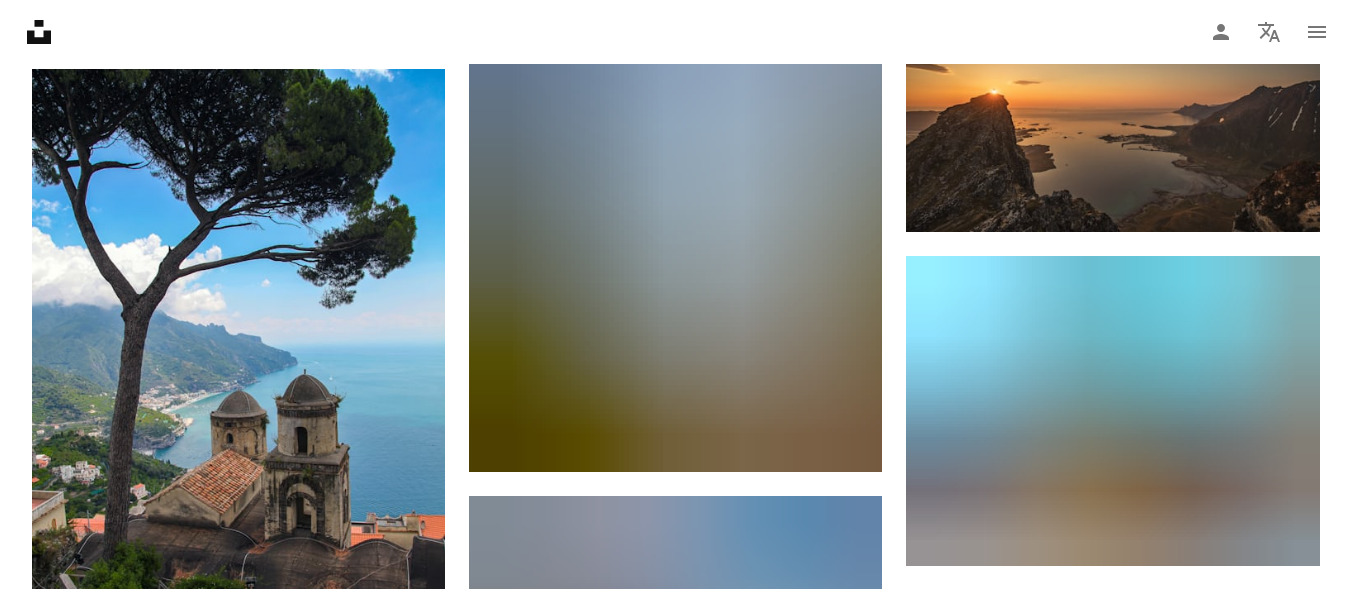 scroll, scrollTop: 3662, scrollLeft: 0, axis: vertical 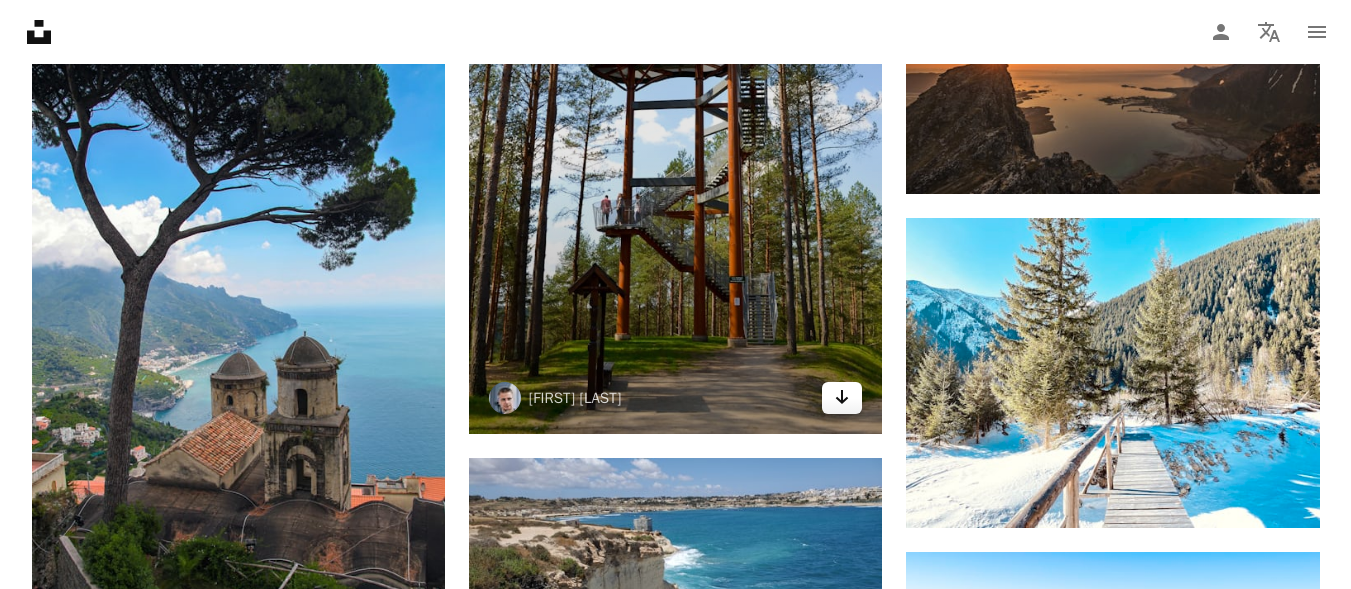 click on "Arrow pointing down" at bounding box center [842, 398] 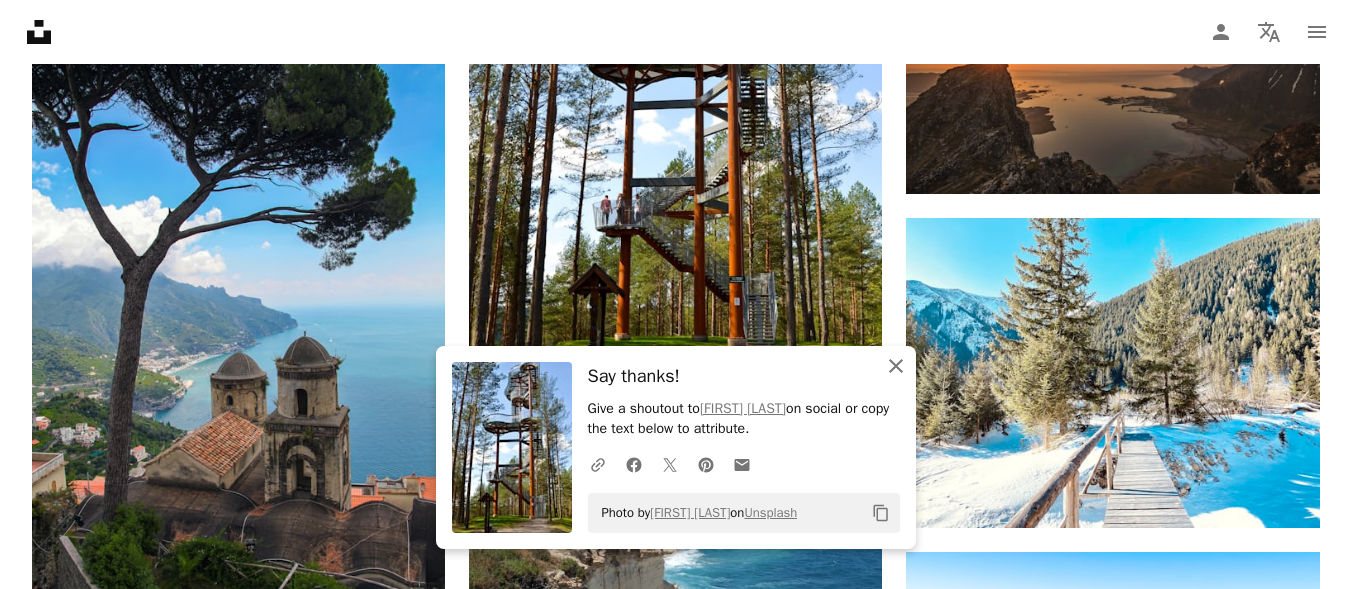 click 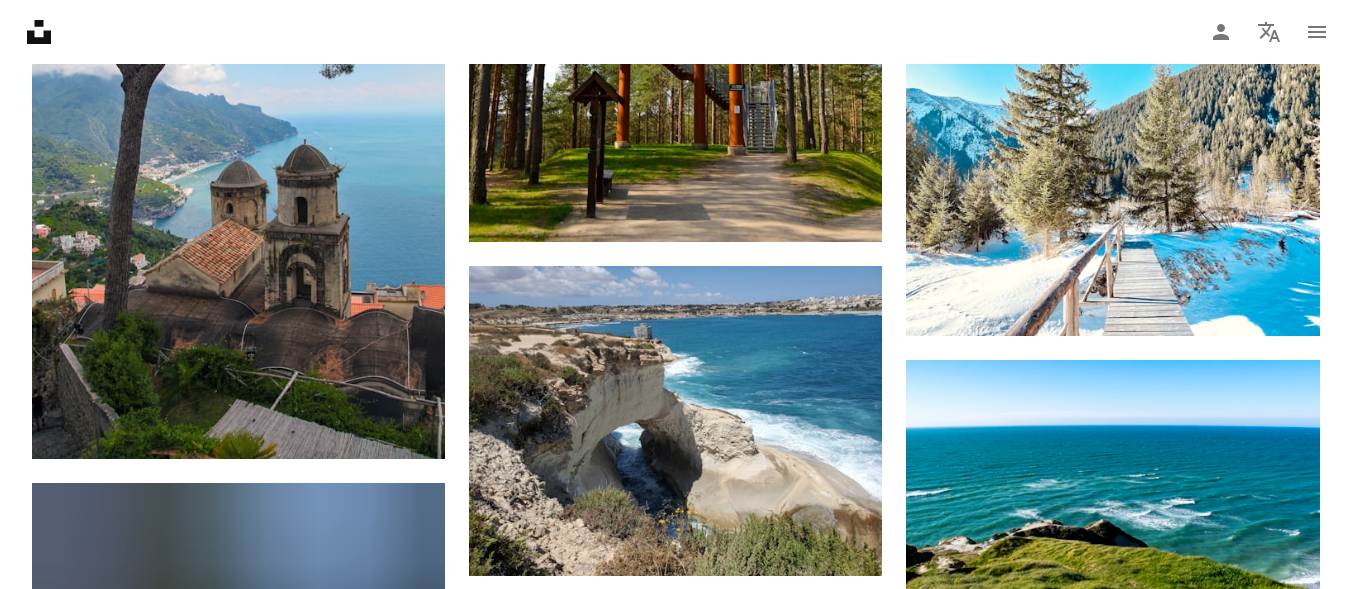 scroll, scrollTop: 3862, scrollLeft: 0, axis: vertical 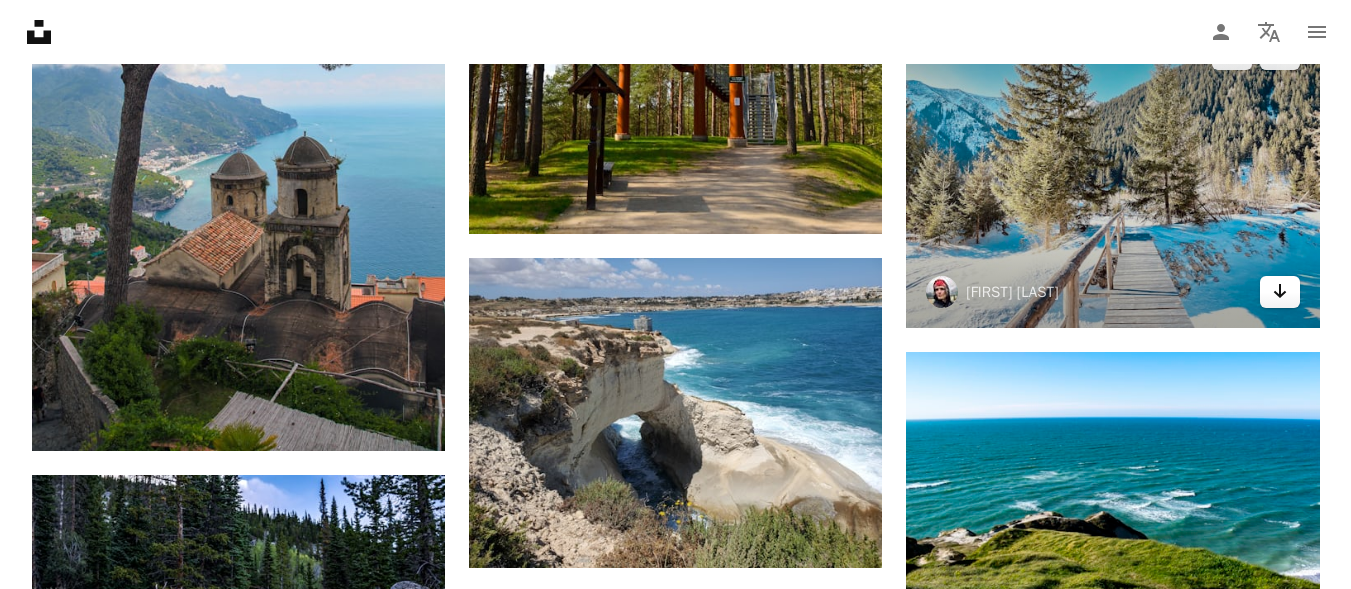 click on "Arrow pointing down" 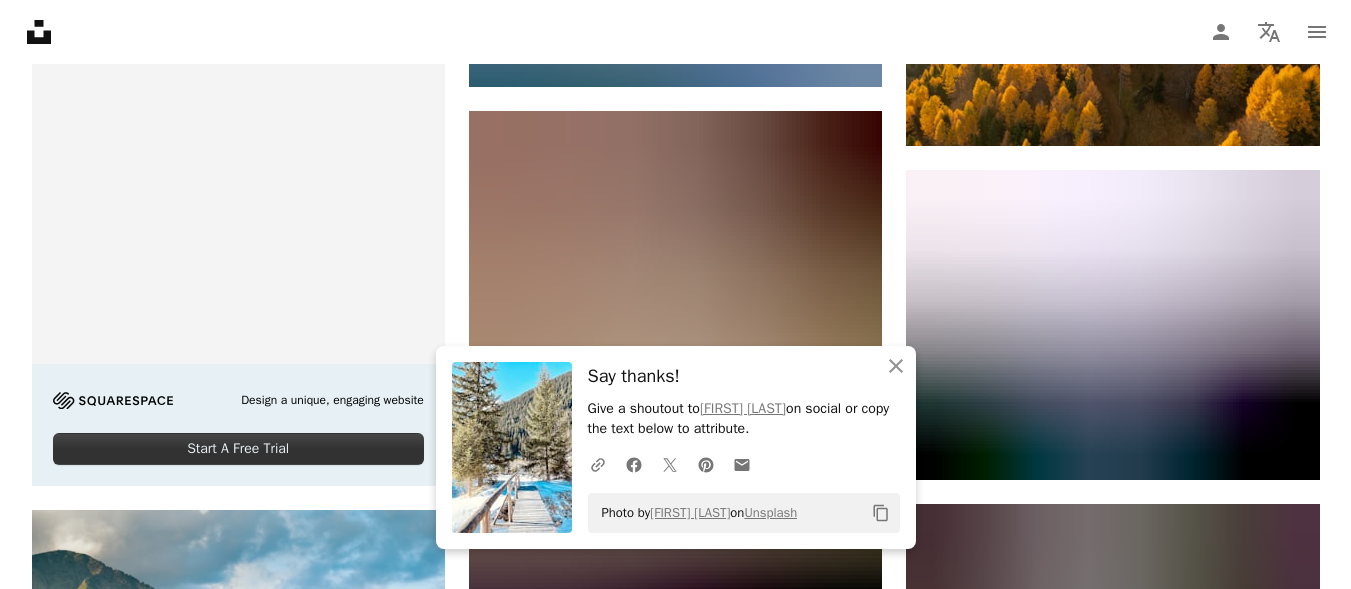 scroll, scrollTop: 4662, scrollLeft: 0, axis: vertical 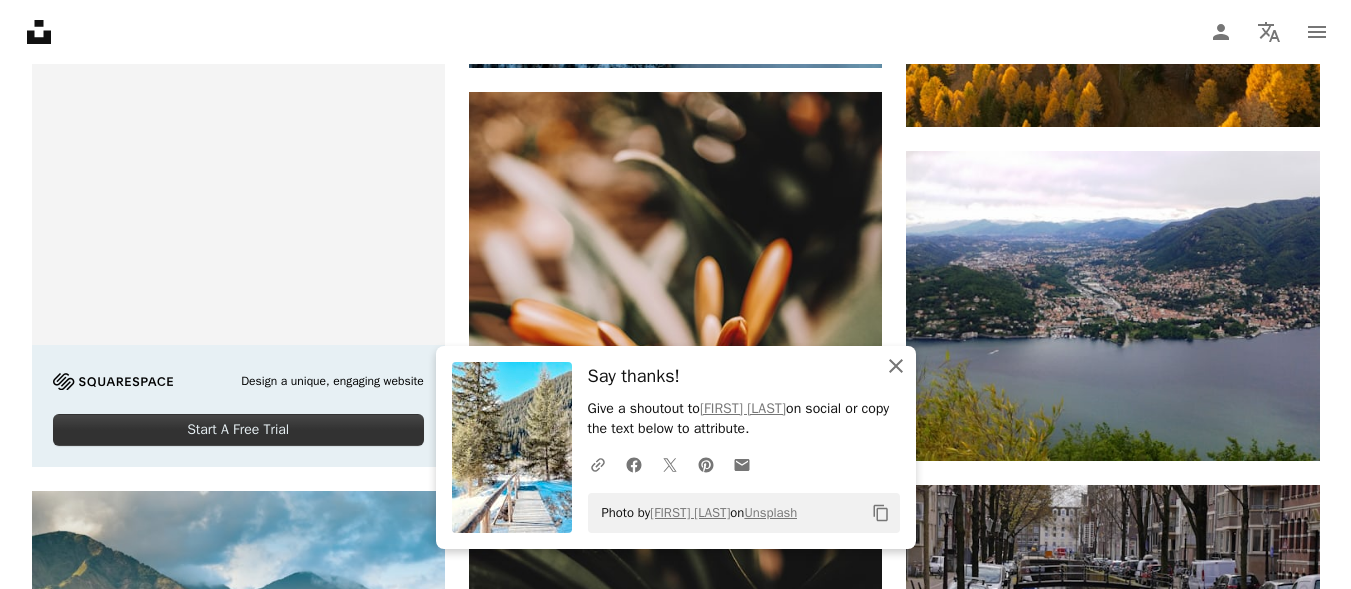 click on "An X shape" 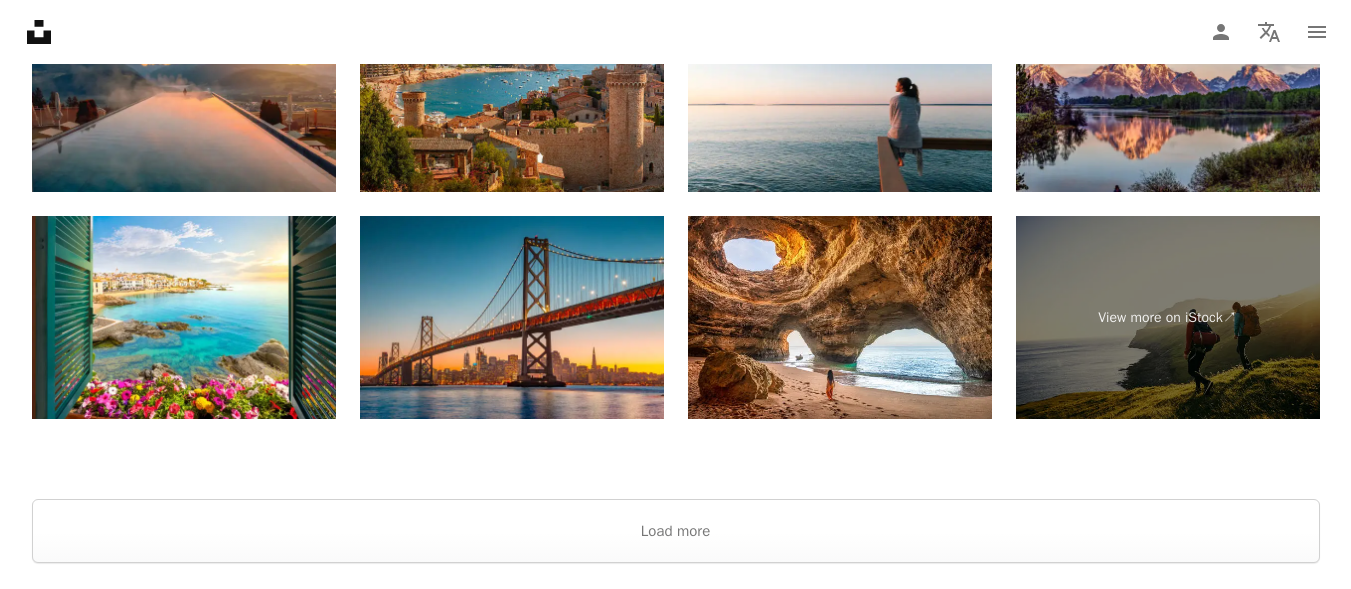 scroll, scrollTop: 6235, scrollLeft: 0, axis: vertical 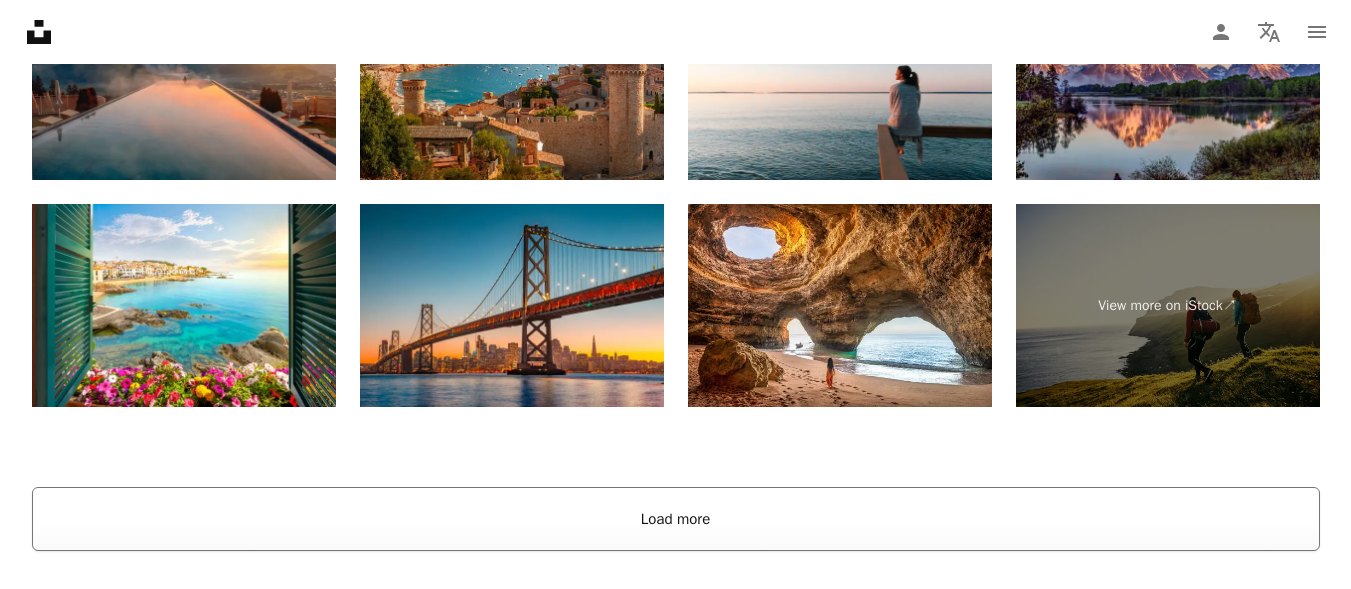 click on "Load more" at bounding box center [676, 519] 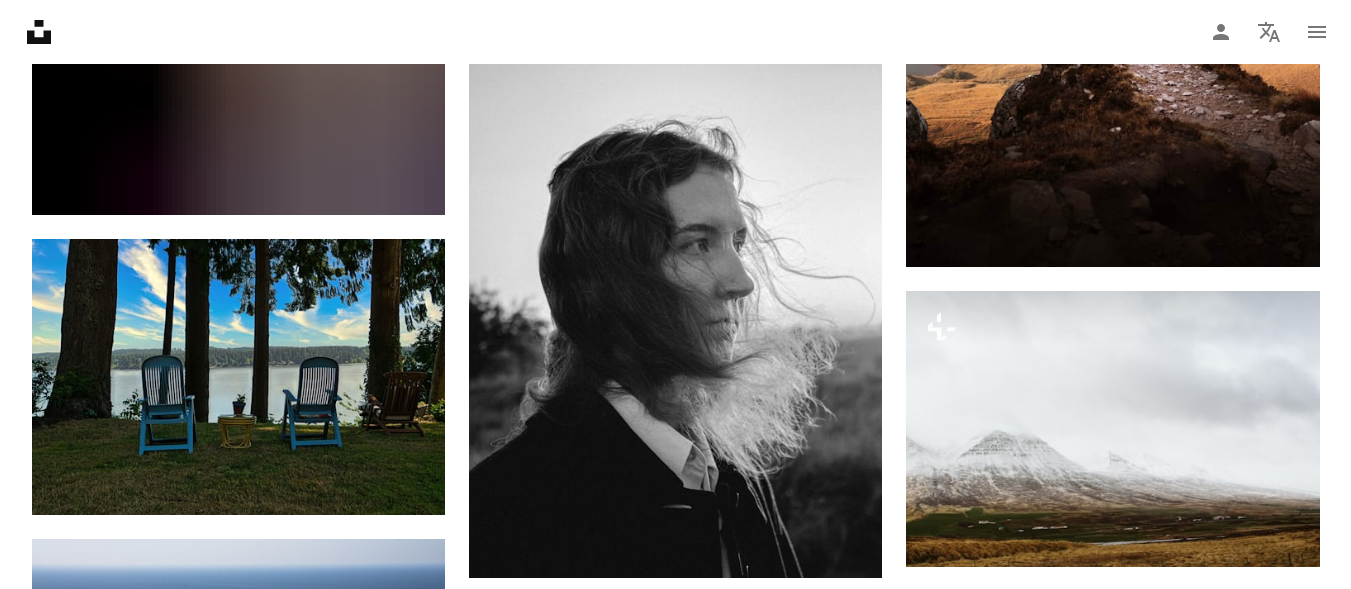 scroll, scrollTop: 6779, scrollLeft: 0, axis: vertical 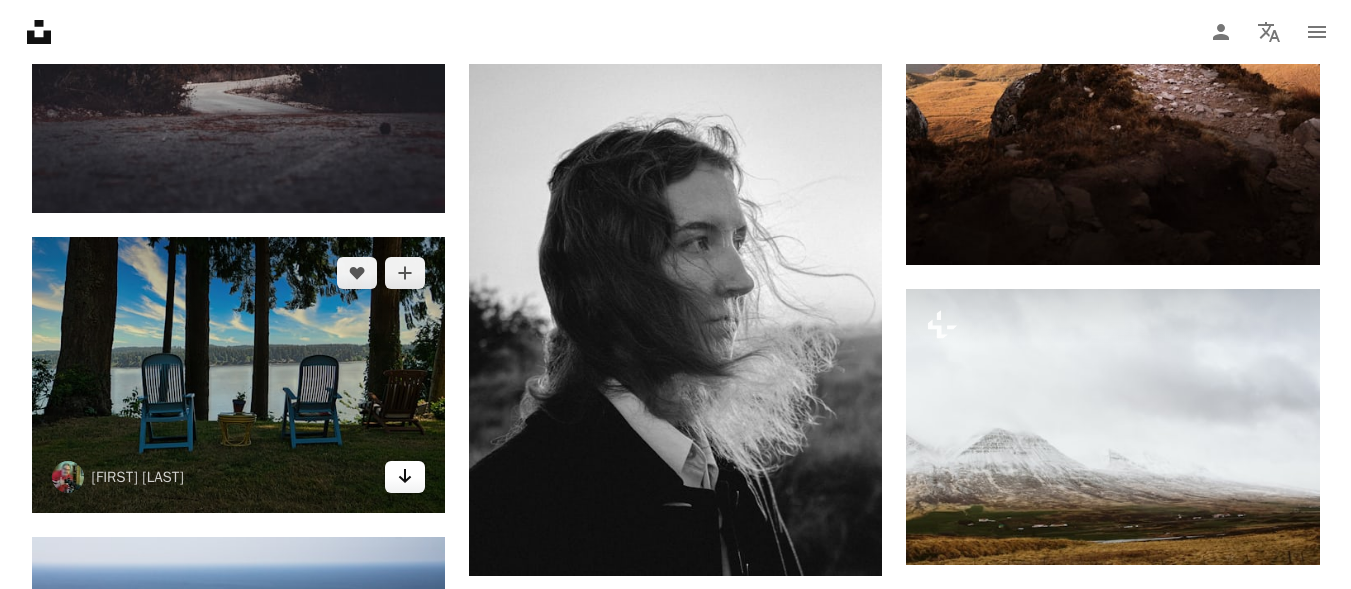 click on "Arrow pointing down" at bounding box center [405, 477] 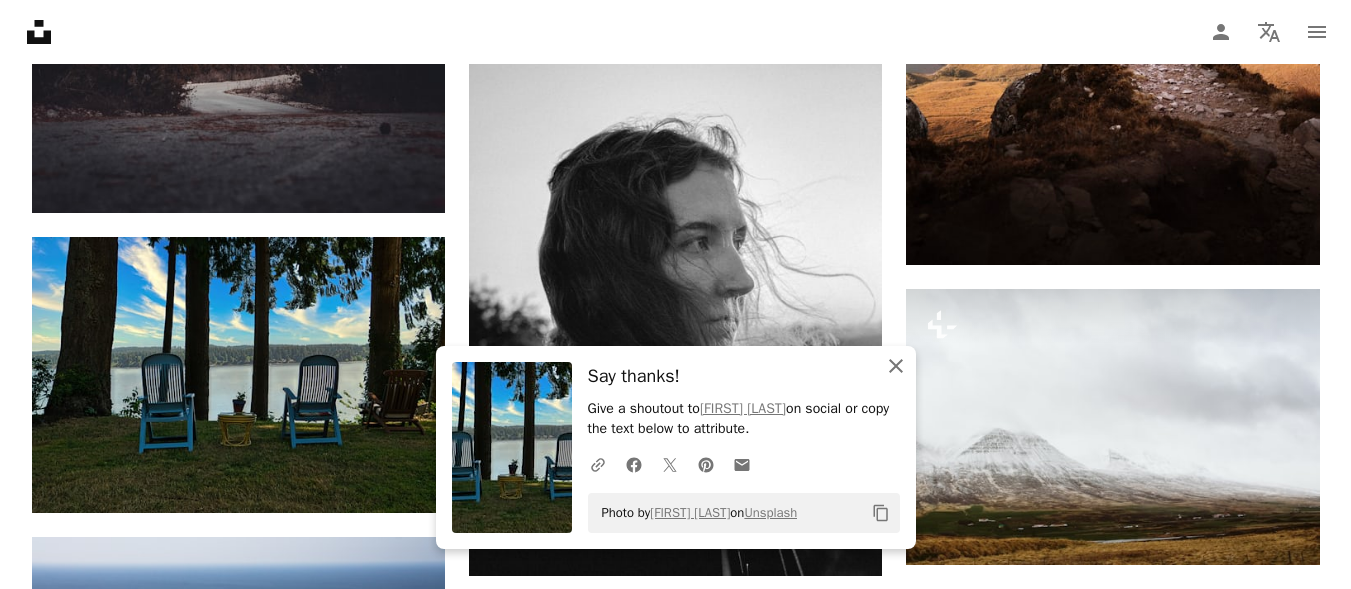 click on "An X shape" 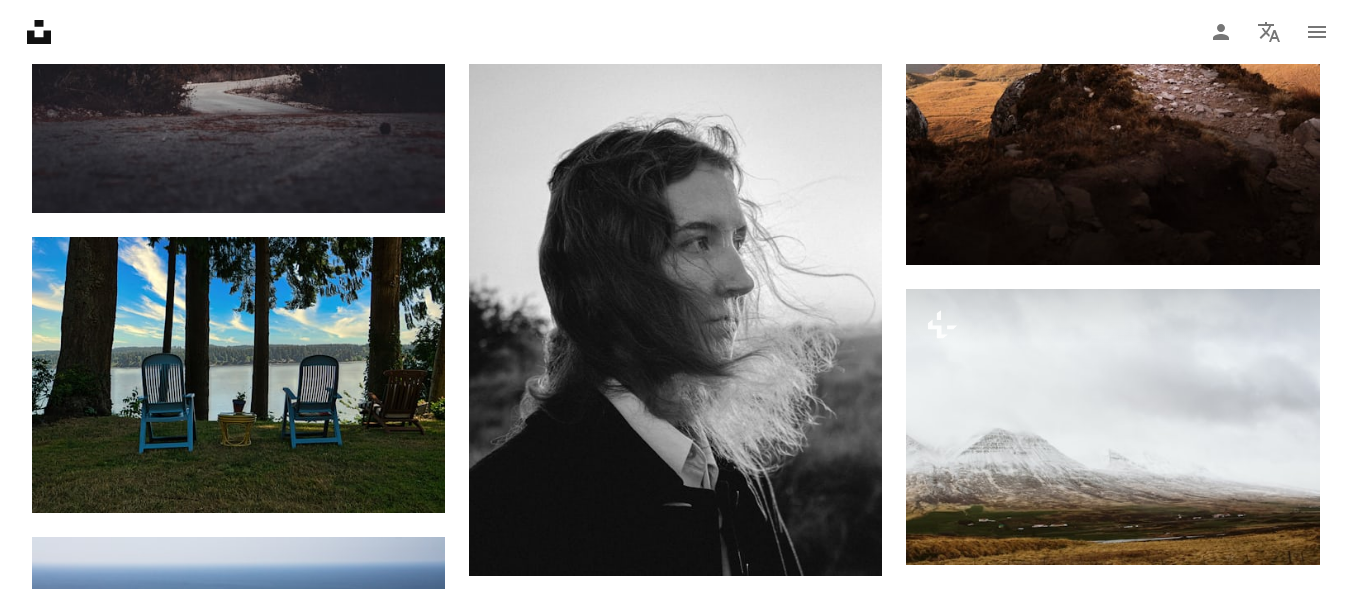 click on "Plus sign for Unsplash+ A heart A plus sign [FIRST] [LAST] For Unsplash+ A lock Download A heart A plus sign [FIRST] [LAST] Available for hire A checkmark inside of a circle Arrow pointing down A heart A plus sign [FIRST] [LAST] For Unsplash+ A lock Download A heart A plus sign [FIRST] [LAST] Available for hire A checkmark inside of a circle Arrow pointing down Plus sign for Unsplash+ A heart A plus sign [FIRST] [LAST] For Unsplash+ A lock Download A heart A plus sign [FIRST] [LAST] Available for hire A checkmark inside of a circle Arrow pointing down A heart A plus sign [FIRST] [LAST] 🇺🇦 Arrow pointing down A heart A plus sign [FIRST] Available for hire A checkmark inside of a circle Arrow pointing down Plus sign for Unsplash+ A heart A plus sign [FIRST] [LAST] For Unsplash+ A lock Download A heart A plus sign [FIRST] [LAST] Available for hire A checkmark inside of a circle Arrow pointing down A heart A plus sign [FIRST] [LAST] Available for hire A checkmark inside of a circle Arrow pointing down Design a unique, engaging website Start A Free Trial A heart A plus sign [FIRST] [LAST] Available for hire Arrow pointing down" at bounding box center (675, -282) 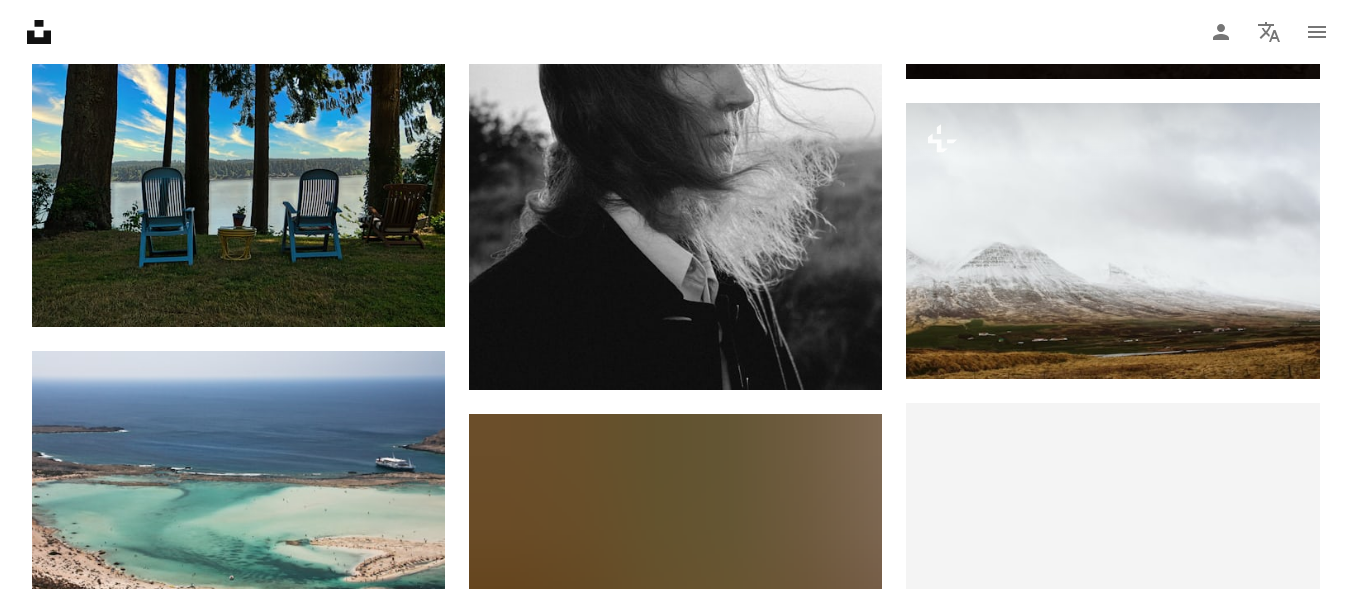 click on "Plus sign for Unsplash+ A heart A plus sign [FIRST] [LAST] For Unsplash+ A lock Download A heart A plus sign [FIRST] [LAST] Available for hire A checkmark inside of a circle Arrow pointing down A heart A plus sign [FIRST] [LAST] For Unsplash+ A lock Download A heart A plus sign [FIRST] [LAST] Available for hire A checkmark inside of a circle Arrow pointing down Plus sign for Unsplash+ A heart A plus sign [FIRST] [LAST] For Unsplash+ A lock Download A heart A plus sign [FIRST] [LAST] Available for hire A checkmark inside of a circle Arrow pointing down A heart A plus sign [FIRST] [LAST] 🇺🇦 Arrow pointing down A heart A plus sign [FIRST] Available for hire A checkmark inside of a circle Arrow pointing down Plus sign for Unsplash+ A heart A plus sign [FIRST] [LAST] For Unsplash+ A lock Download A heart A plus sign [FIRST] [LAST] Available for hire A checkmark inside of a circle Arrow pointing down A heart A plus sign [FIRST] [LAST] Available for hire A checkmark inside of a circle Arrow pointing down Design a unique, engaging website Start A Free Trial A heart A plus sign [FIRST] [LAST] Available for hire Arrow pointing down" at bounding box center (675, -468) 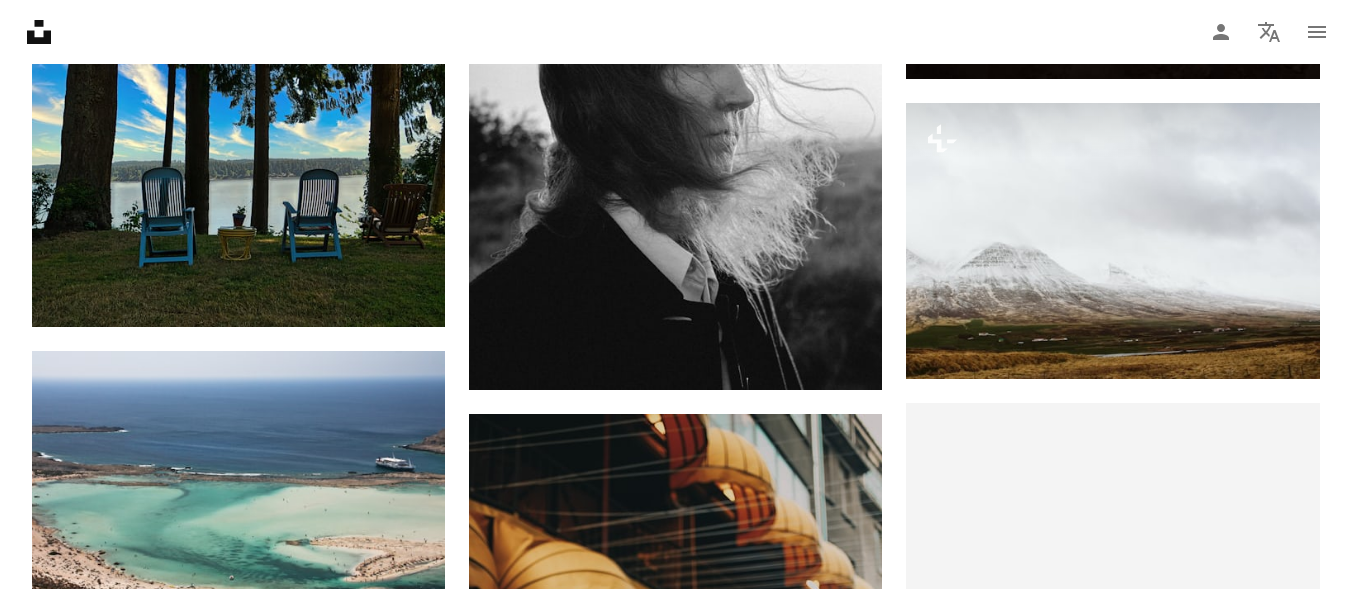 scroll, scrollTop: 6983, scrollLeft: 0, axis: vertical 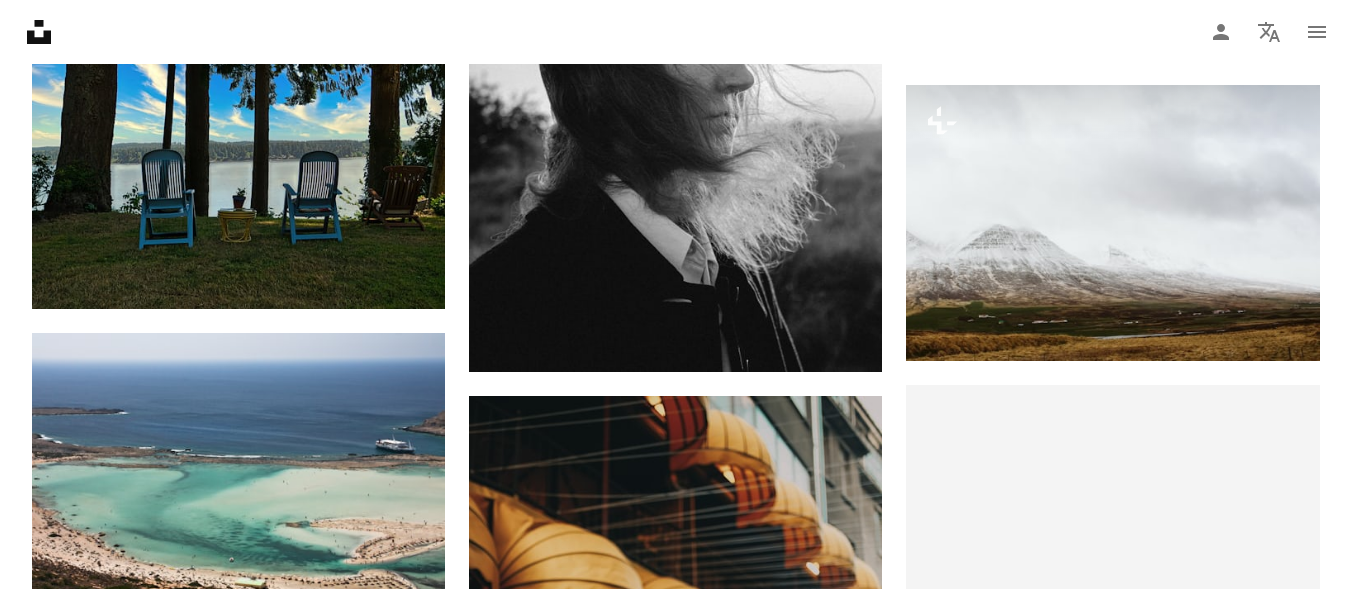 click on "Plus sign for Unsplash+ A heart A plus sign [FIRST] [LAST] For Unsplash+ A lock Download A heart A plus sign [FIRST] [LAST] Available for hire A checkmark inside of a circle Arrow pointing down A heart A plus sign [FIRST] [LAST] For Unsplash+ A lock Download A heart A plus sign [FIRST] [LAST] Available for hire A checkmark inside of a circle Arrow pointing down Plus sign for Unsplash+ A heart A plus sign [FIRST] [LAST] For Unsplash+ A lock Download A heart A plus sign [FIRST] [LAST] Available for hire A checkmark inside of a circle Arrow pointing down A heart A plus sign [FIRST] [LAST] 🇺🇦 Arrow pointing down A heart A plus sign [FIRST] Available for hire A checkmark inside of a circle Arrow pointing down Plus sign for Unsplash+ A heart A plus sign [FIRST] [LAST] For Unsplash+ A lock Download A heart A plus sign [FIRST] [LAST] Available for hire A checkmark inside of a circle Arrow pointing down A heart A plus sign [FIRST] [LAST] Available for hire A checkmark inside of a circle Arrow pointing down Design a unique, engaging website Start A Free Trial A heart A plus sign [FIRST] [LAST] Available for hire Arrow pointing down" at bounding box center [676, -486] 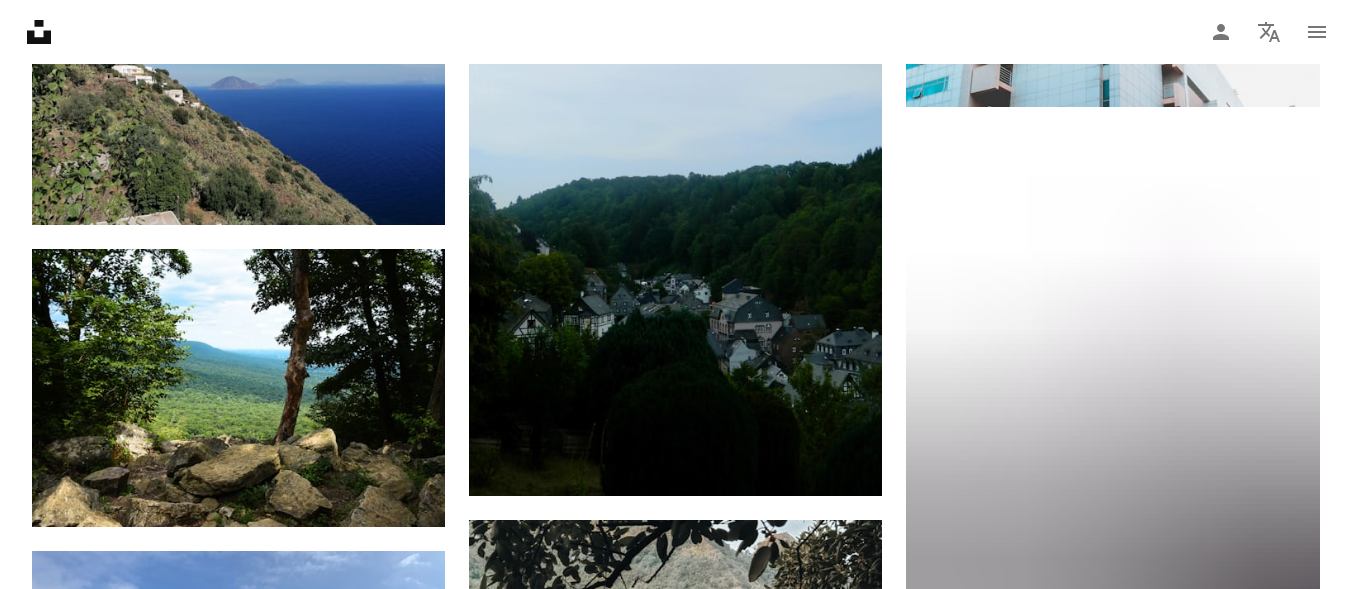 scroll, scrollTop: 12862, scrollLeft: 0, axis: vertical 